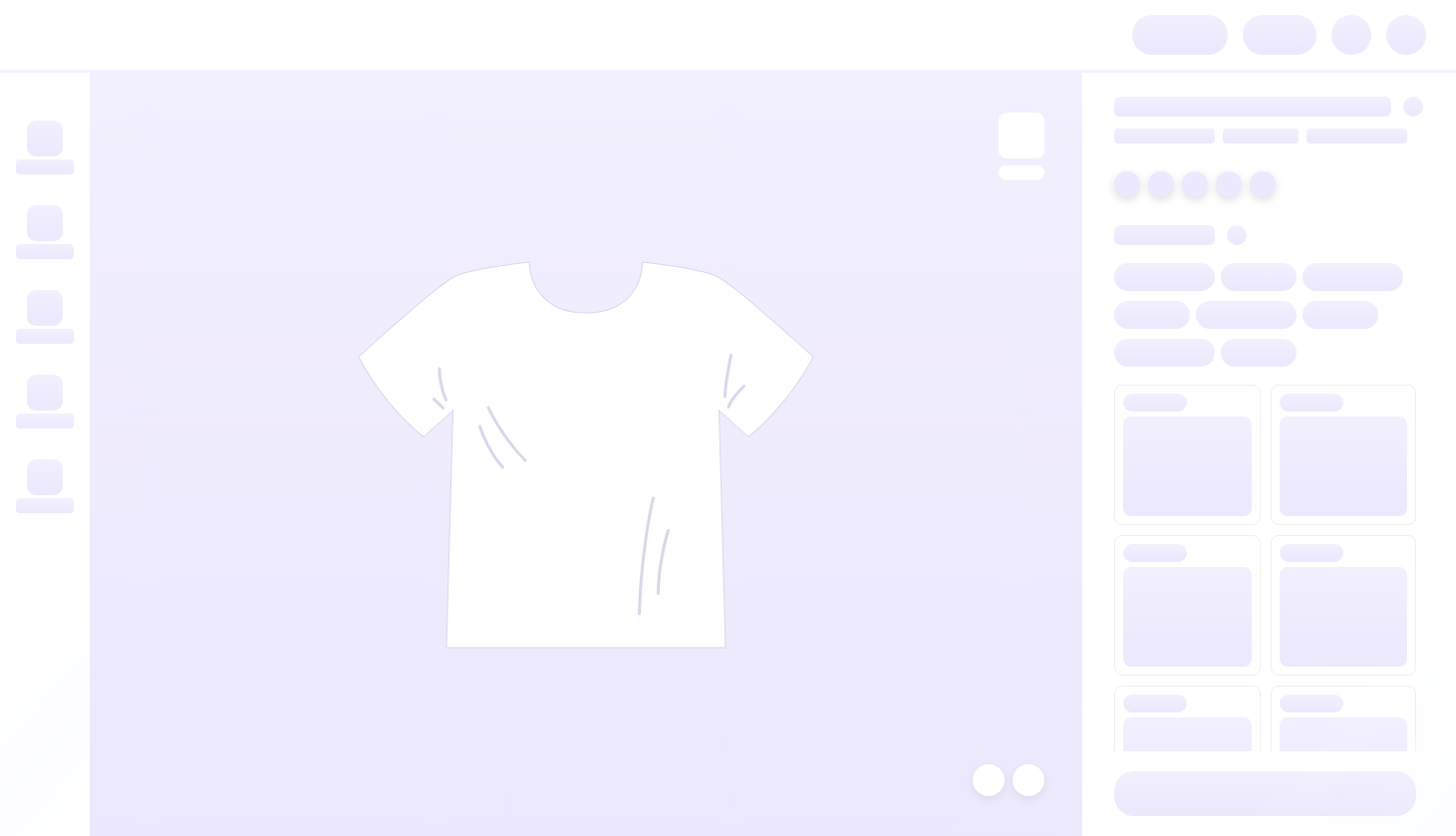scroll, scrollTop: 0, scrollLeft: 0, axis: both 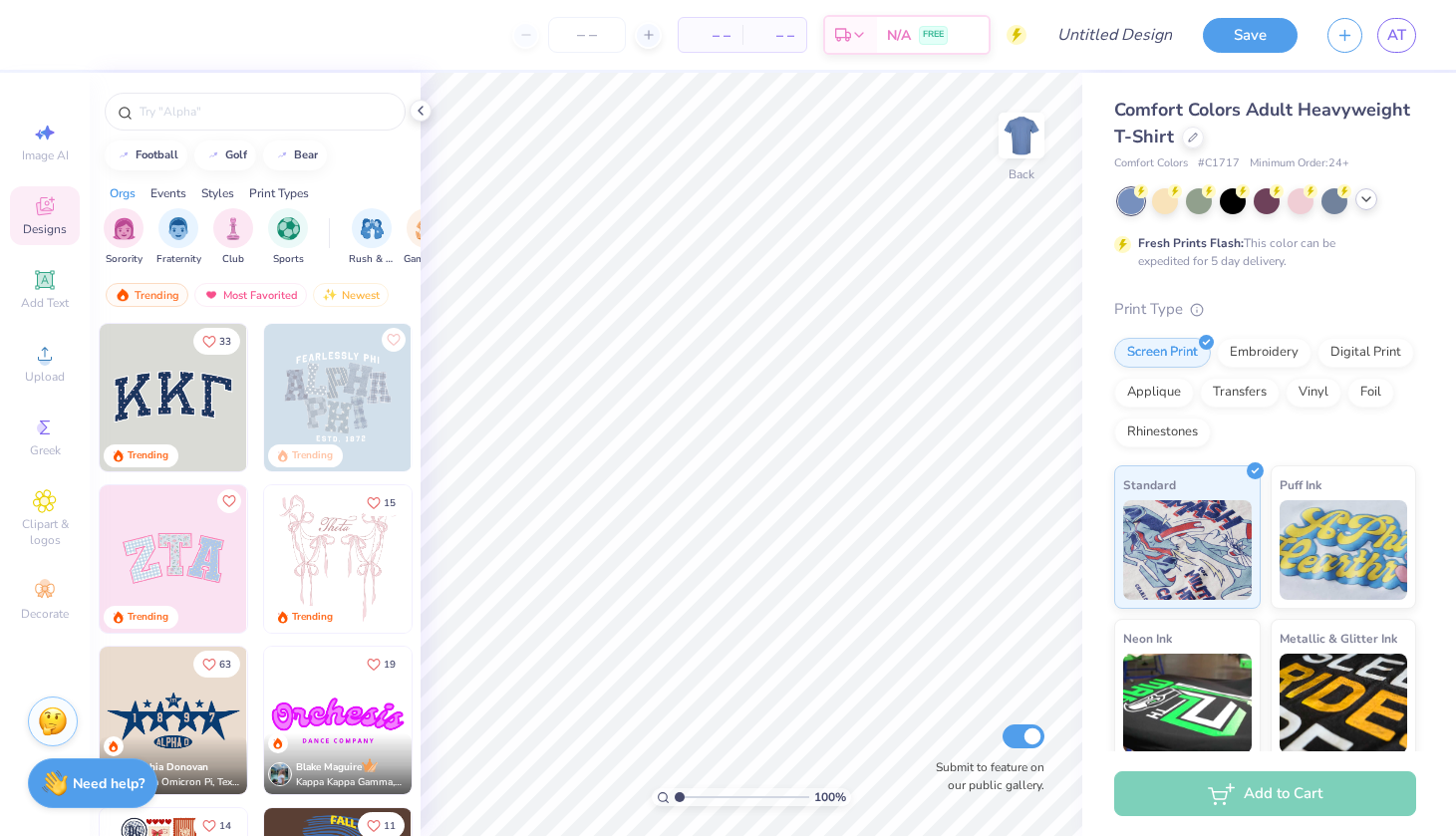 click 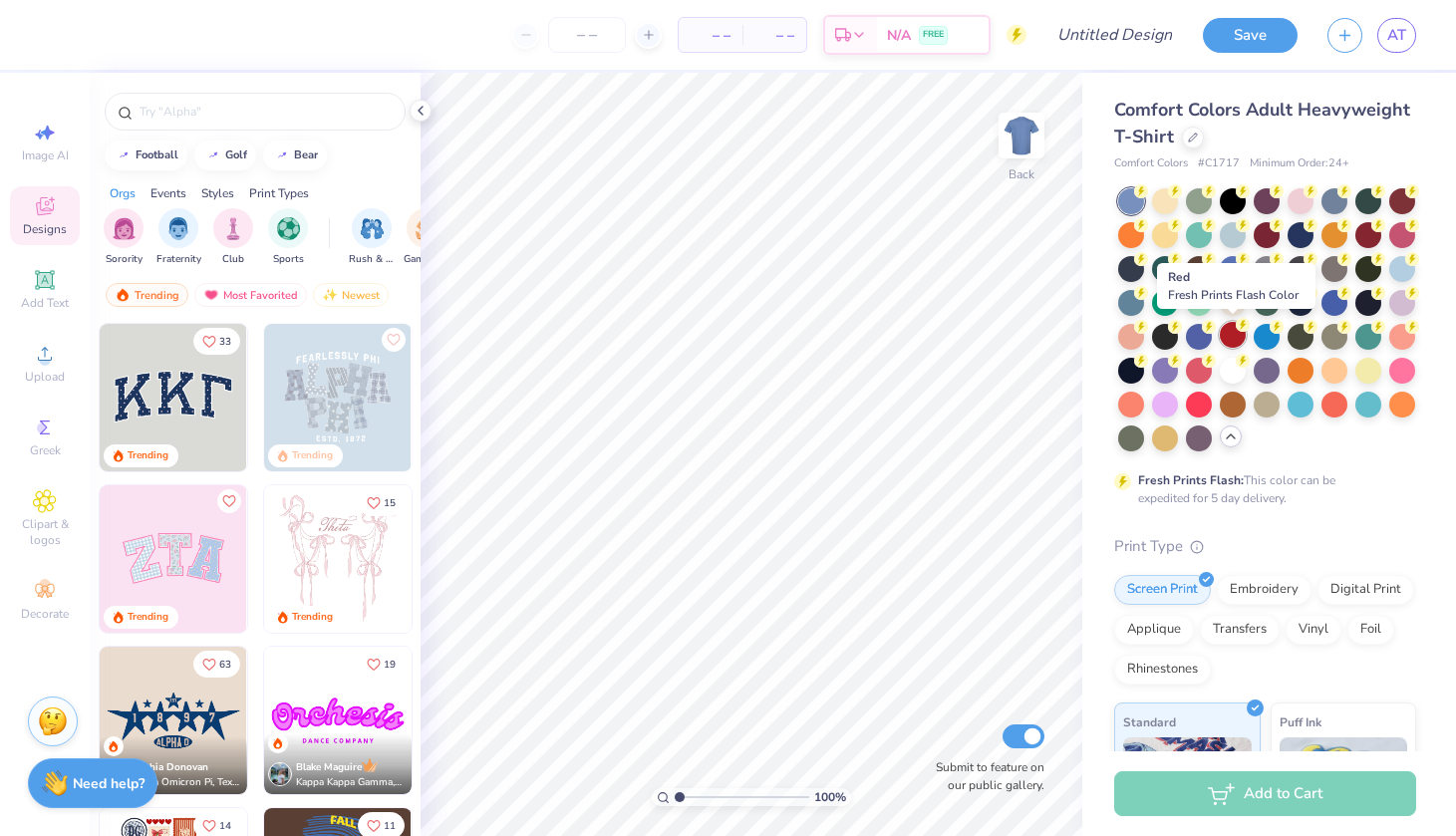click at bounding box center [1233, 335] 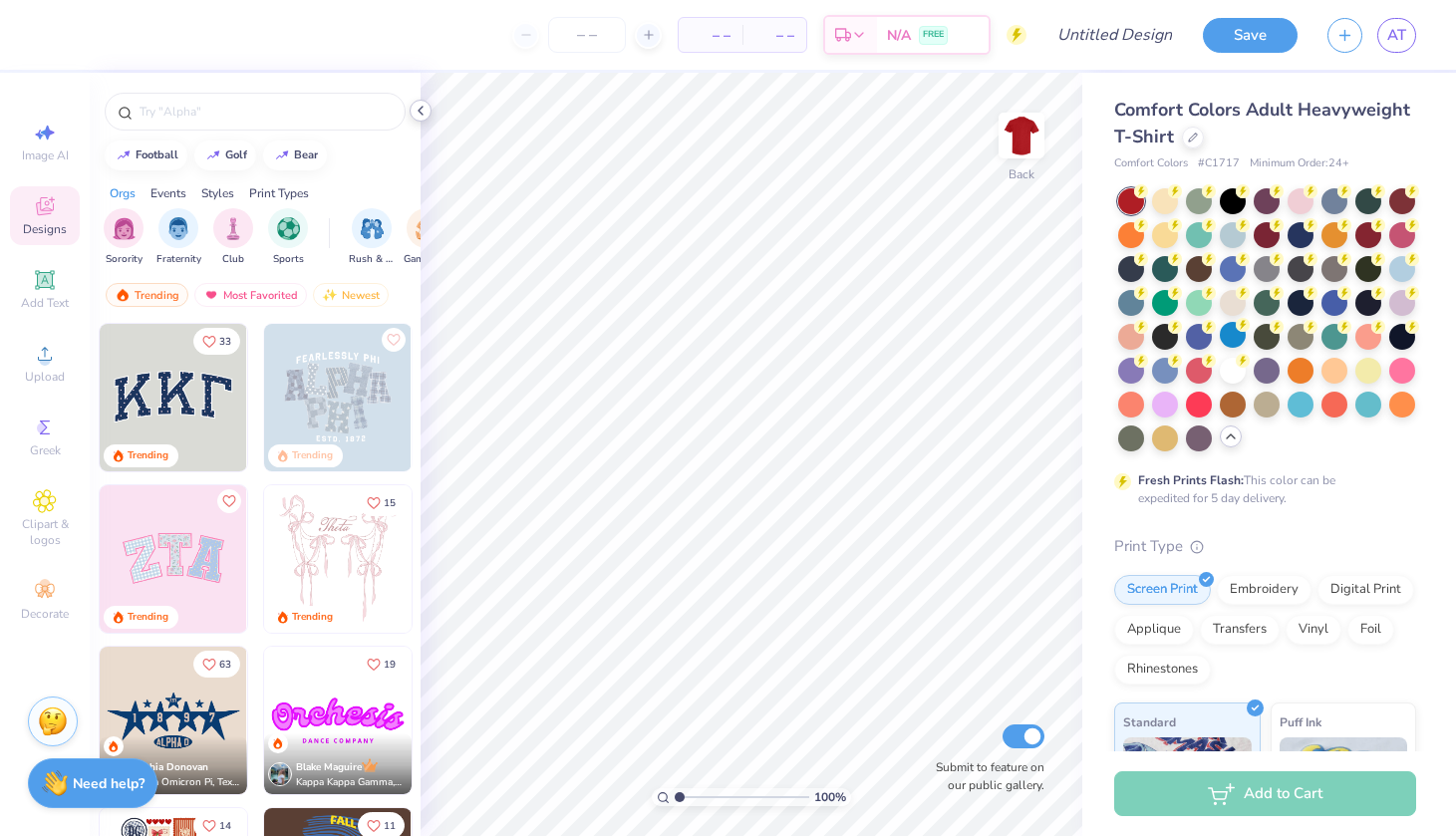 click 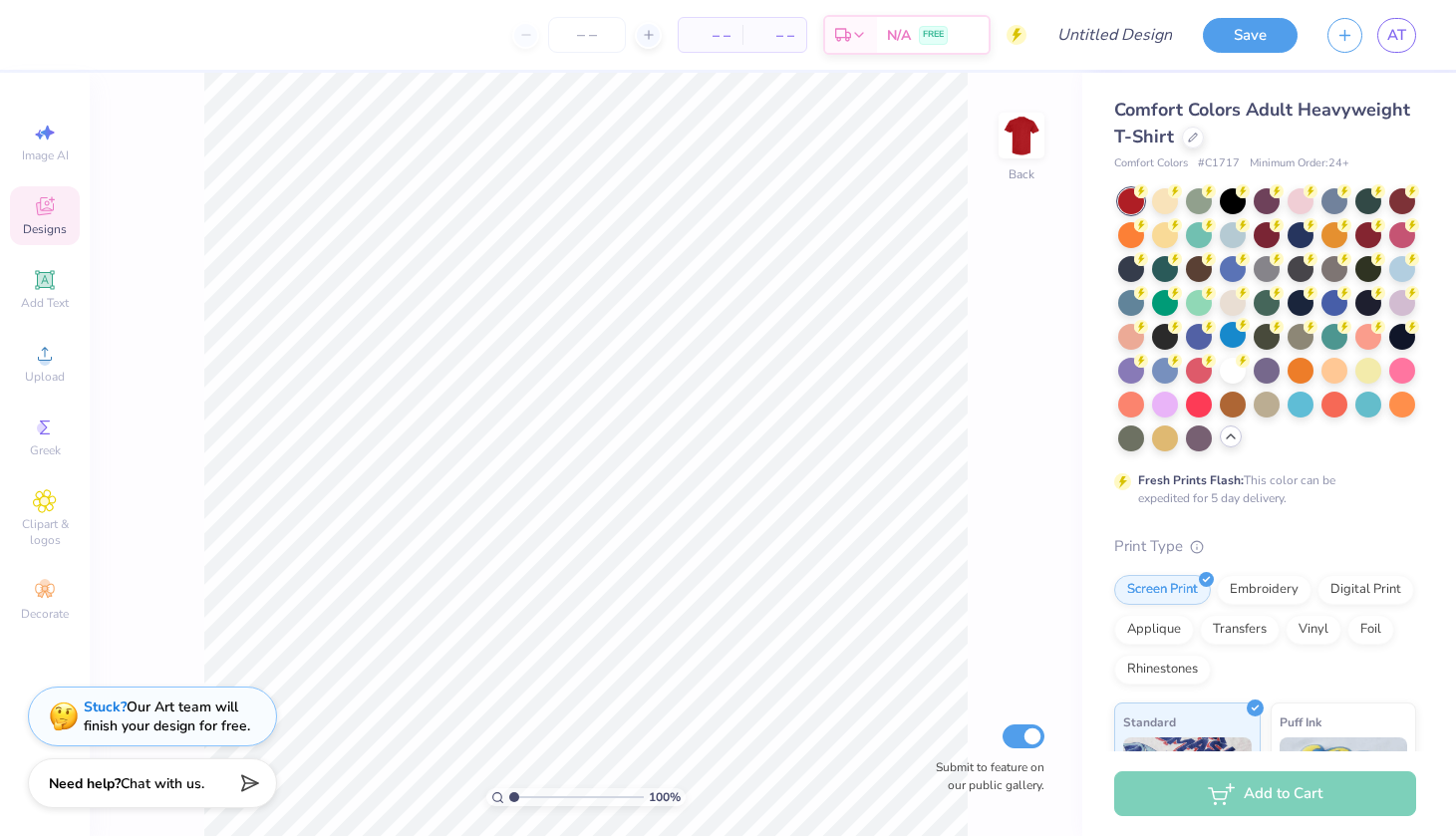 scroll, scrollTop: 0, scrollLeft: 0, axis: both 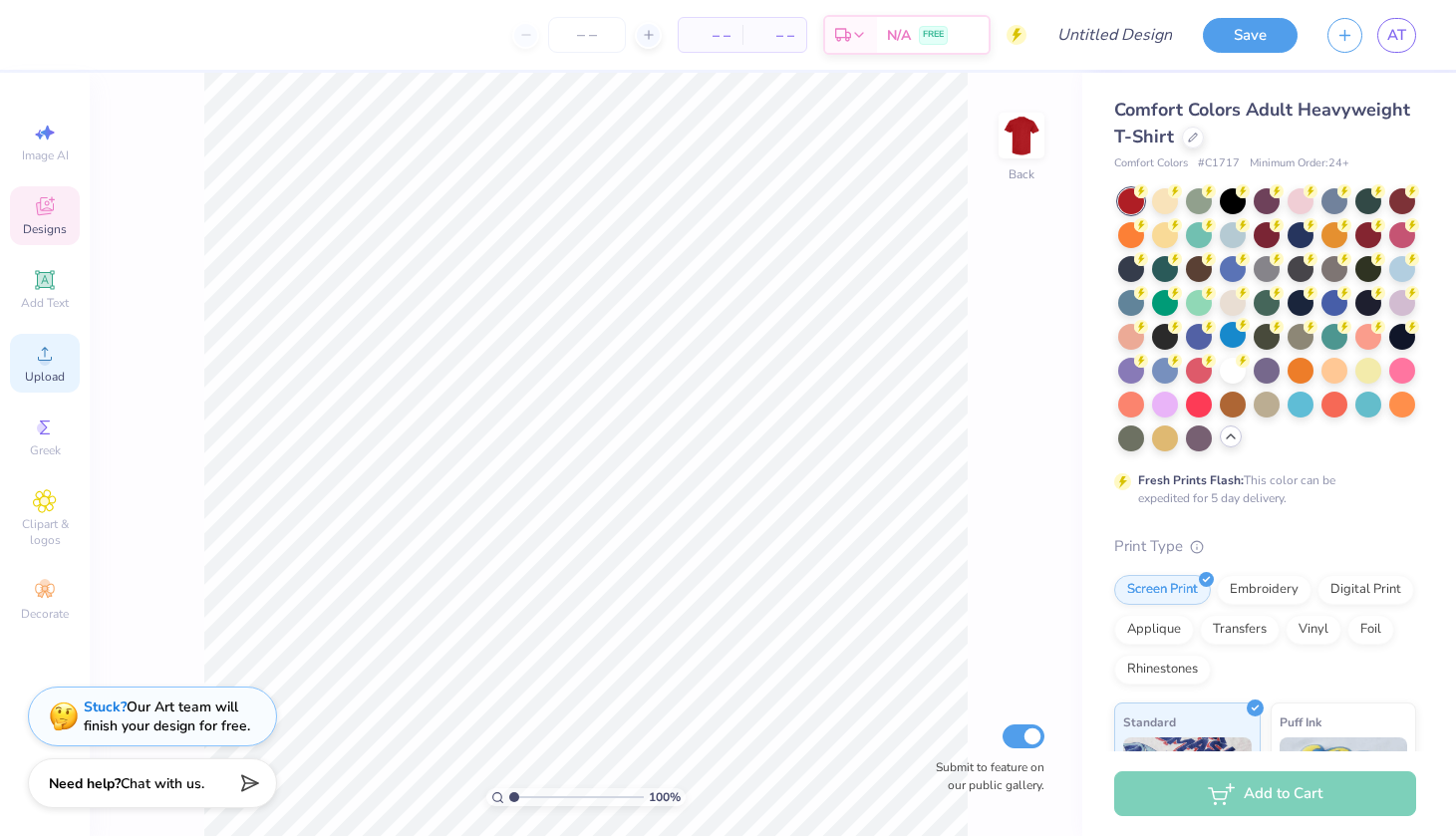click on "Upload" at bounding box center [45, 377] 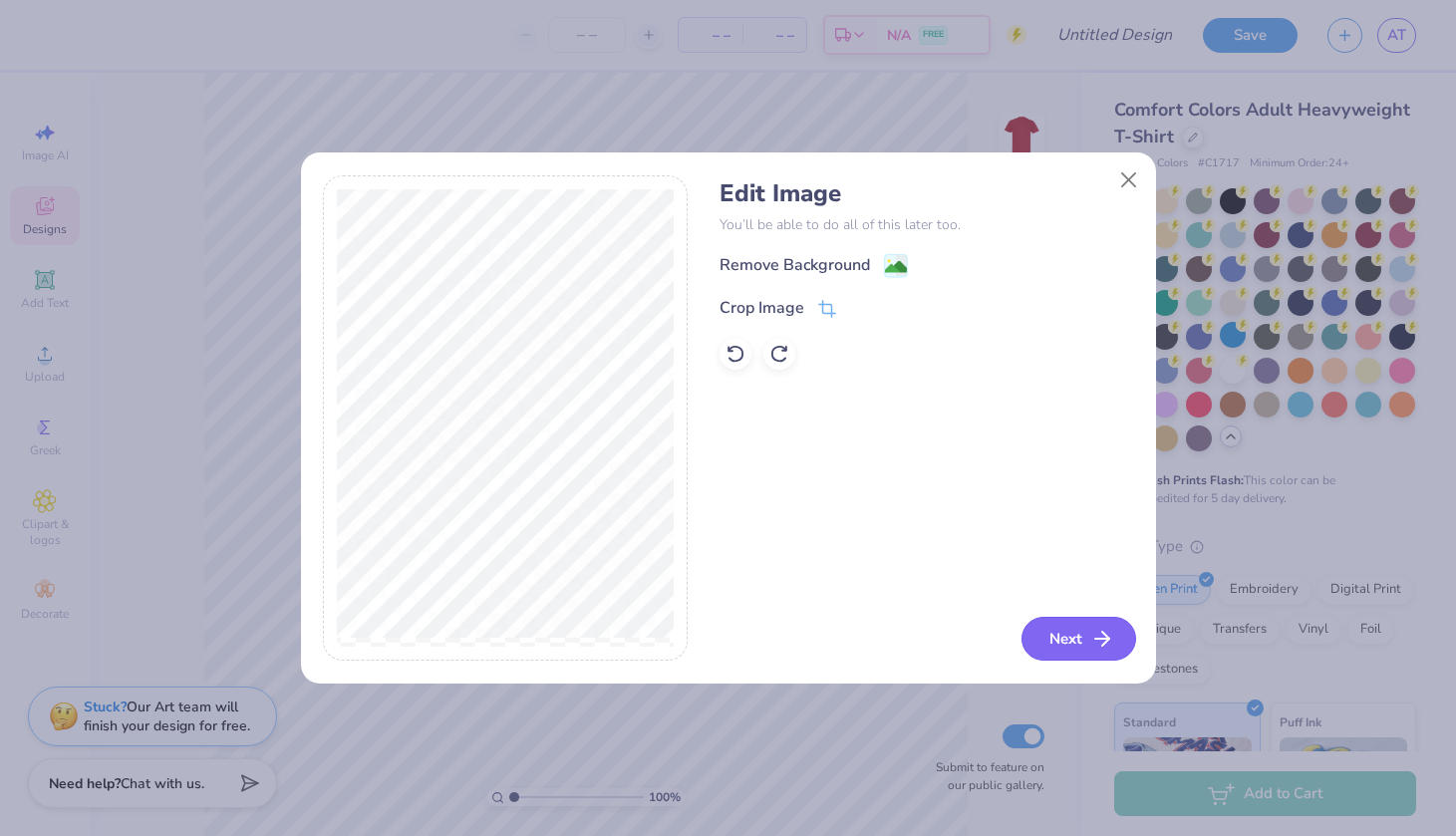 click on "Next" at bounding box center [1078, 639] 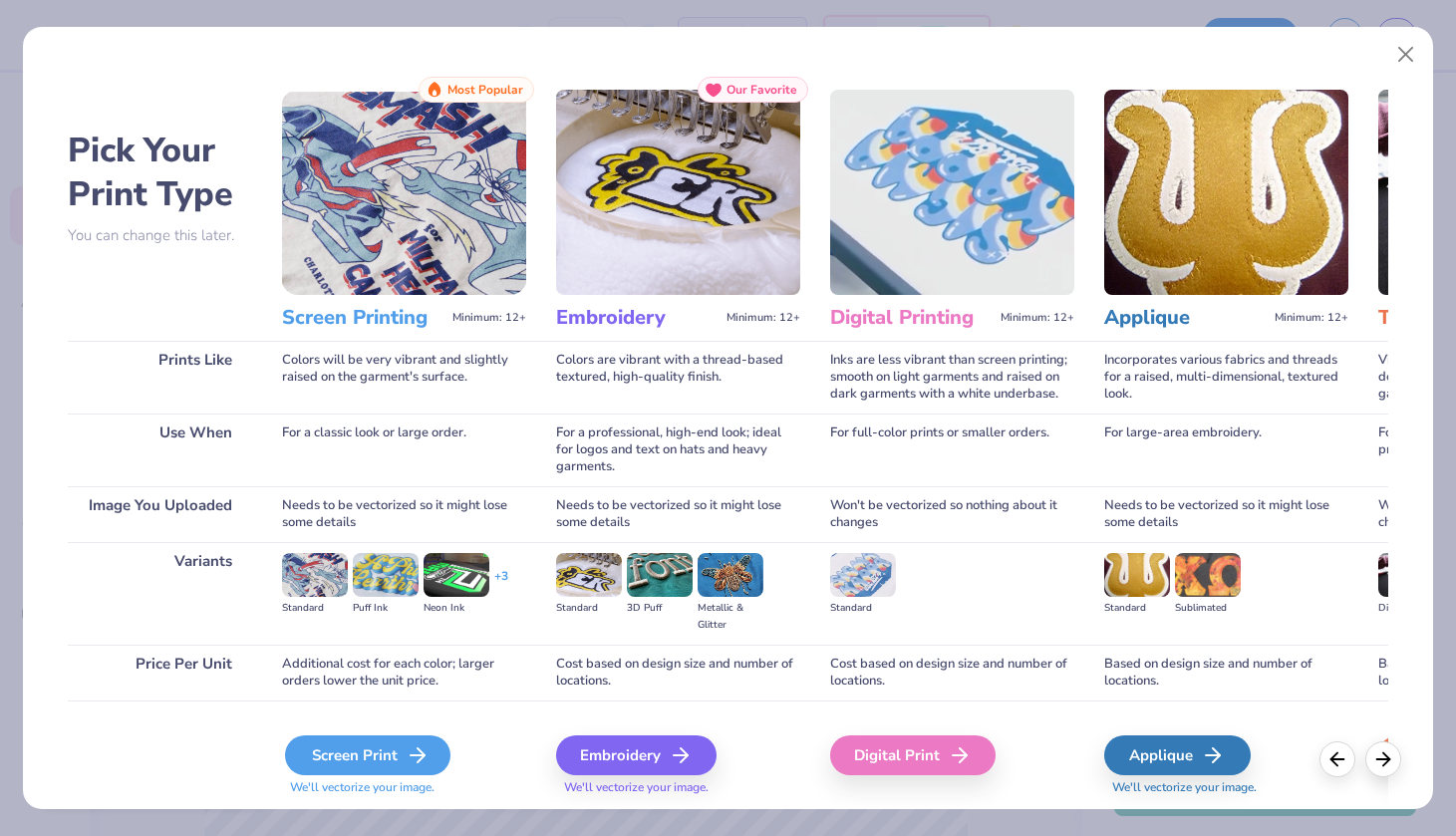 click on "Screen Print" at bounding box center [368, 755] 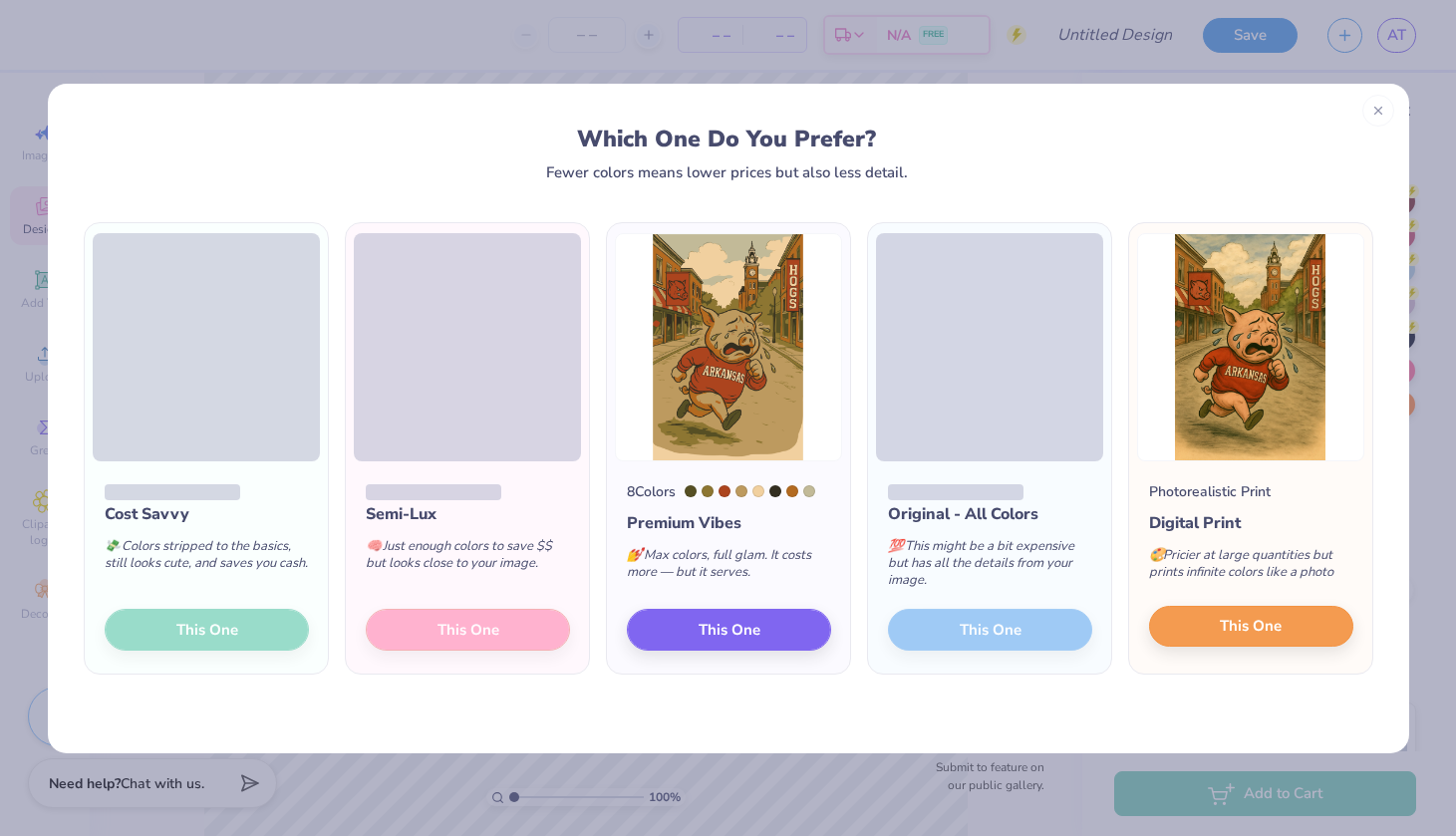 click on "This One" at bounding box center (1251, 627) 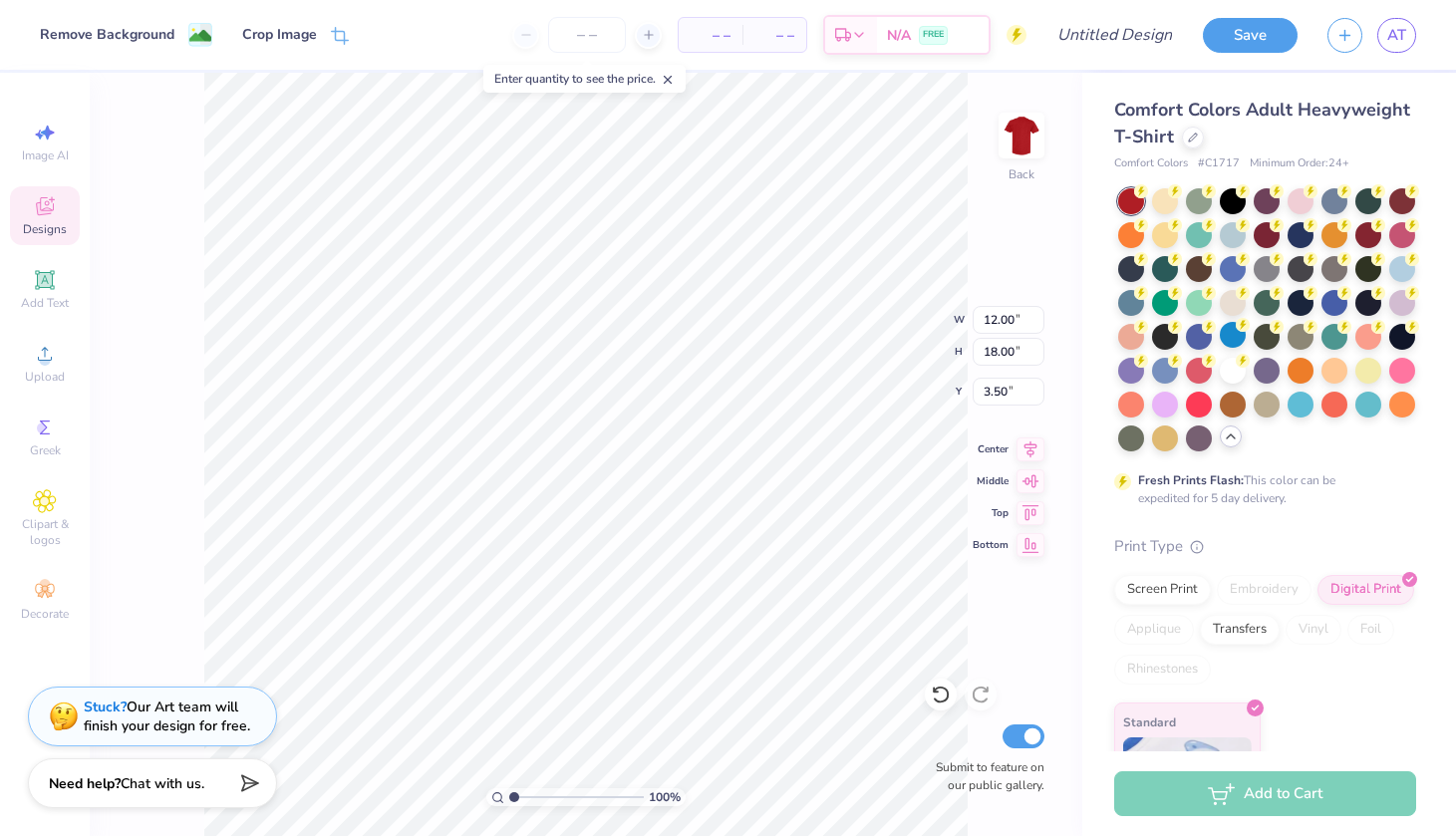 type on "8.55" 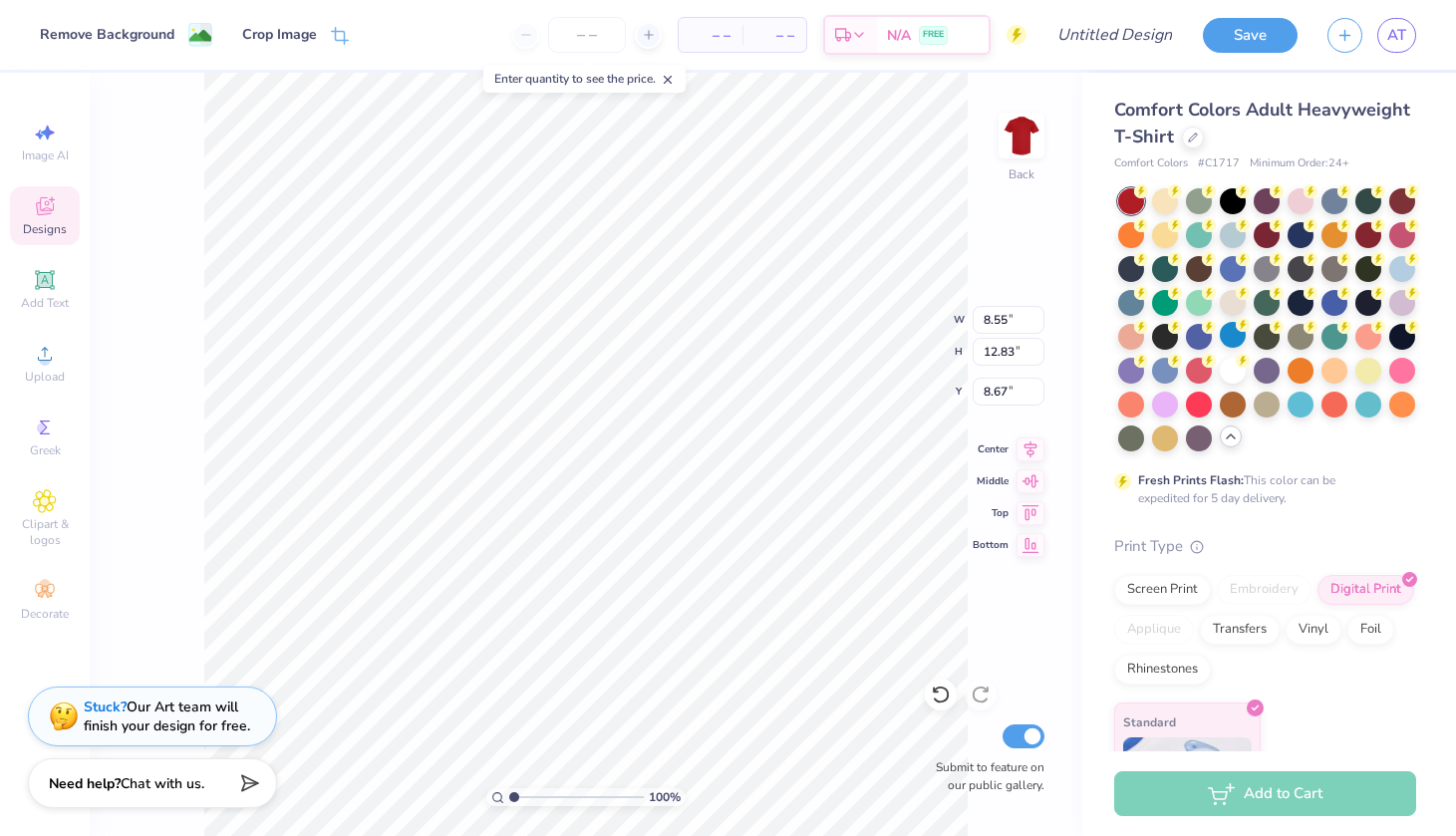 type on "4.82" 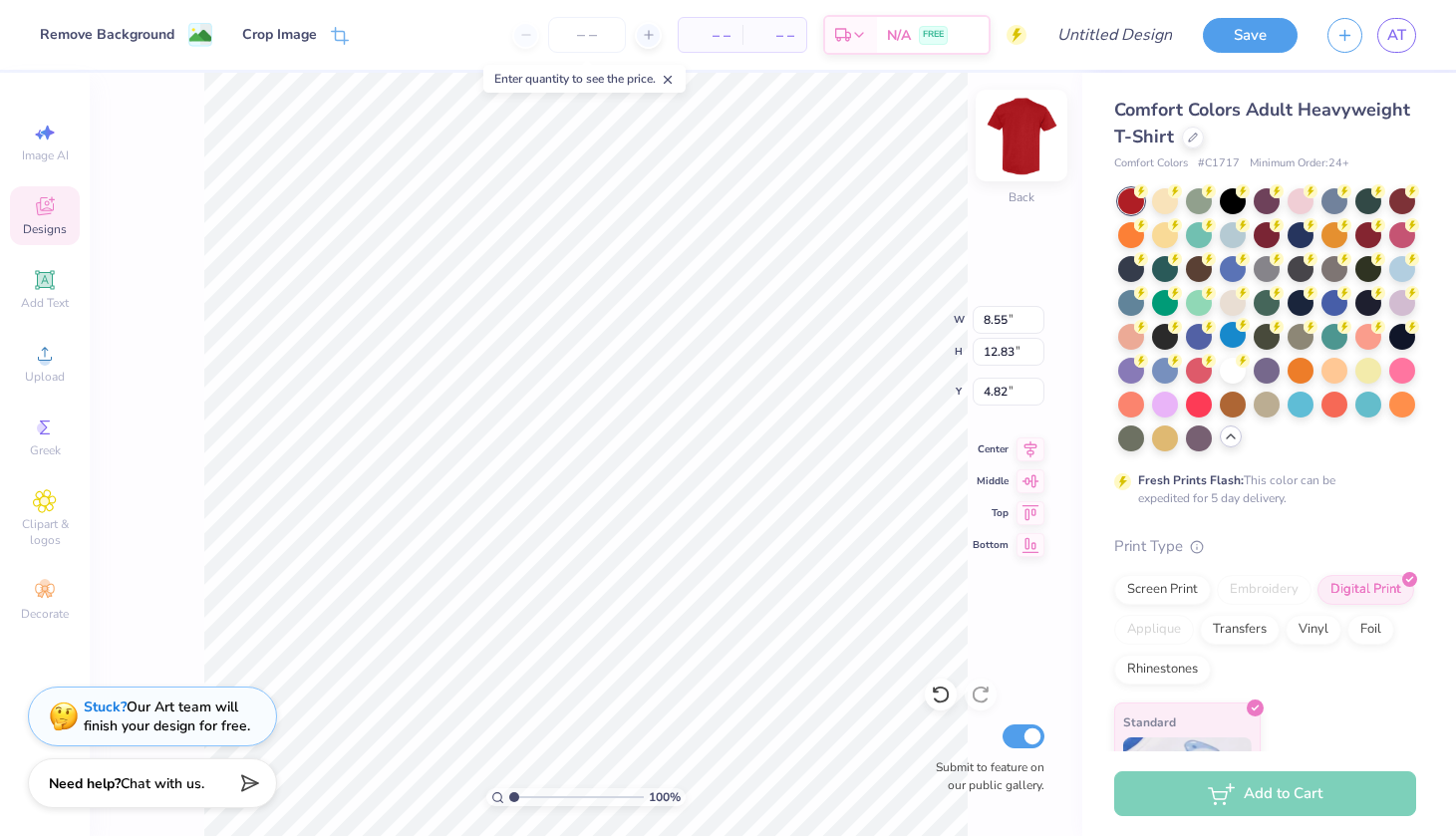 click at bounding box center [1021, 136] 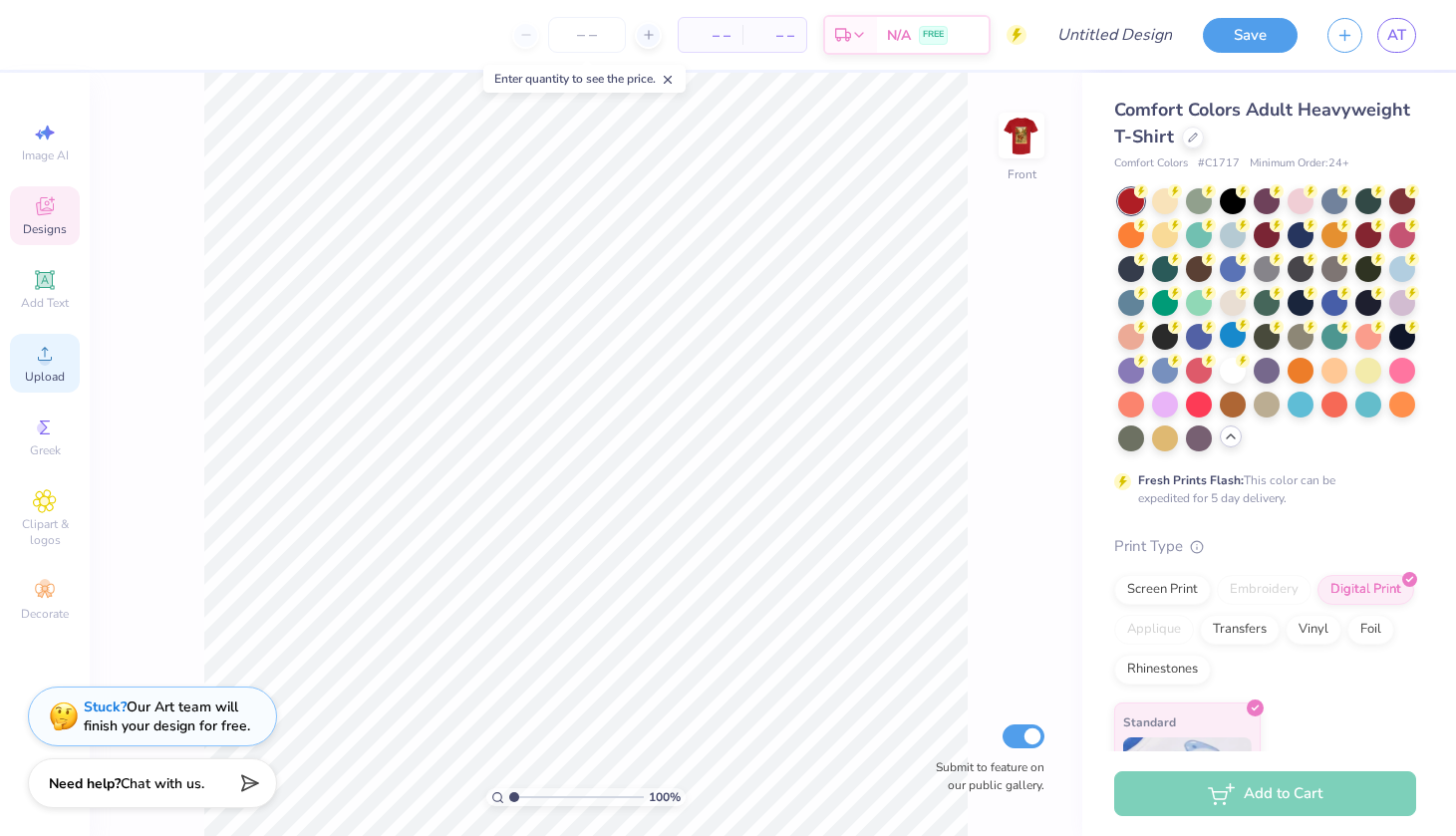 click on "Upload" at bounding box center [45, 377] 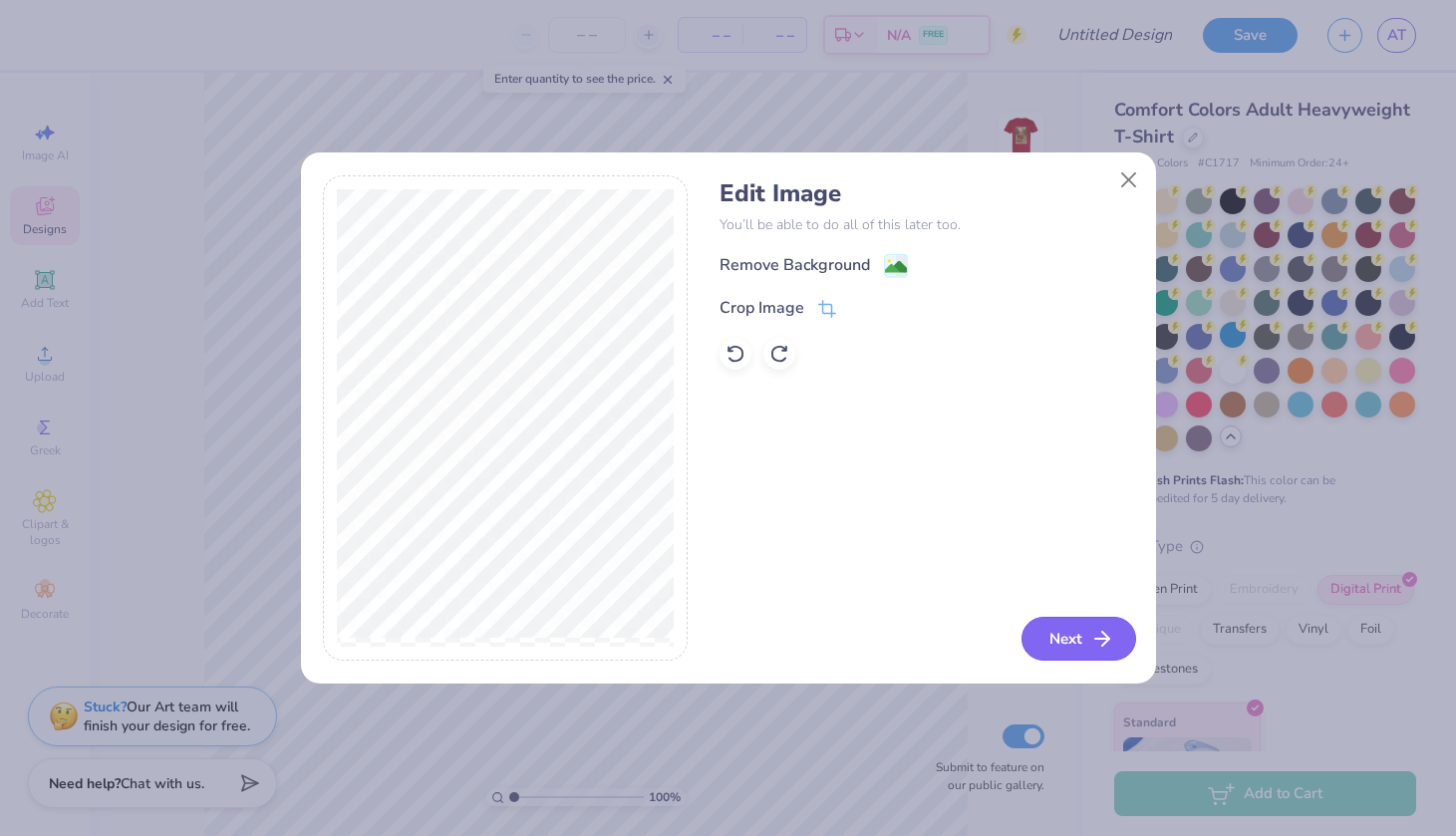 click 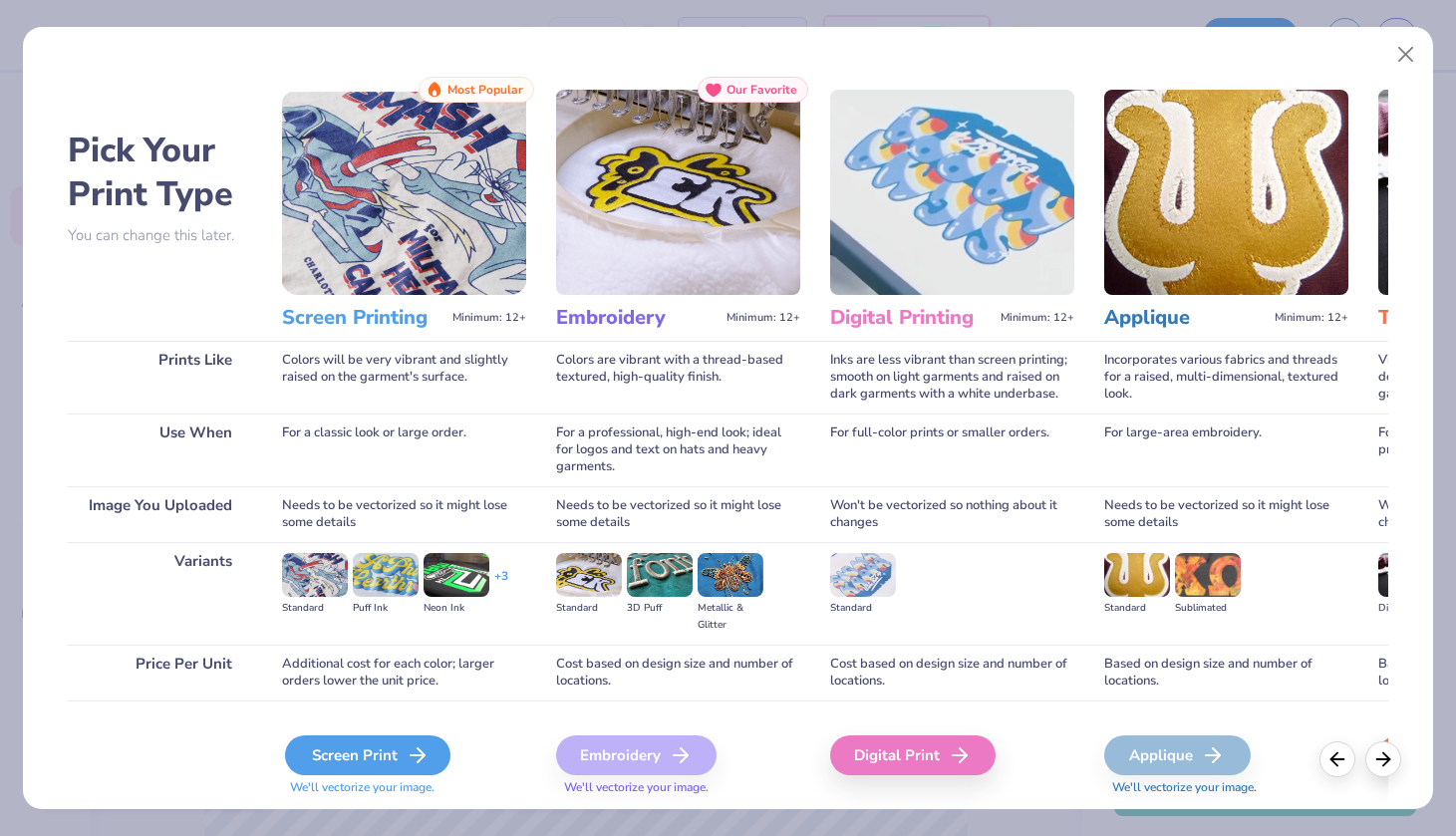 click on "Screen Print" at bounding box center [368, 755] 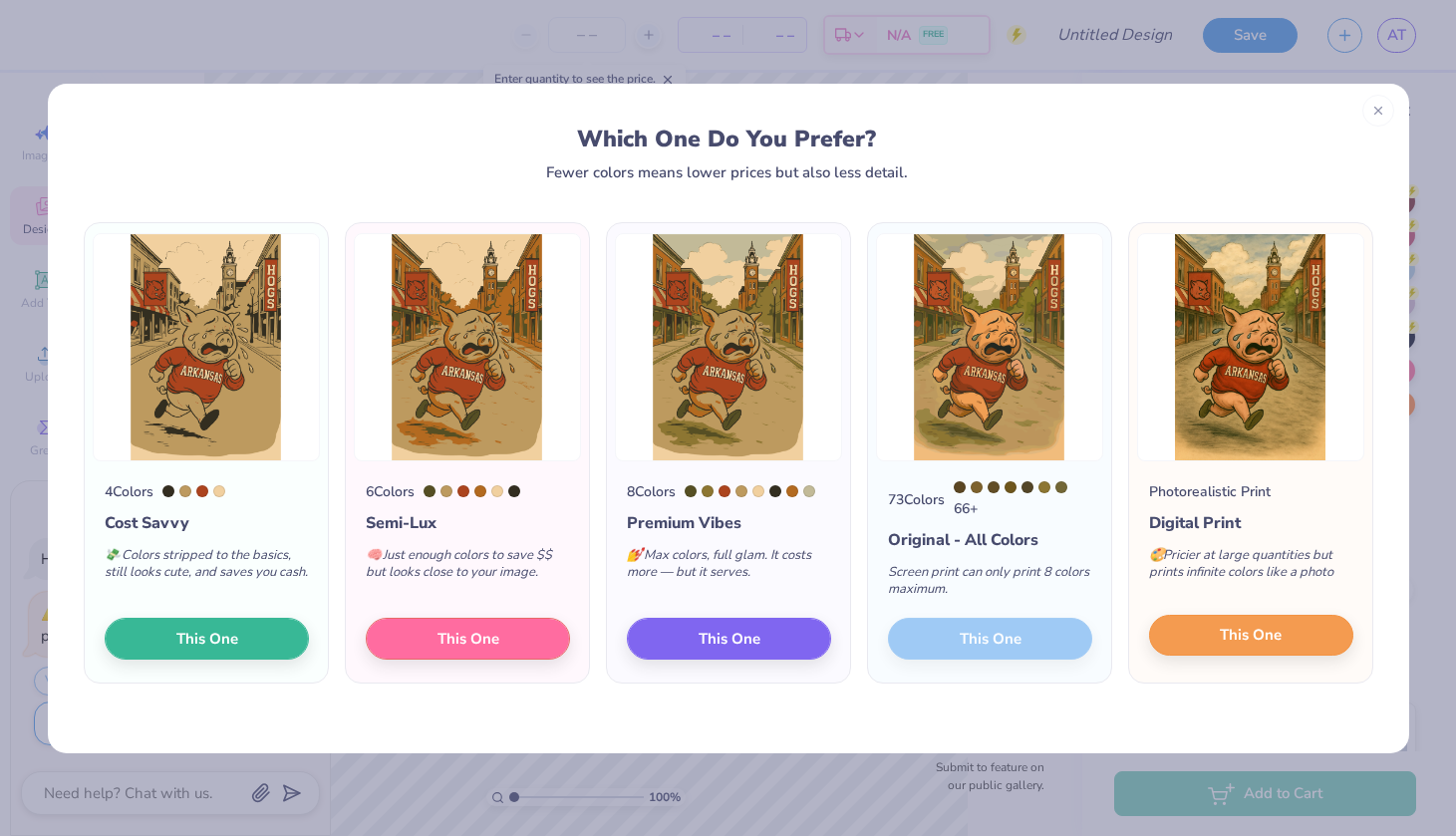 click on "This One" at bounding box center [1251, 635] 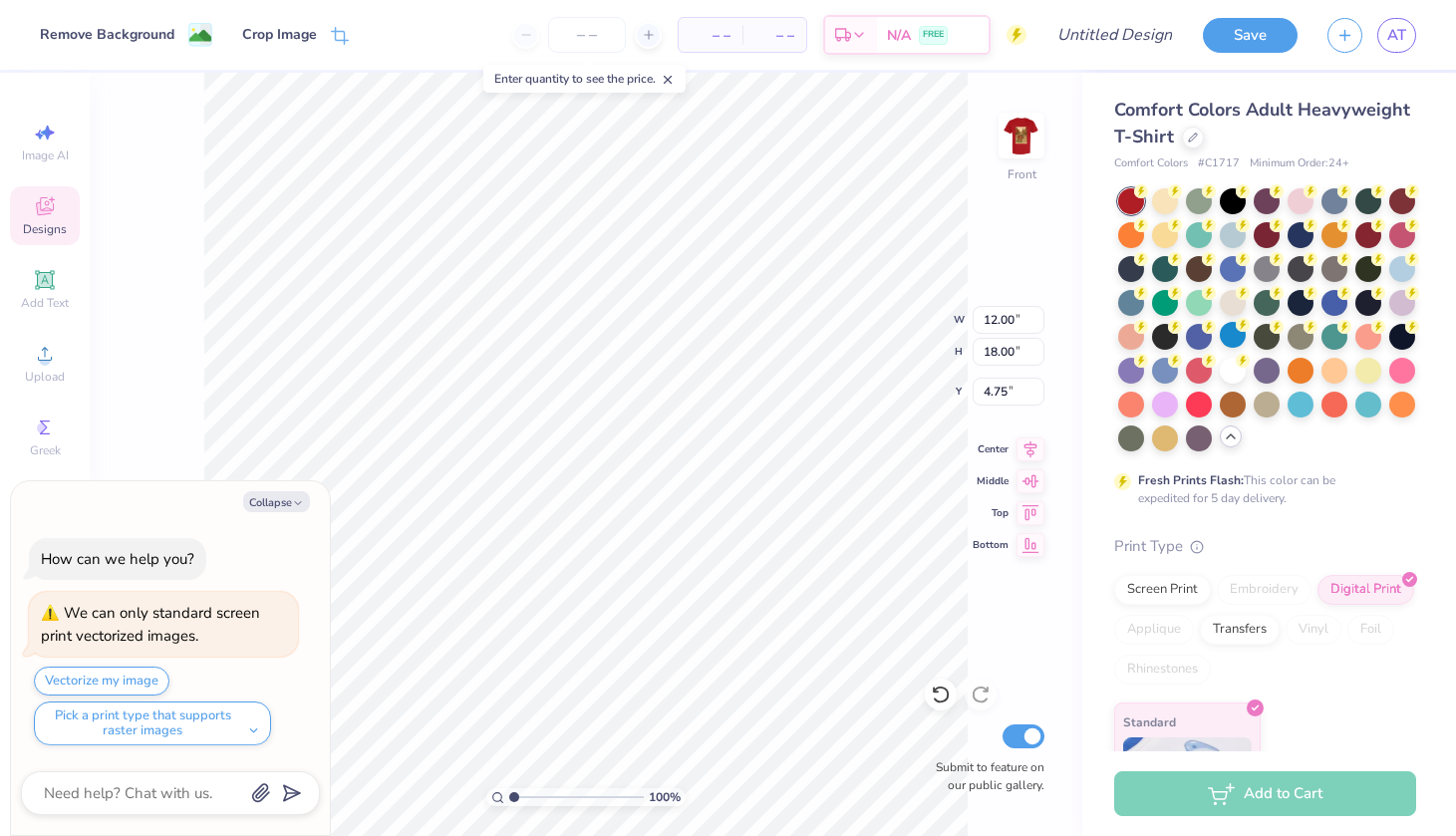 type on "x" 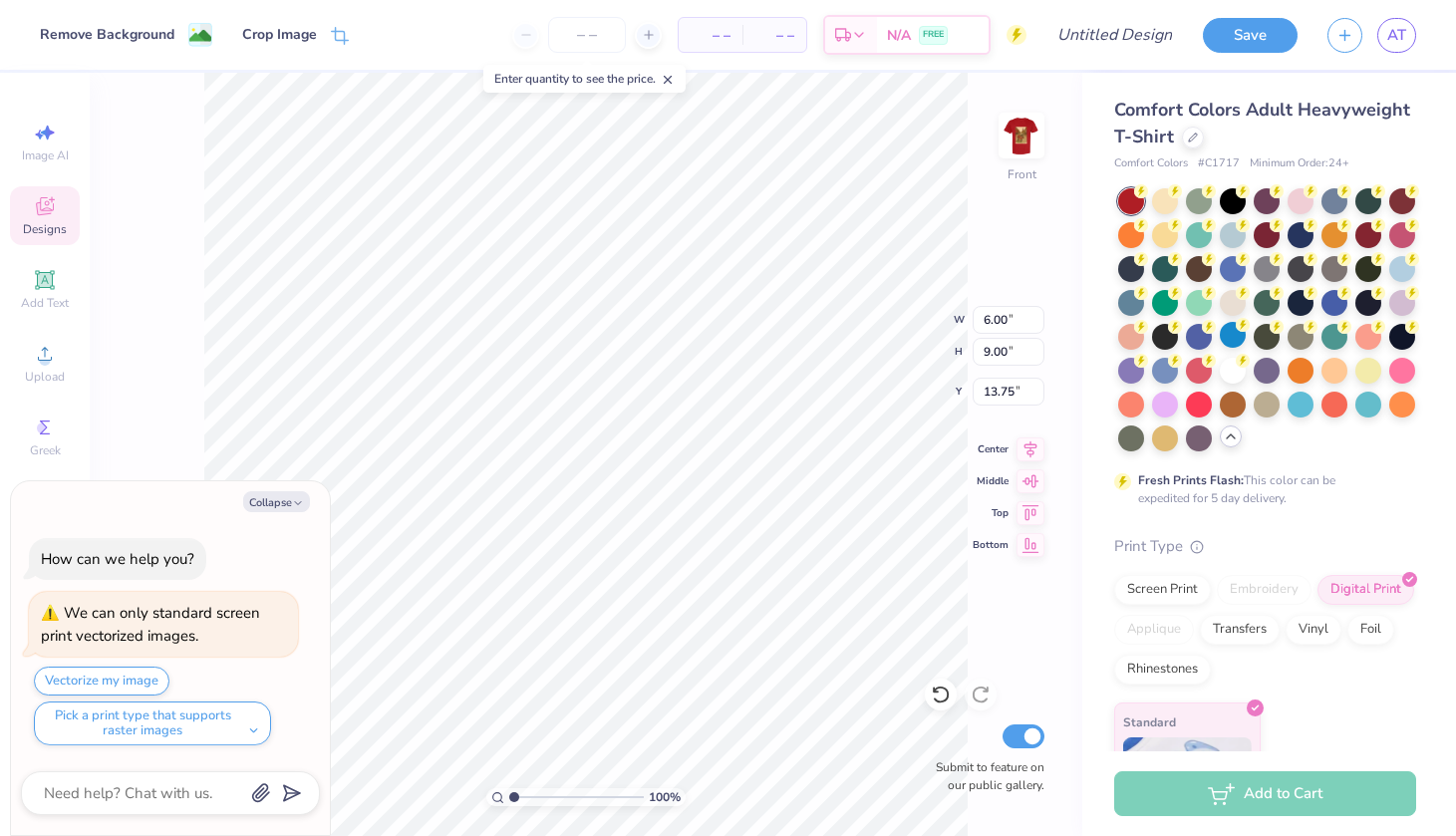 type on "x" 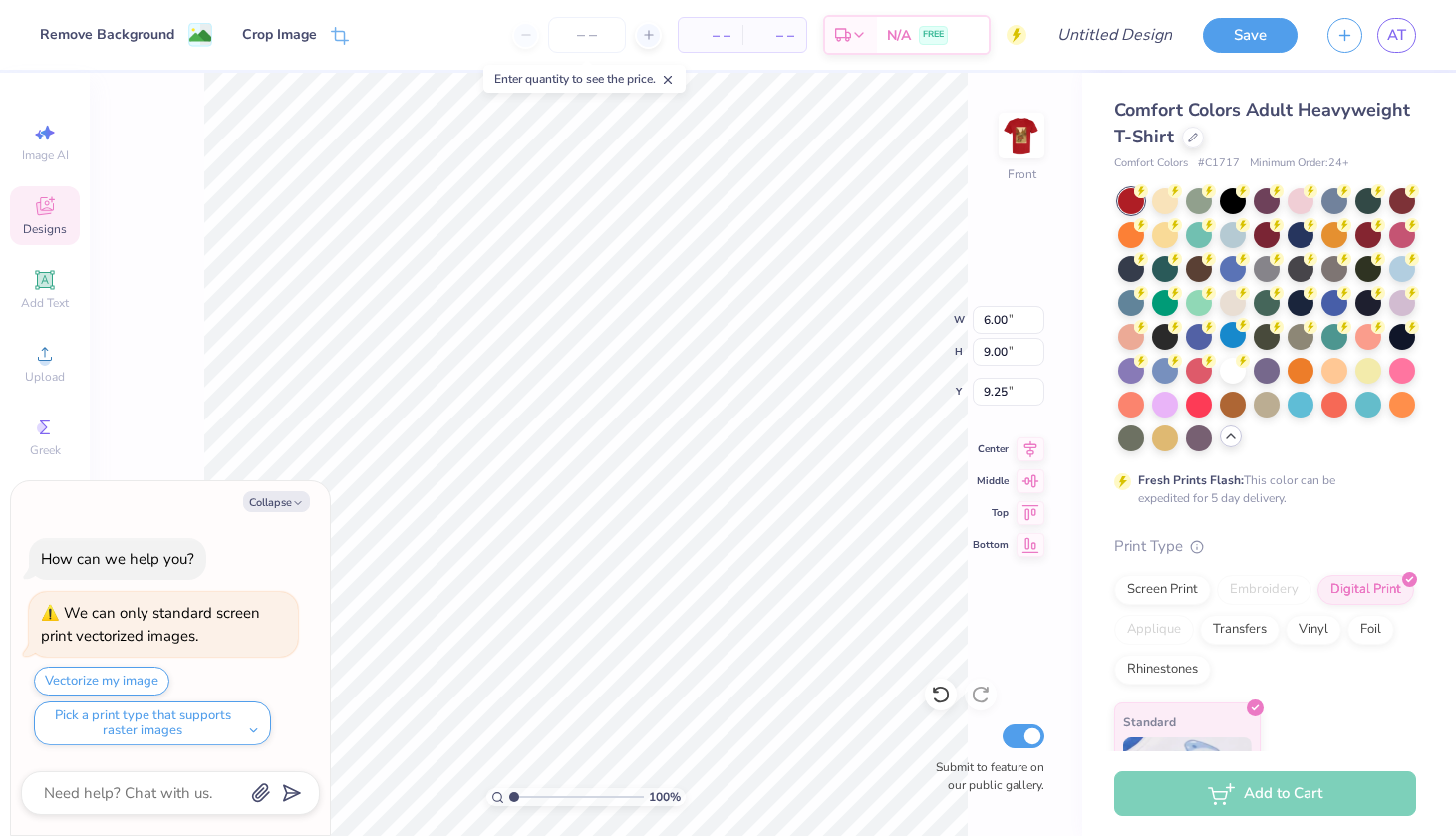 type on "x" 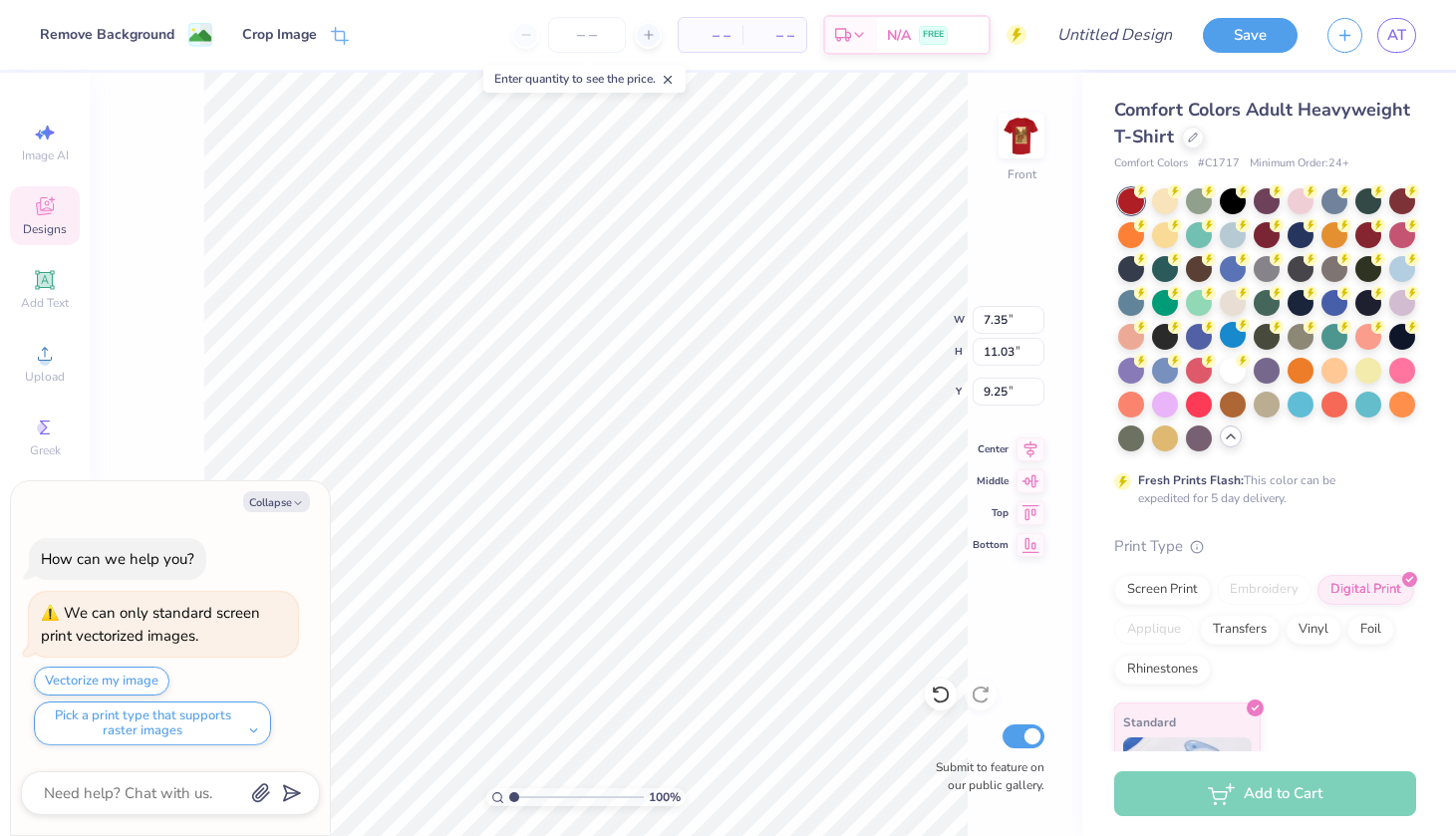 type on "x" 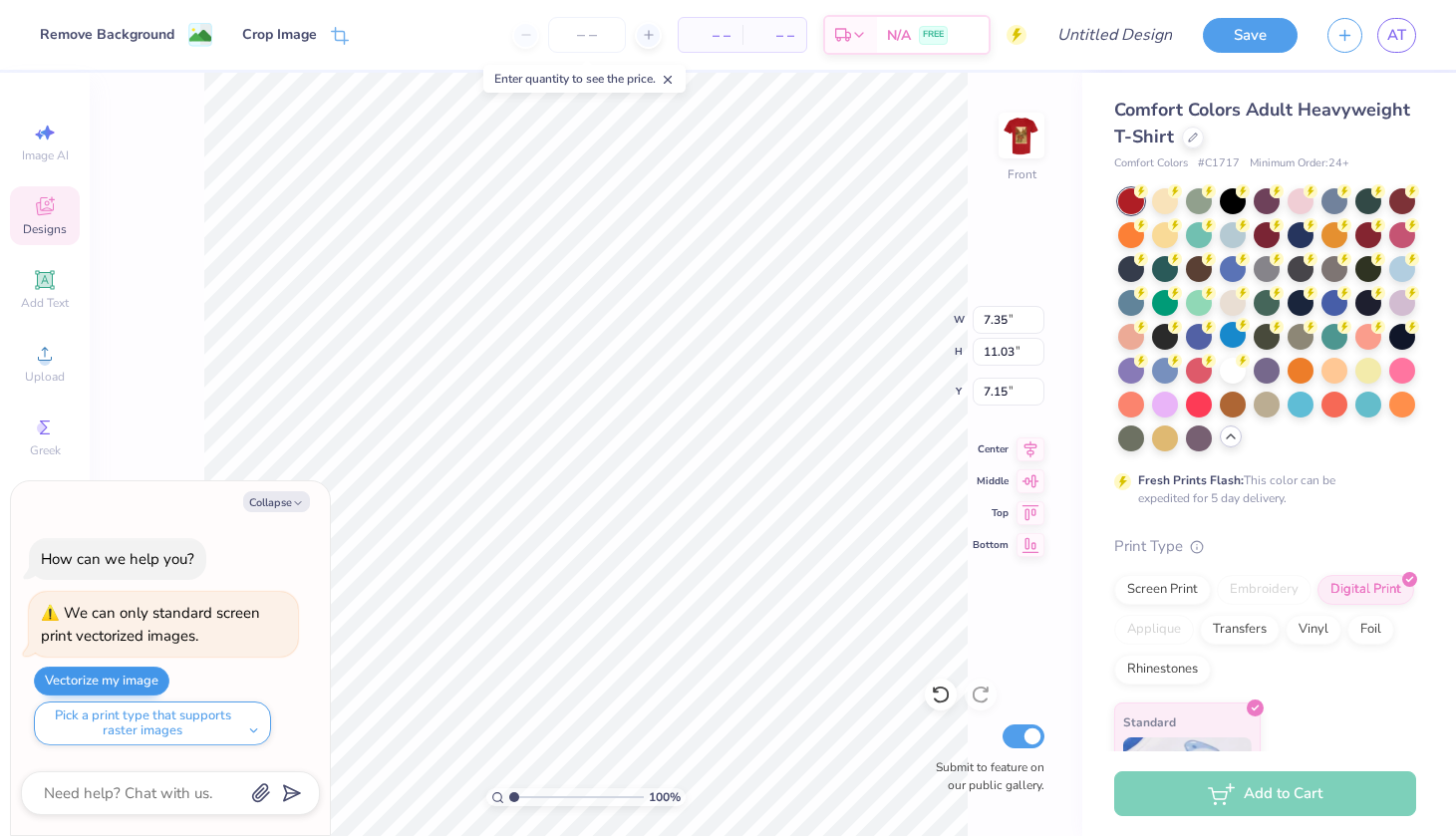 click on "Vectorize my image" at bounding box center (102, 681) 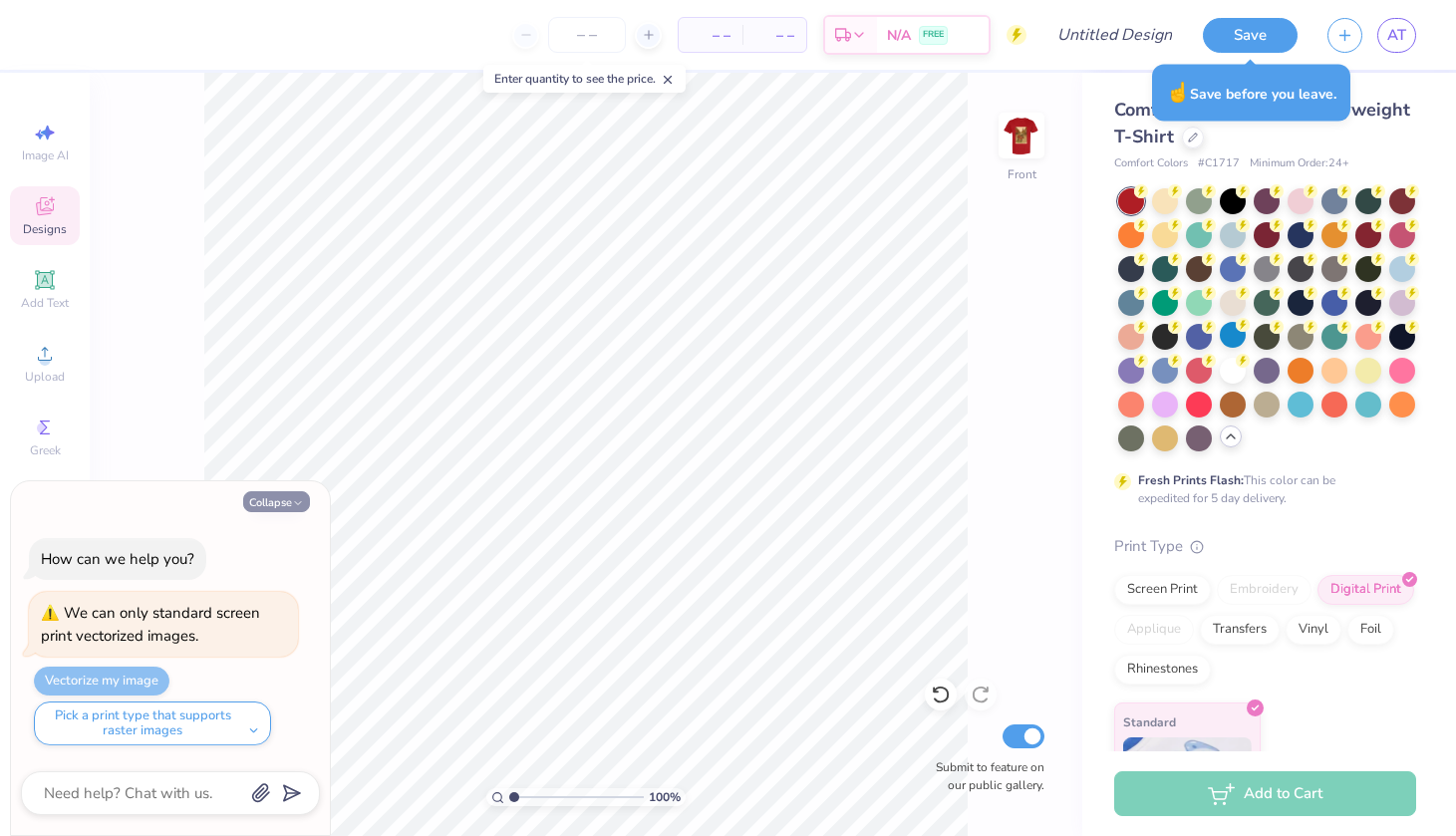 click 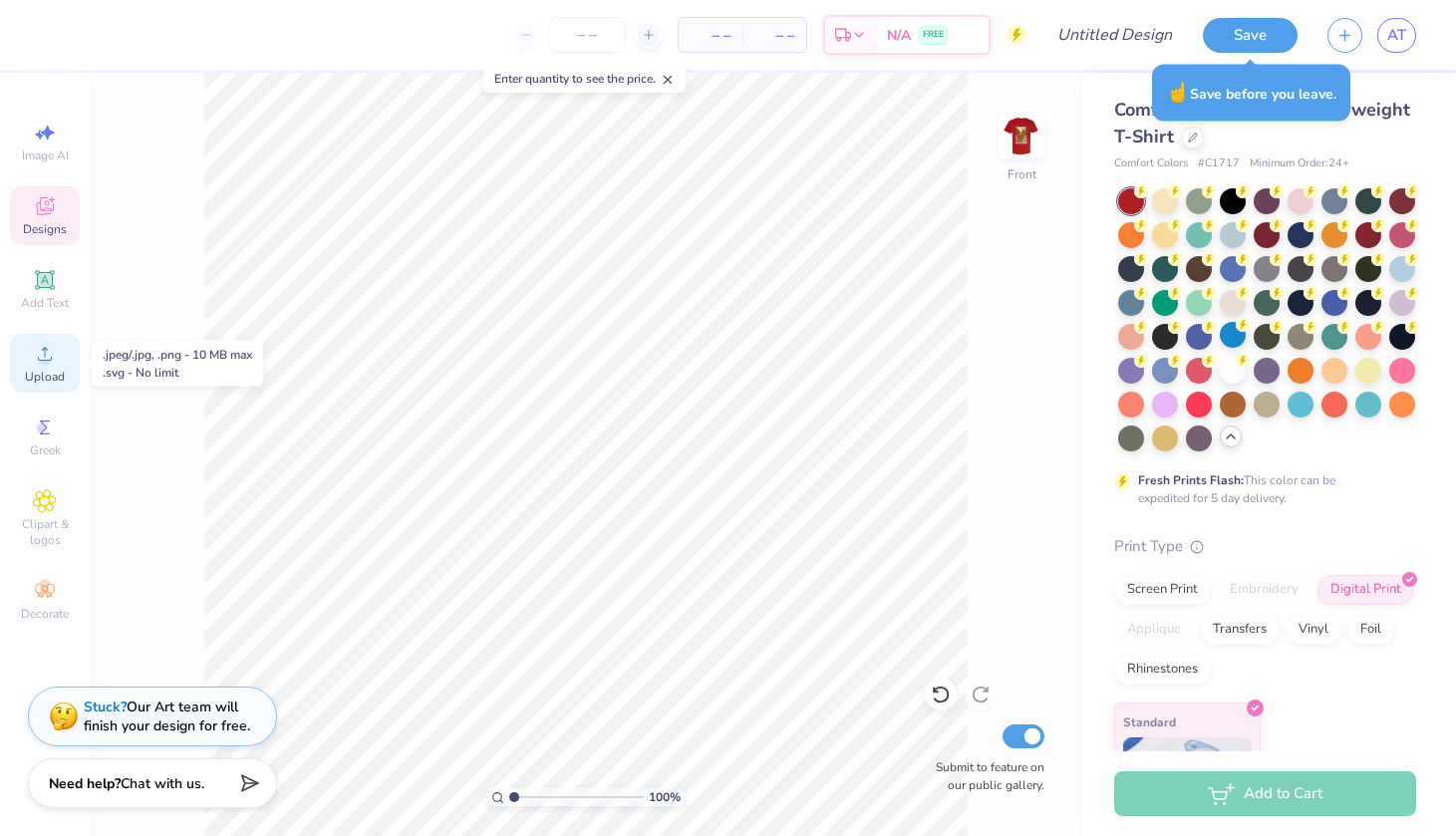 click 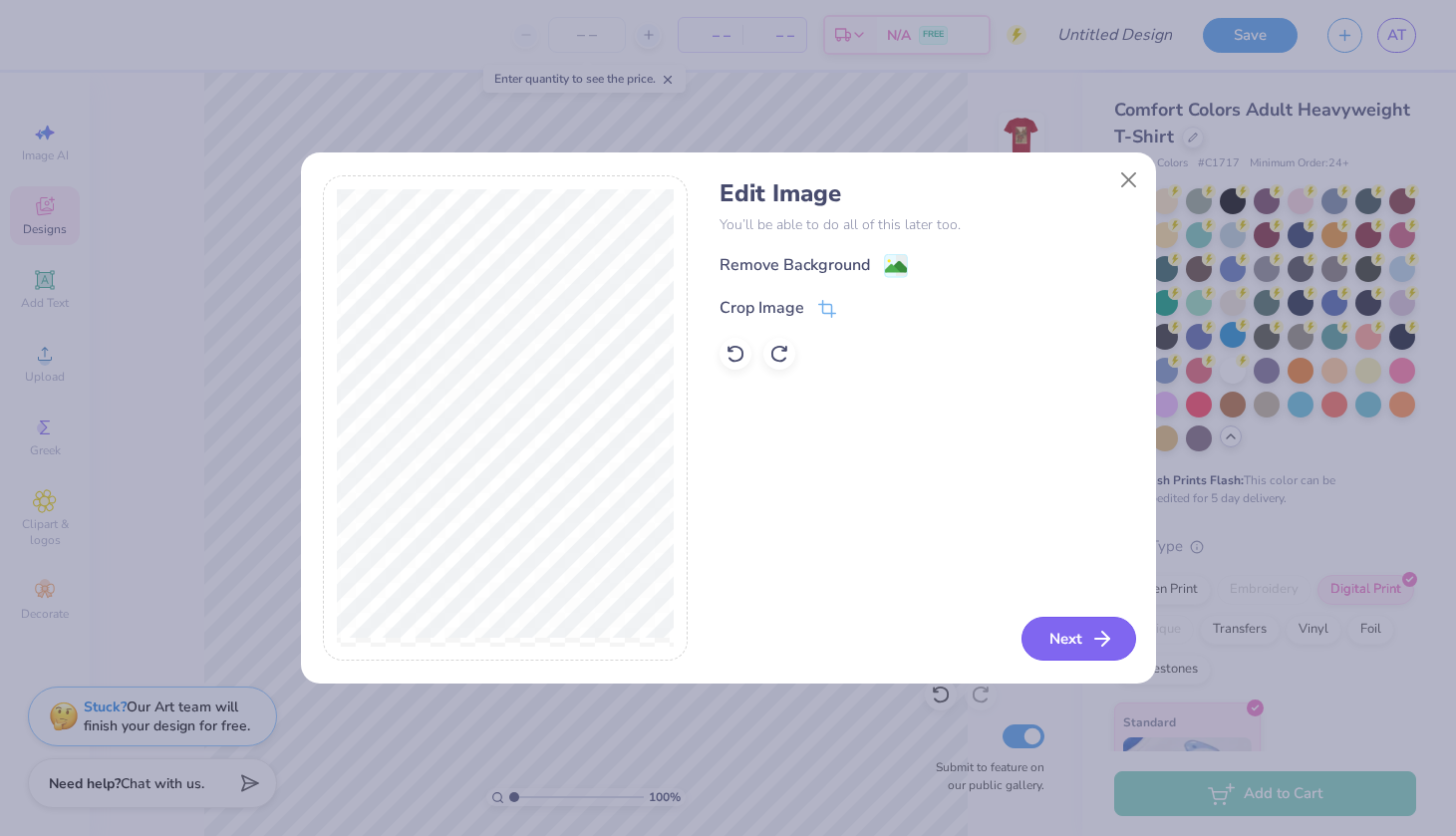 click on "Next" at bounding box center [1078, 639] 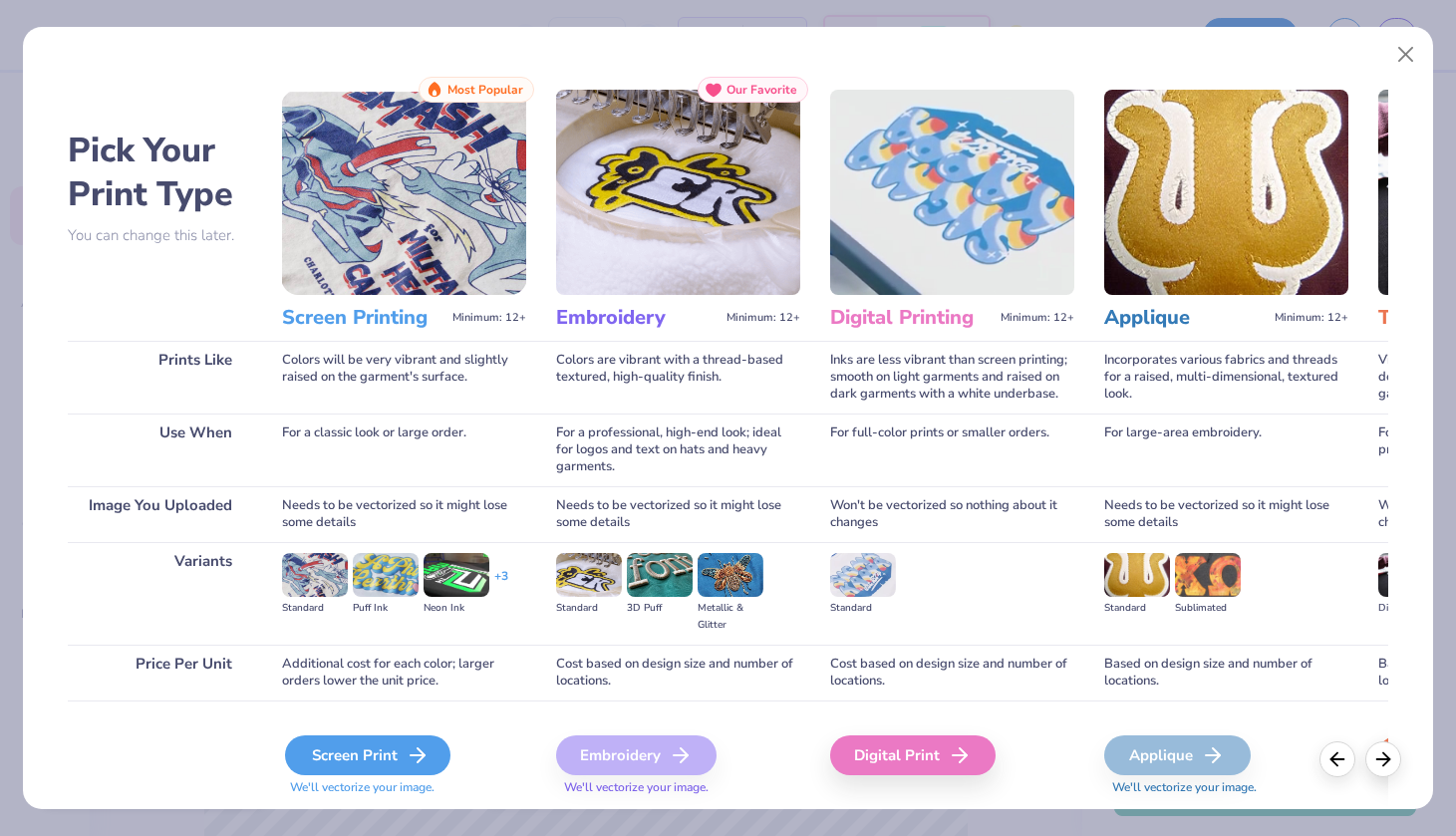 click on "Screen Print" at bounding box center [368, 755] 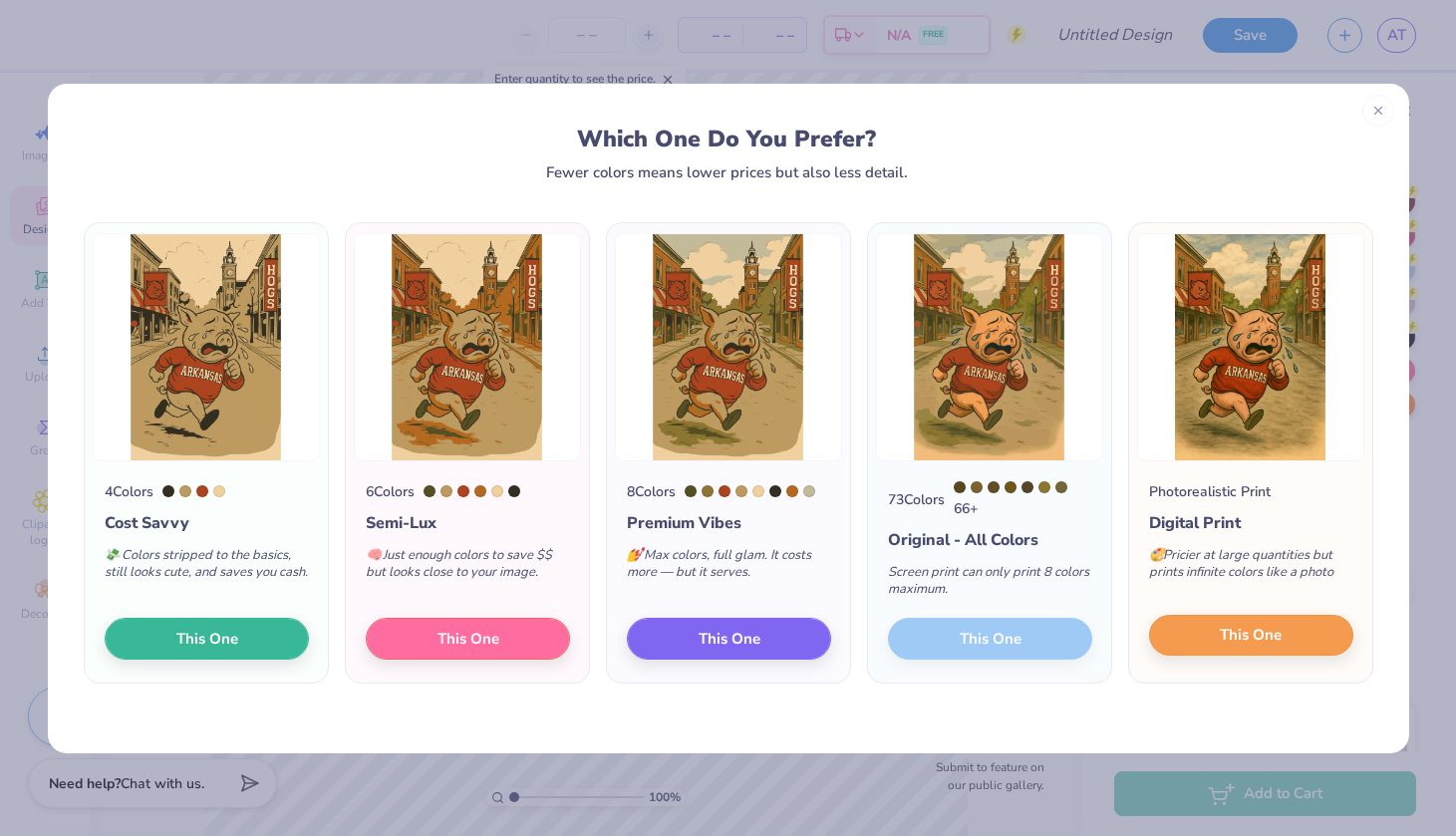 click on "This One" at bounding box center (1251, 635) 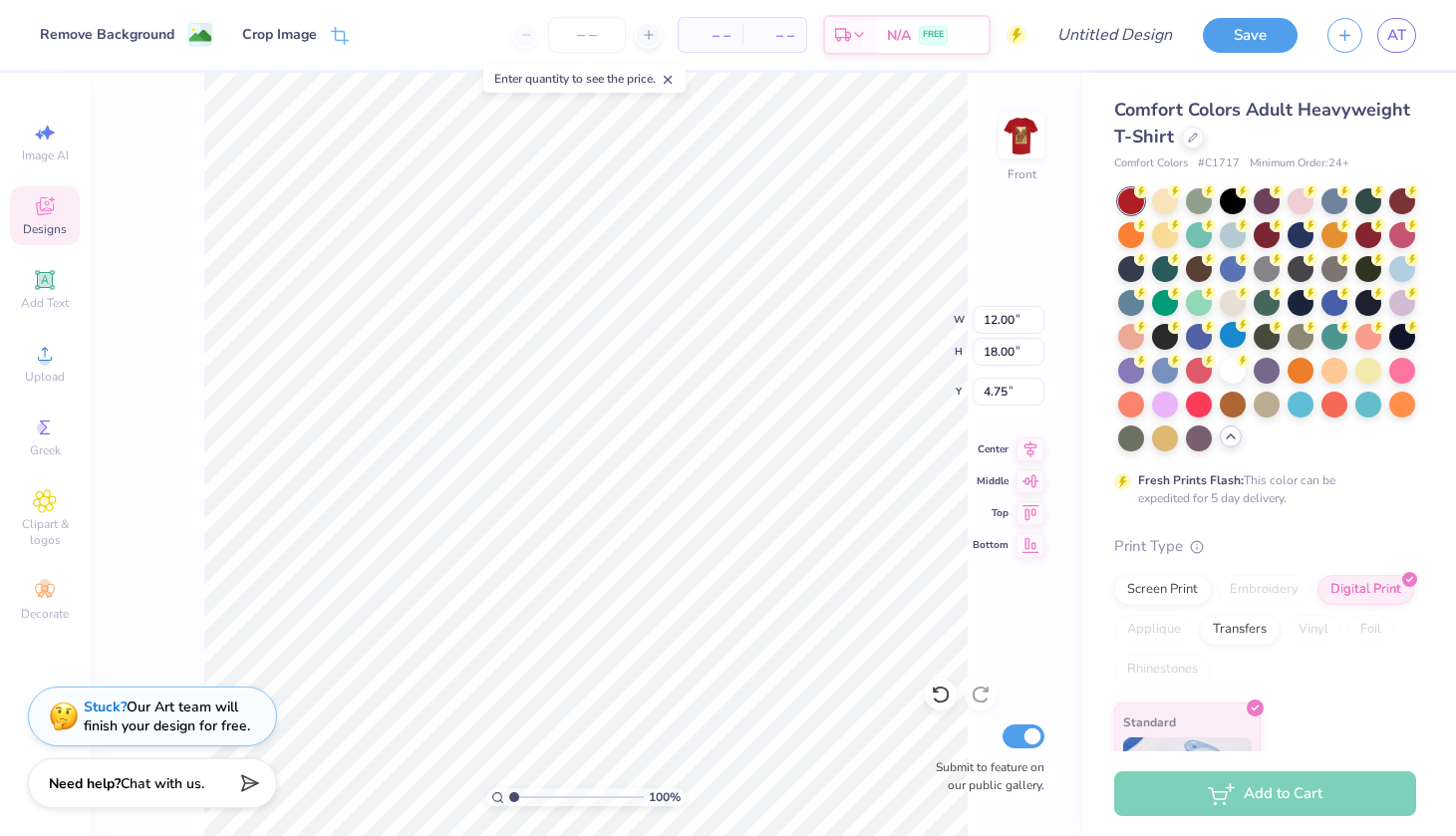 type on "6.17" 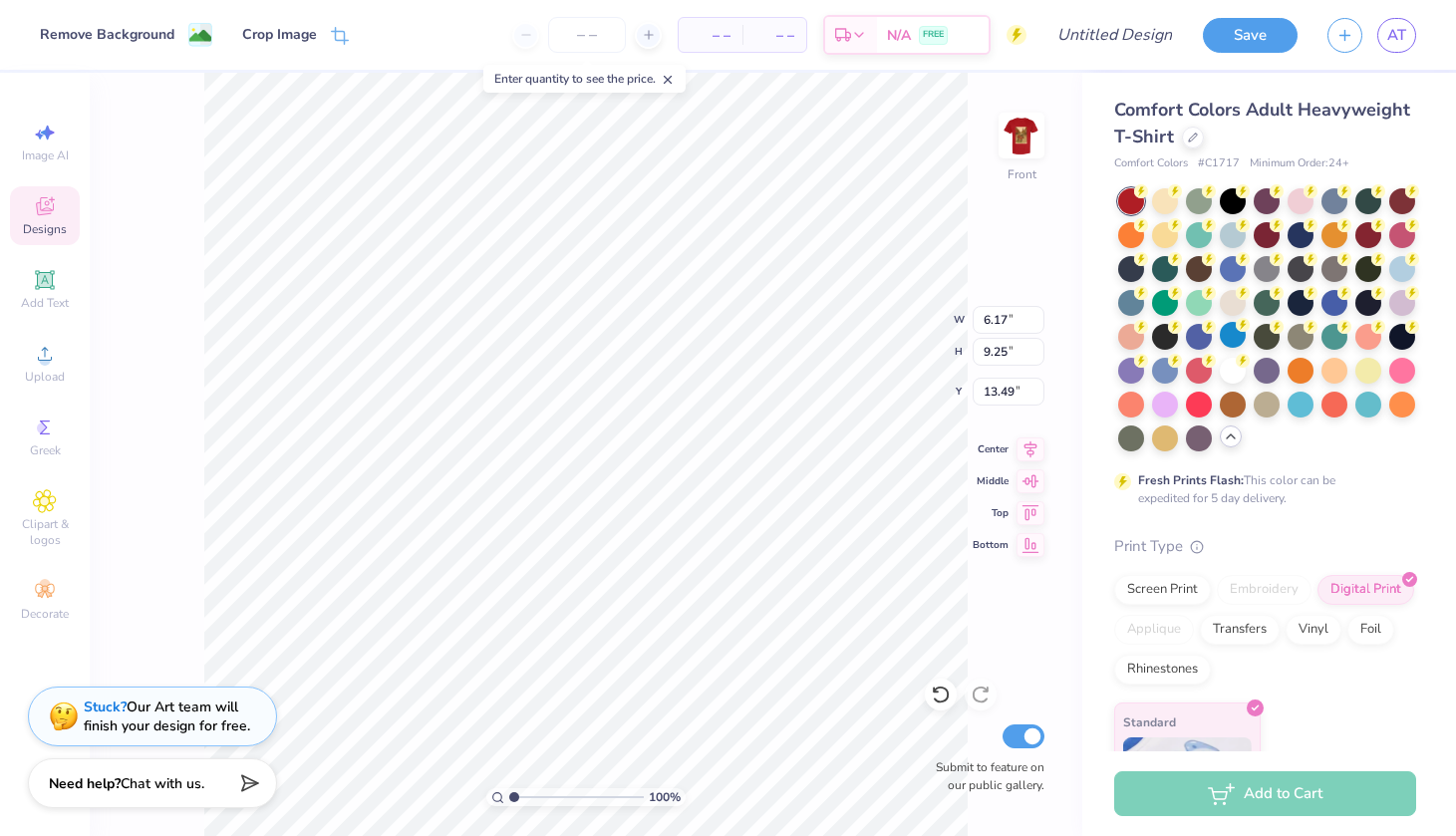 type on "8.09" 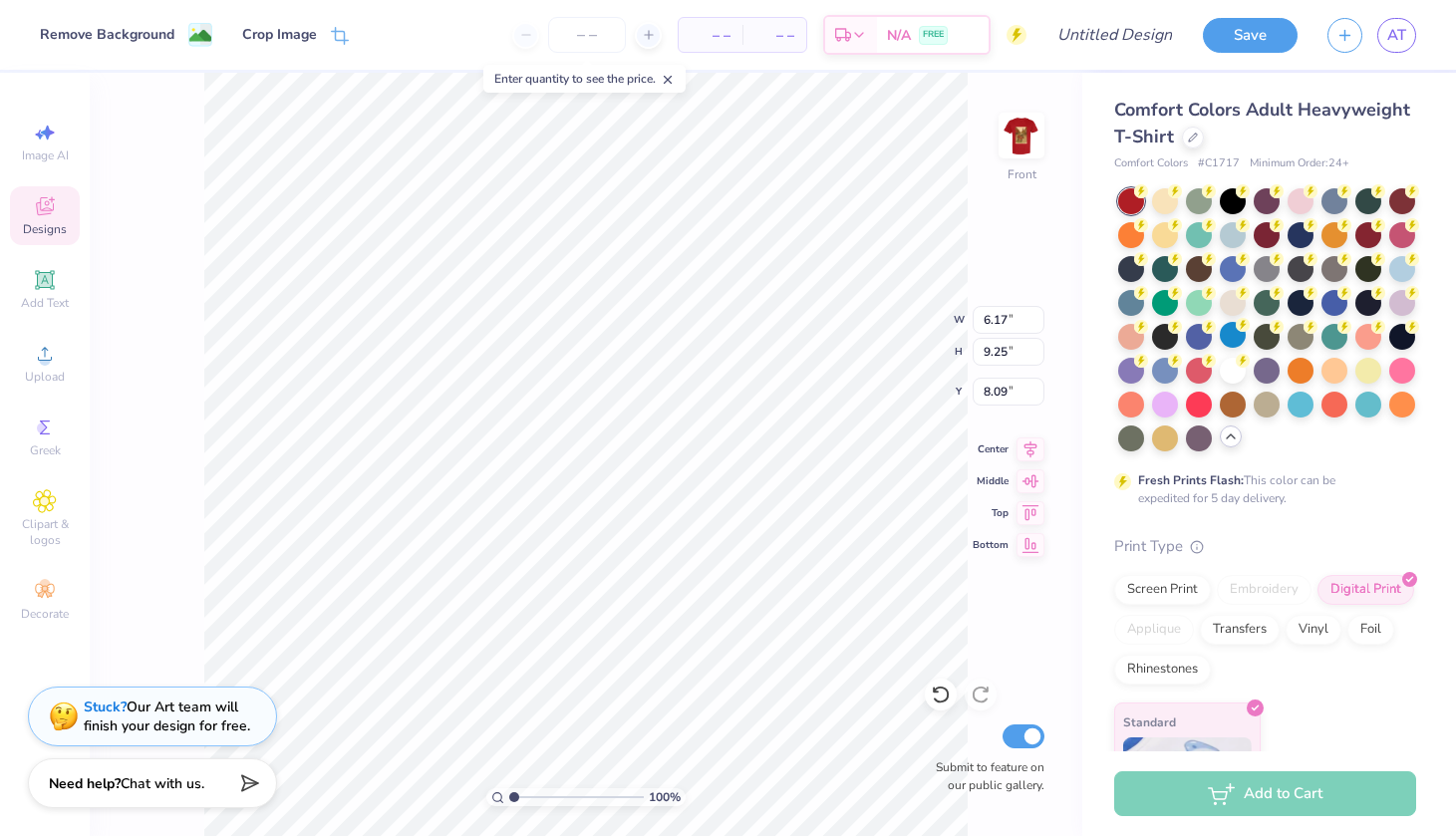 type on "8.13" 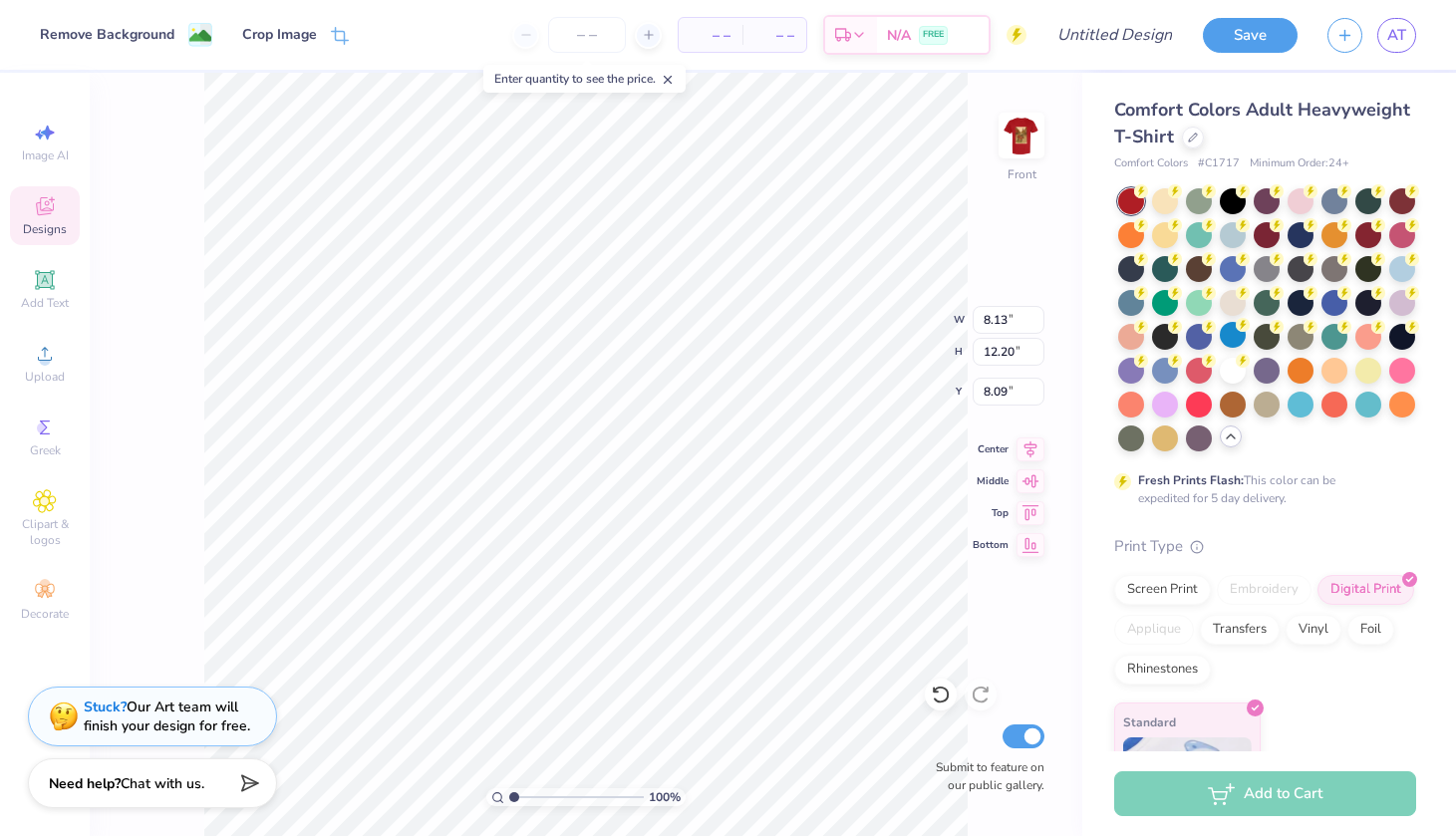 type on "6.59" 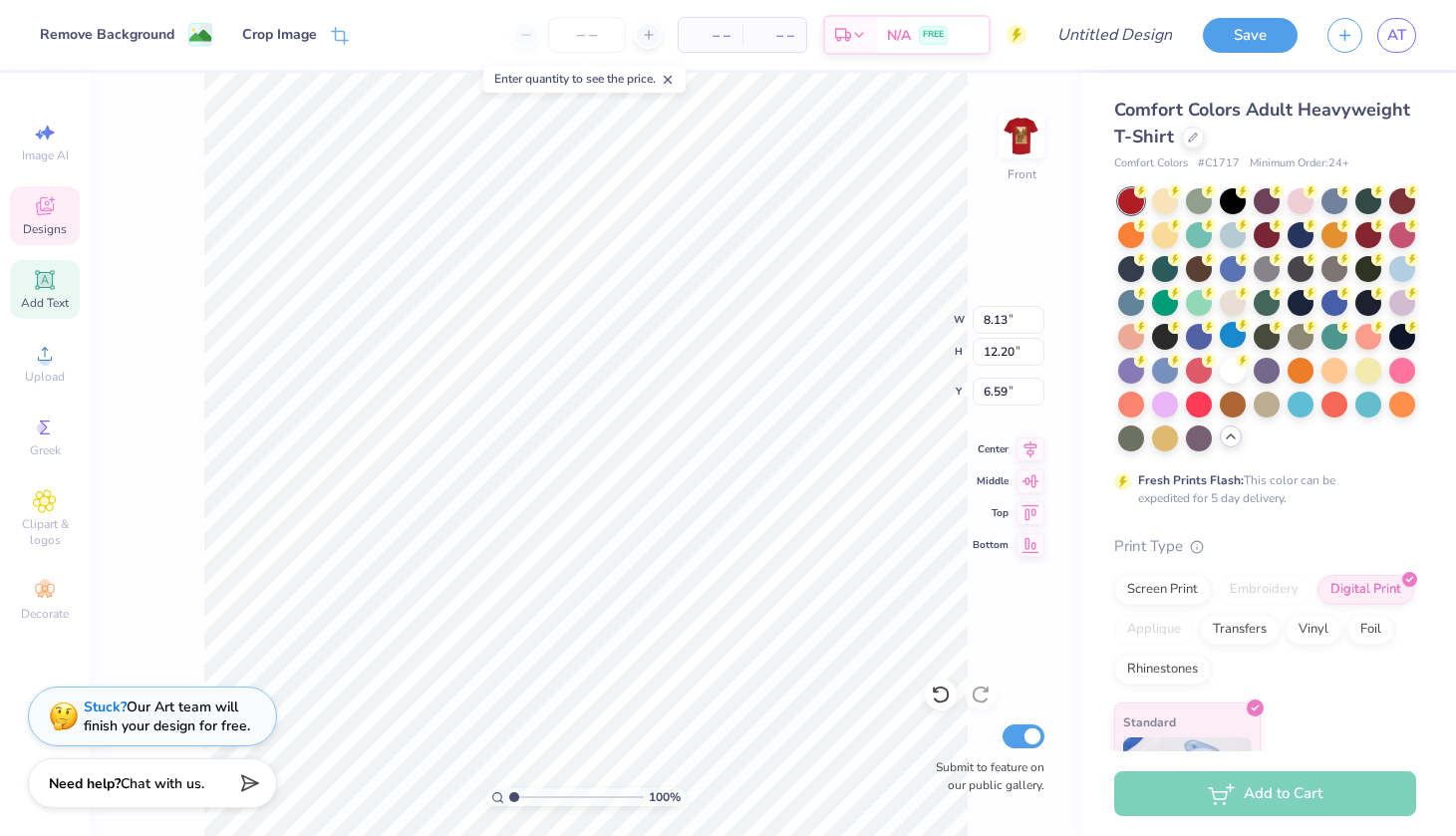 click on "Add Text" at bounding box center (45, 303) 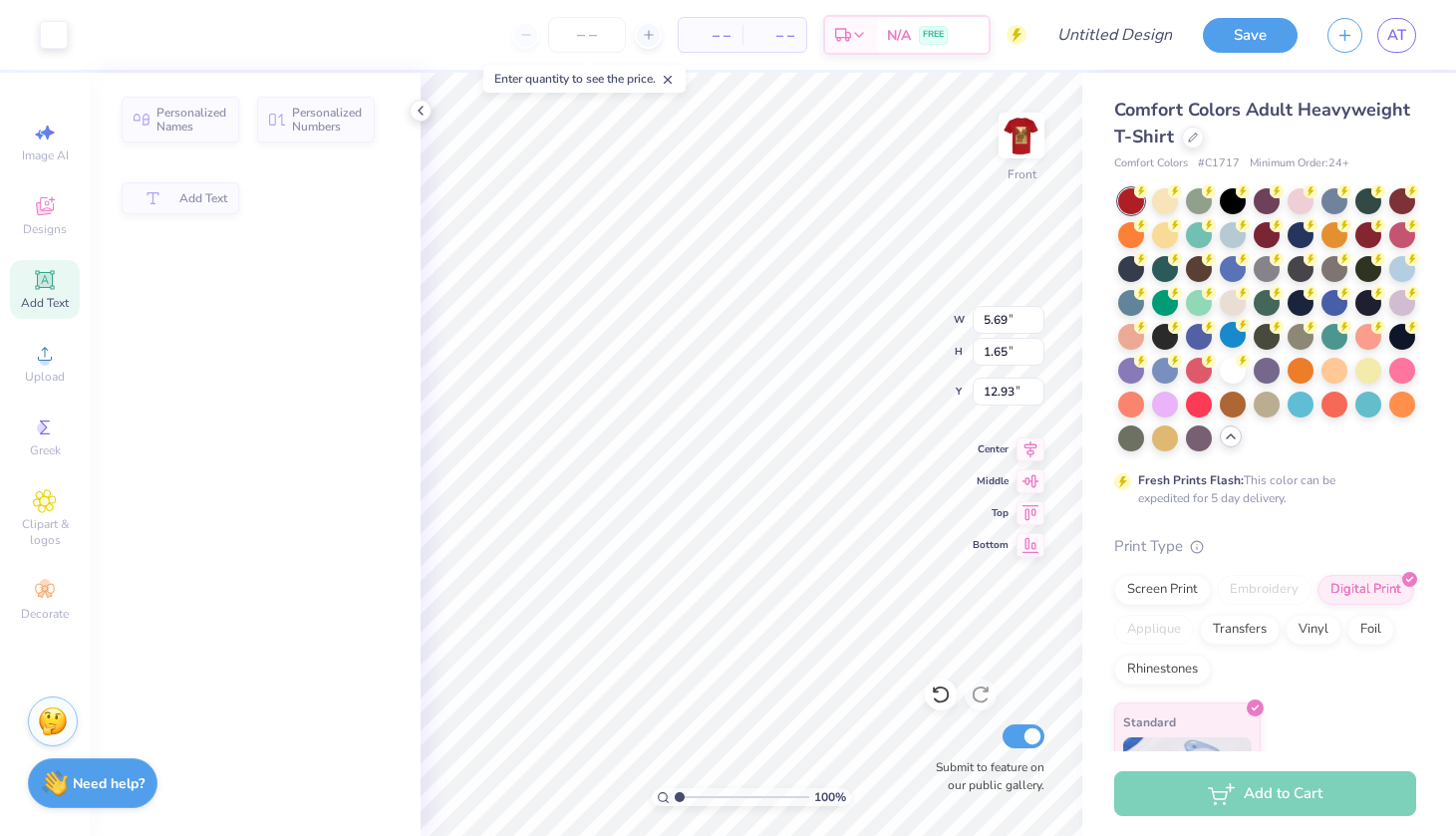 type on "5.69" 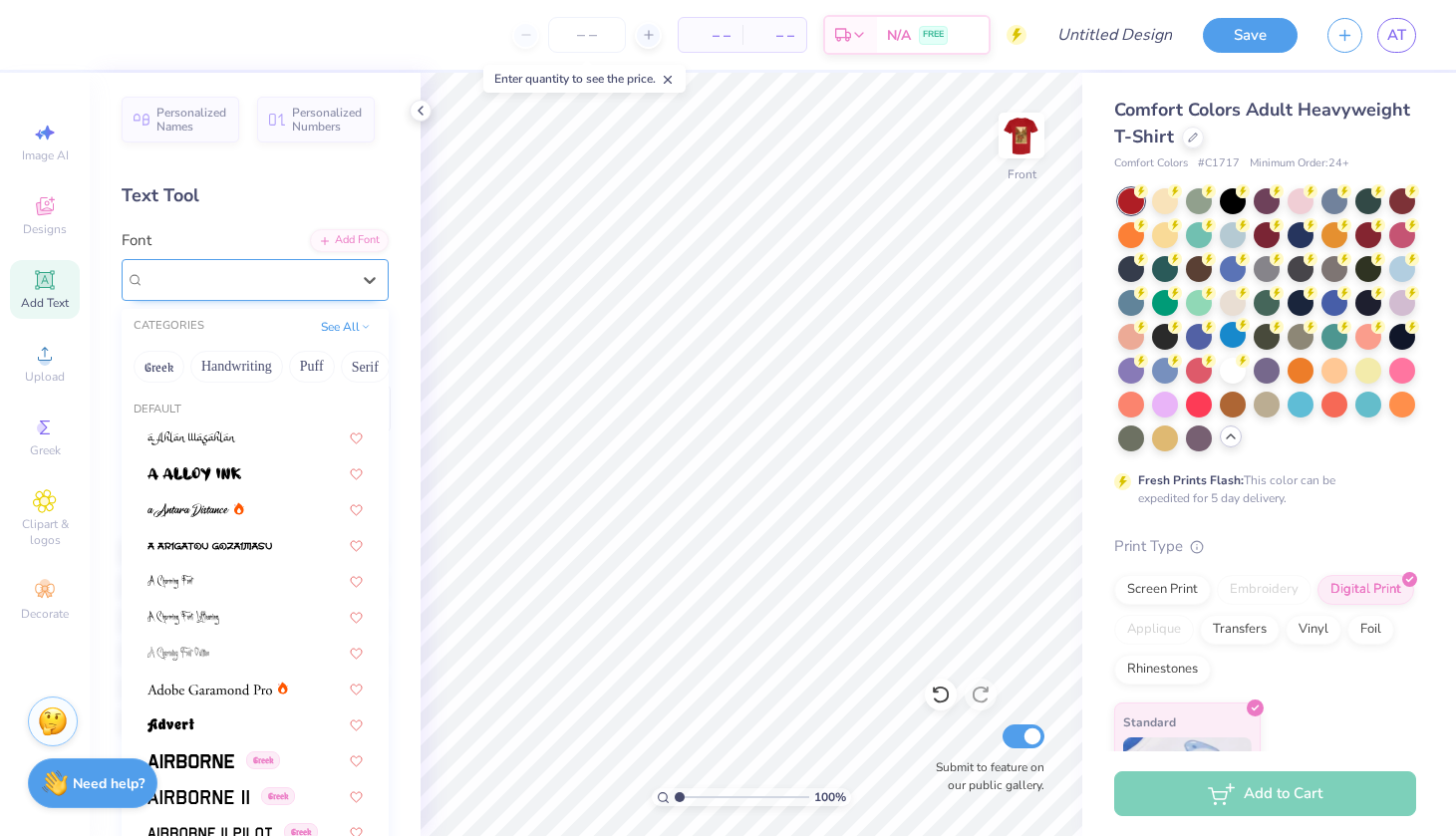 click on "Super Dream" at bounding box center (184, 279) 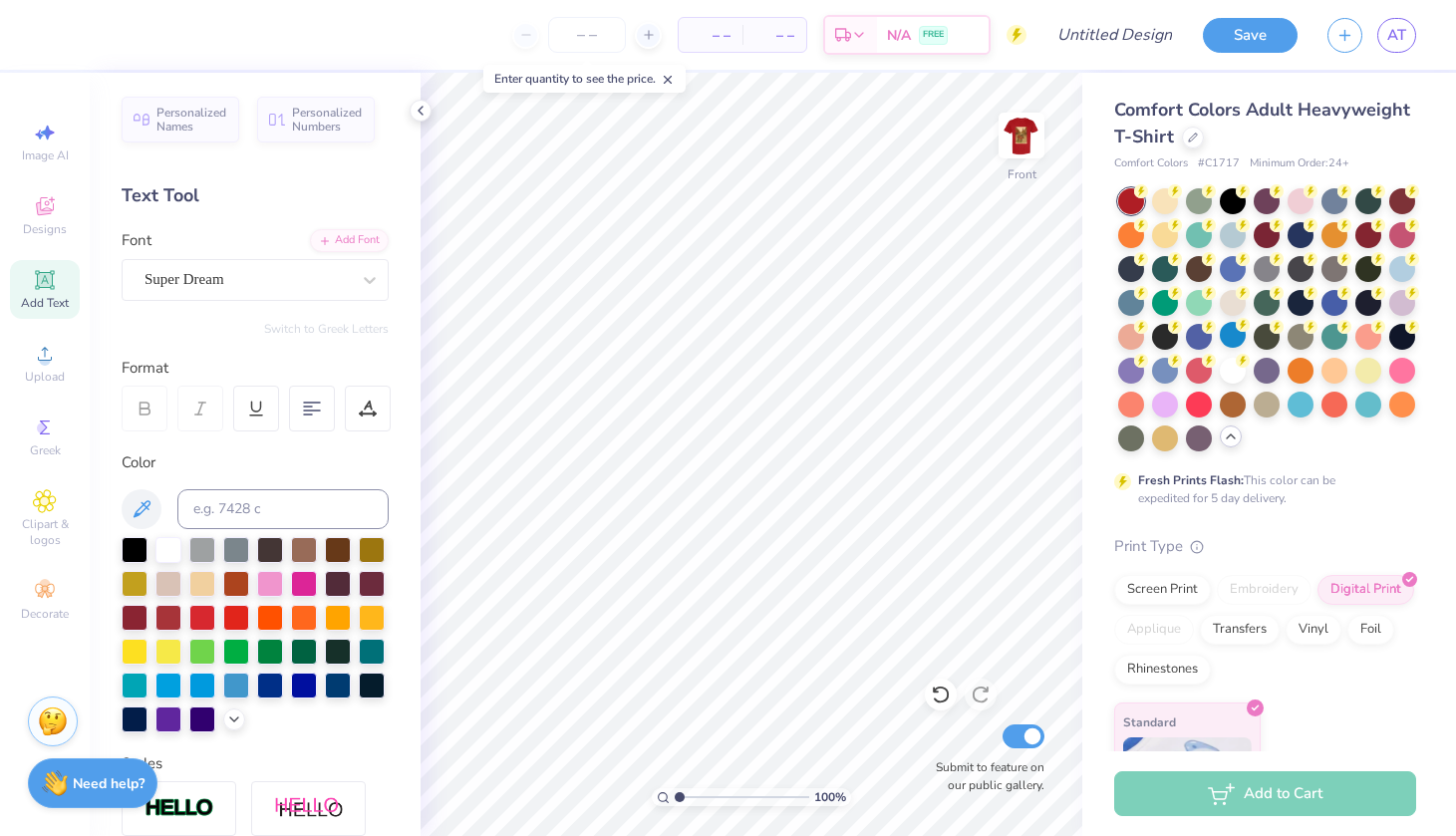 click on "Text Tool" at bounding box center [255, 195] 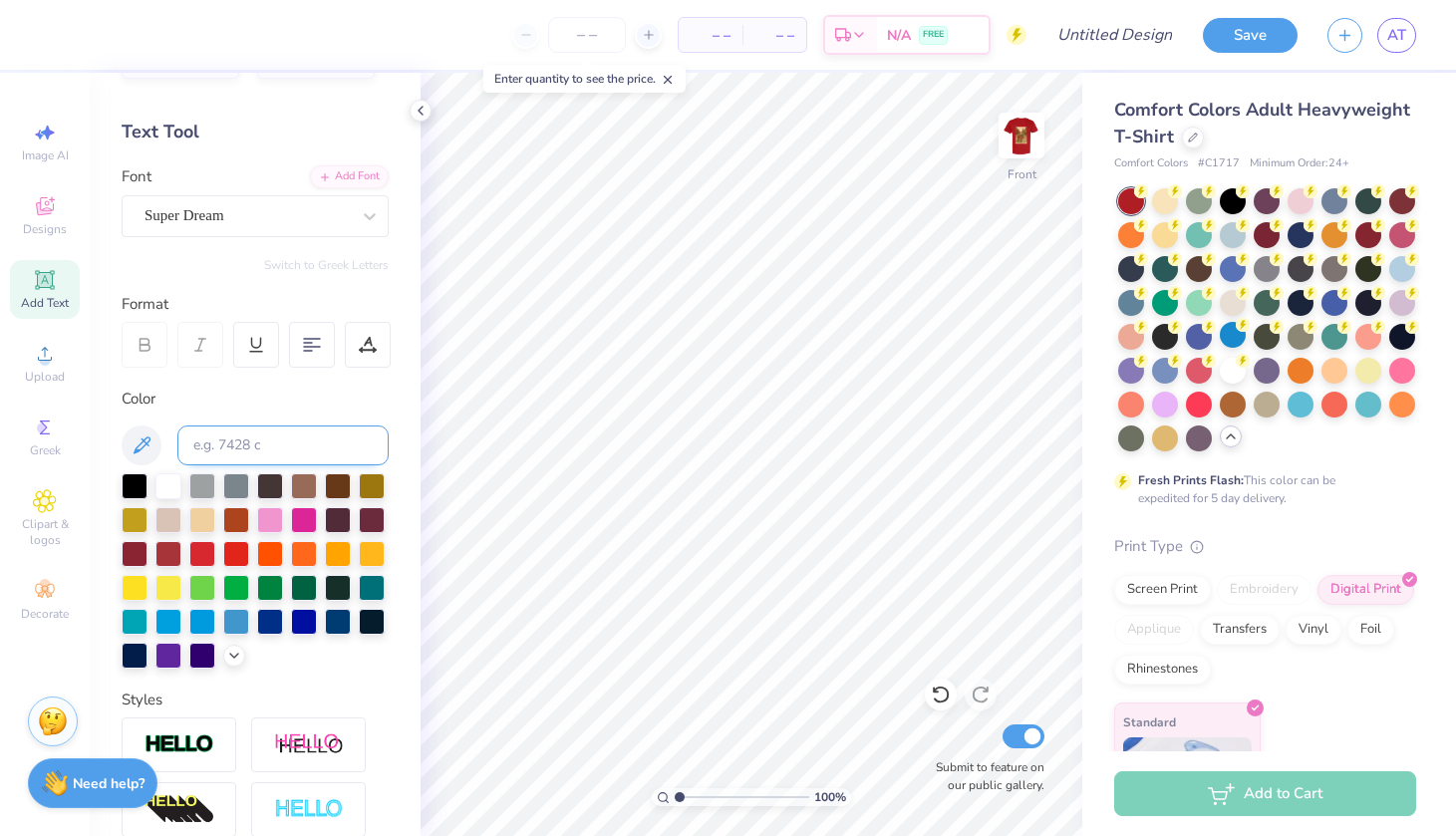 scroll, scrollTop: 63, scrollLeft: 0, axis: vertical 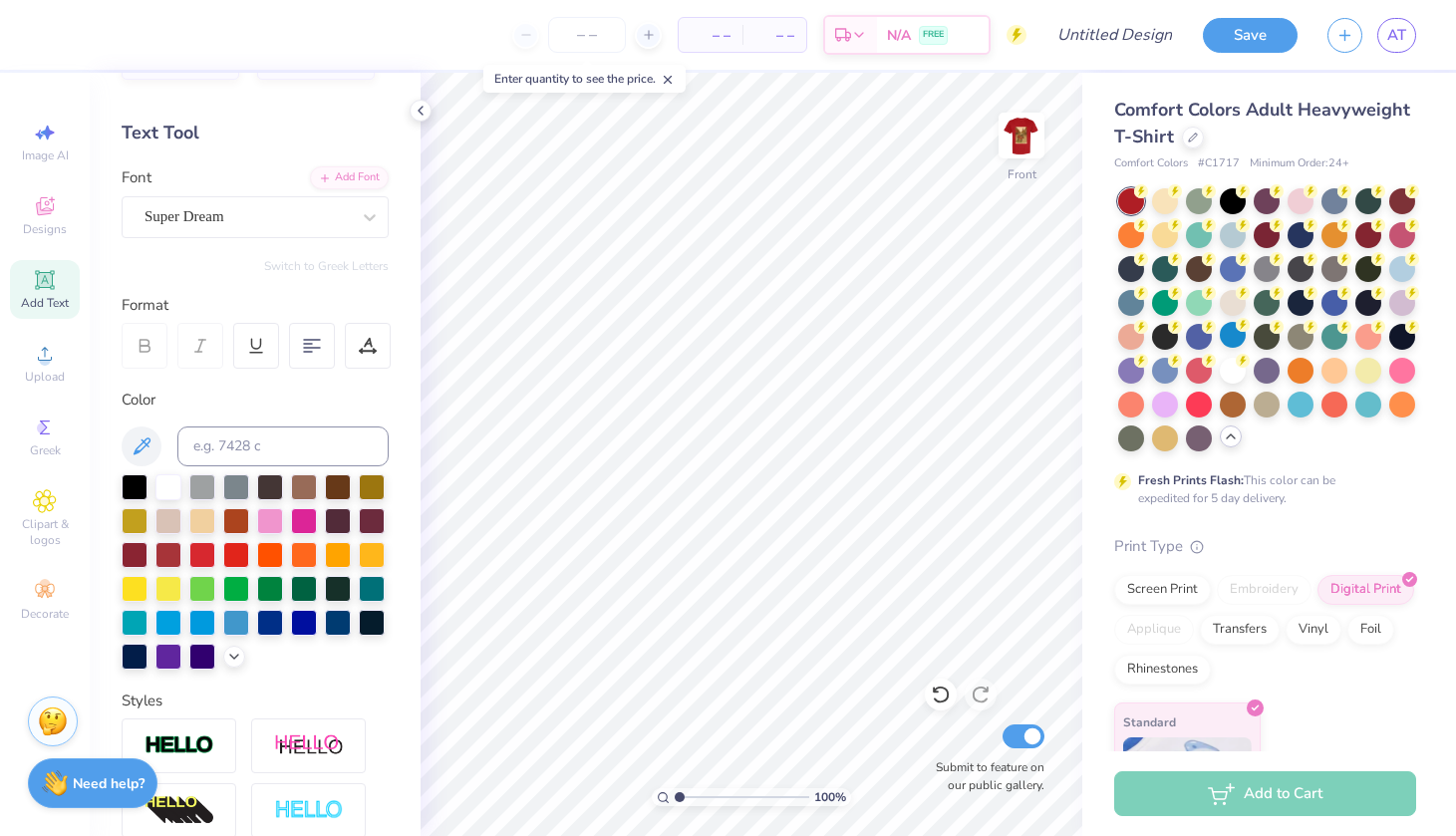 click on "Add Text" at bounding box center [45, 303] 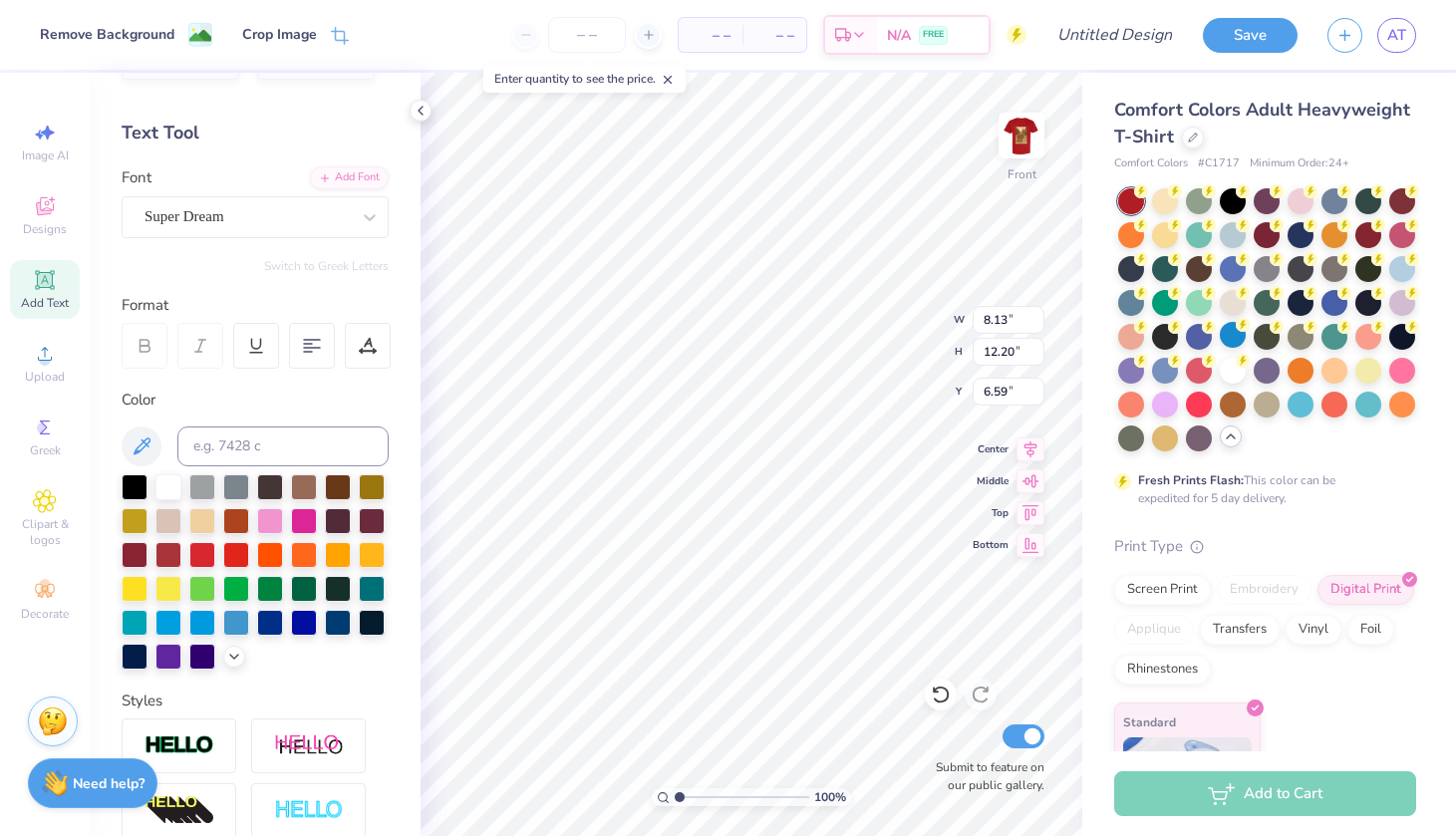 type on "8.13" 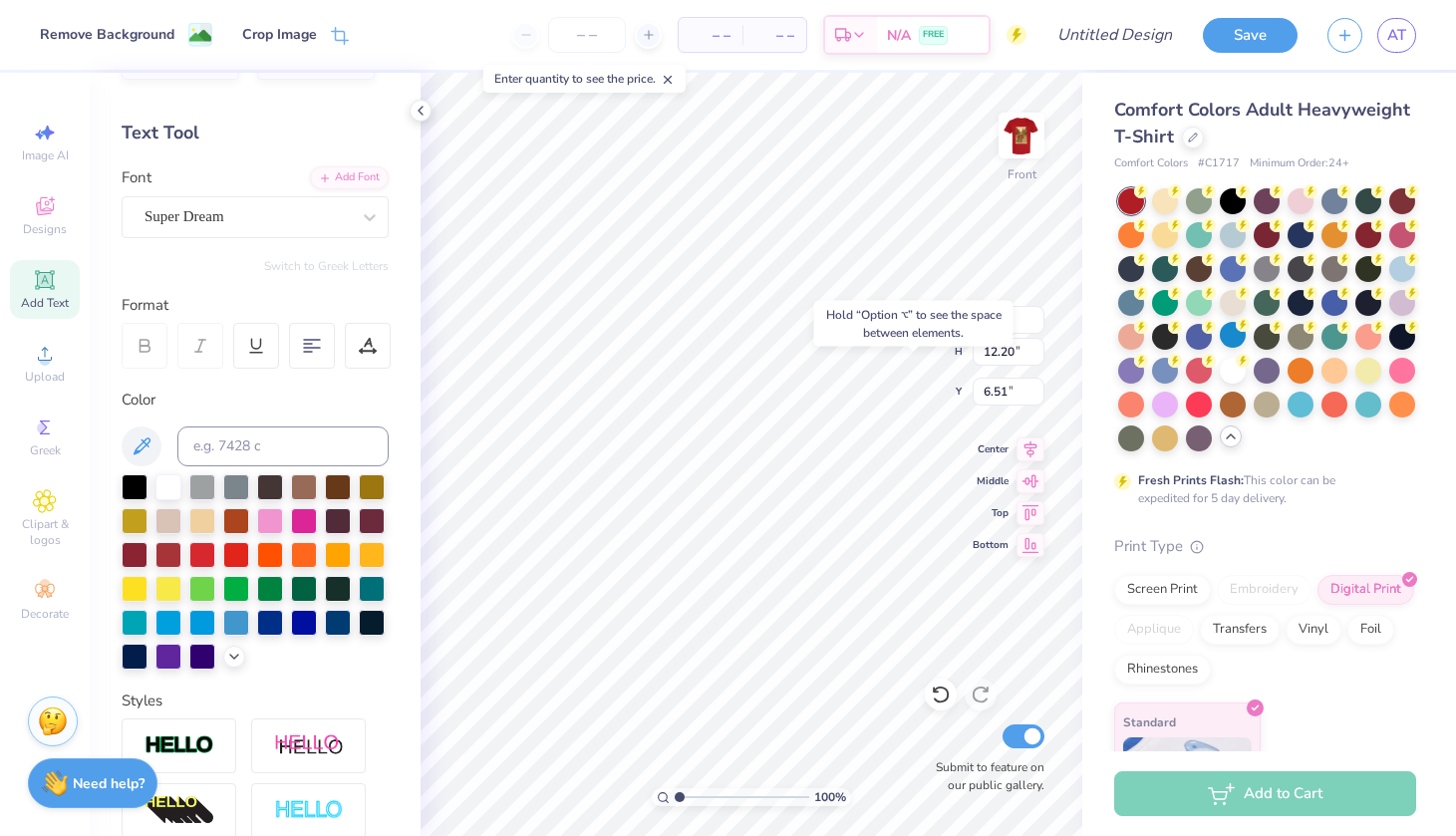 type on "5.69" 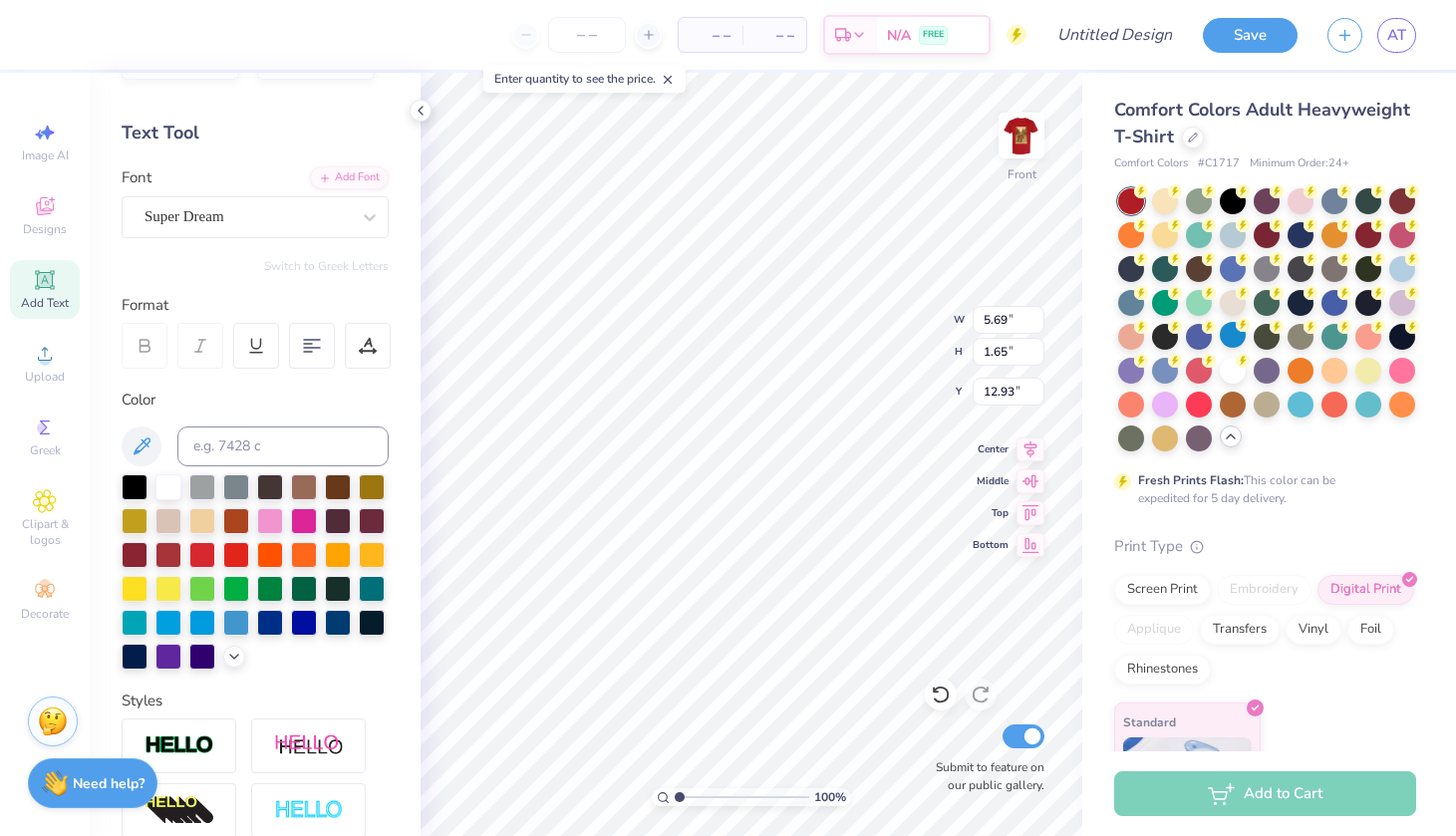 type on "4.09" 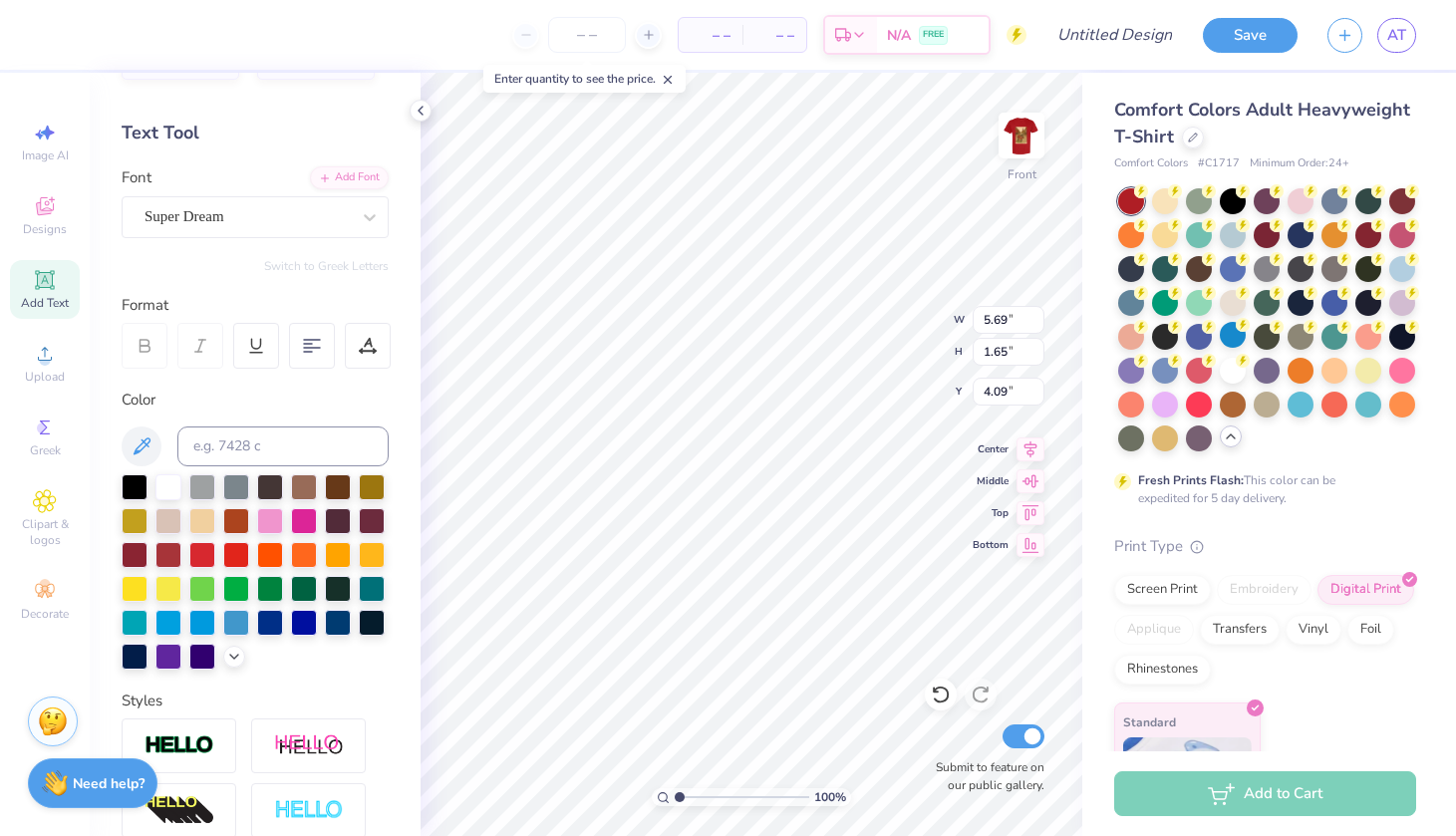 type on "8.13" 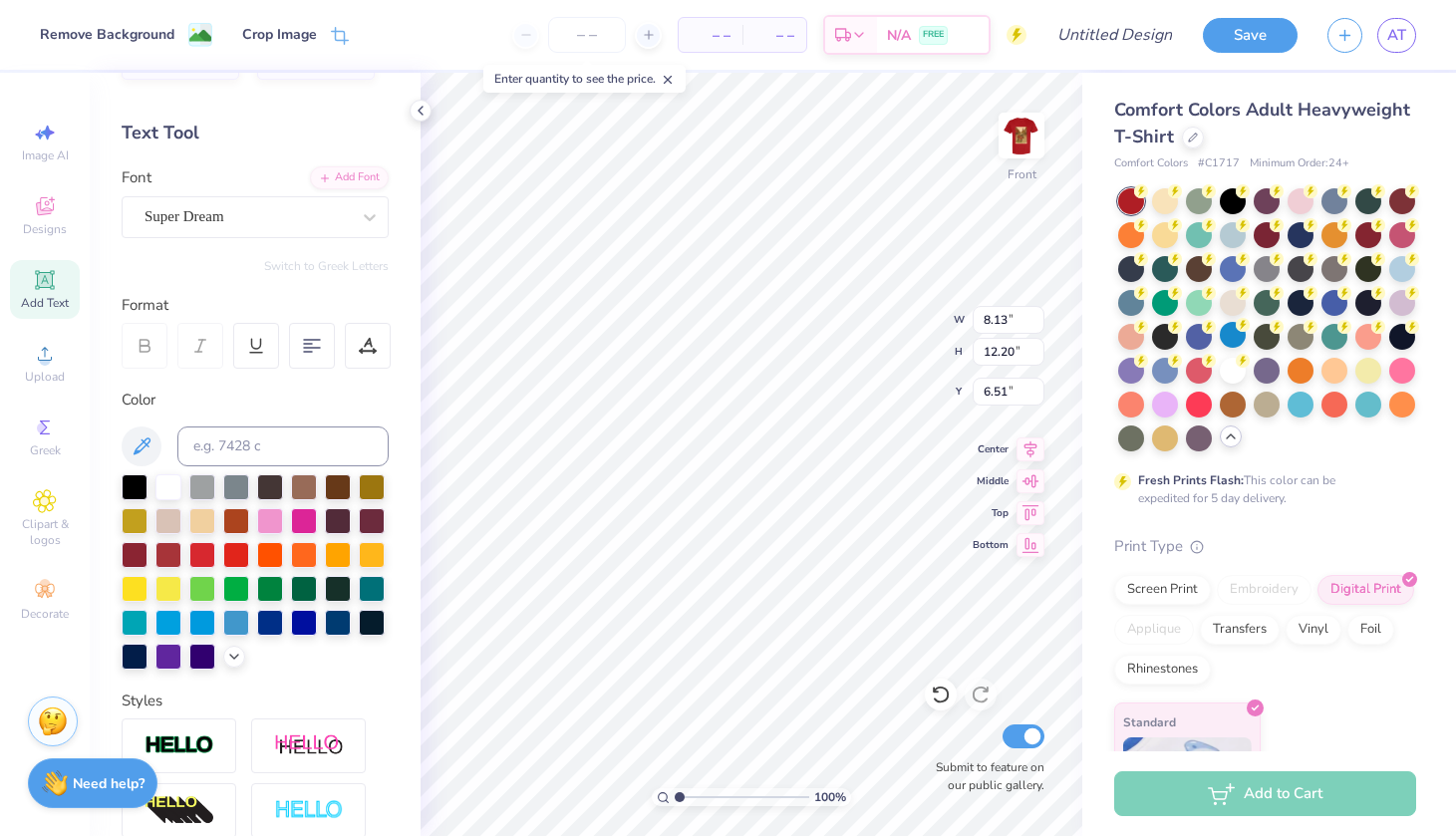 type on "7.40" 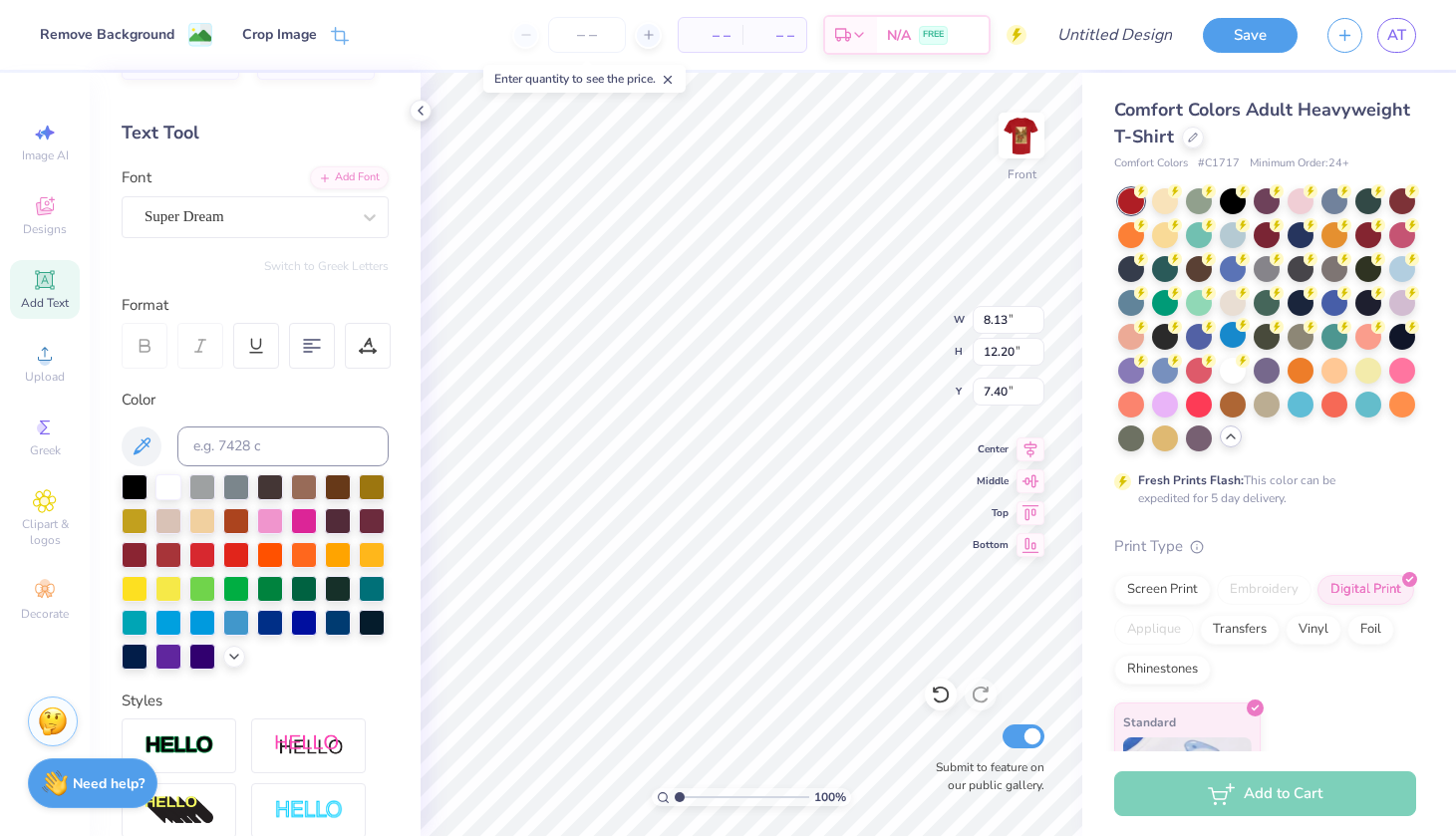 type on "5.69" 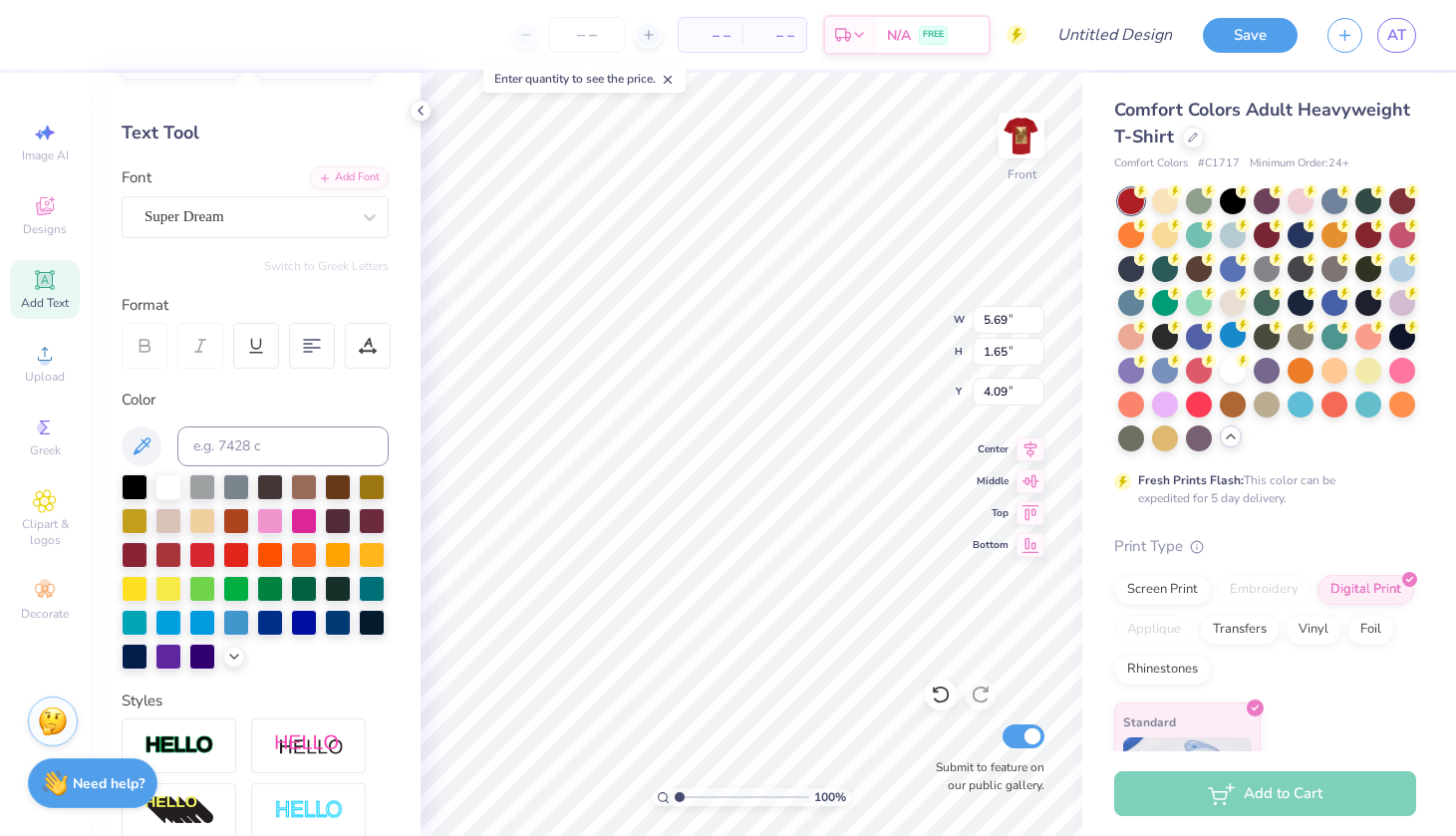 type on "4.45" 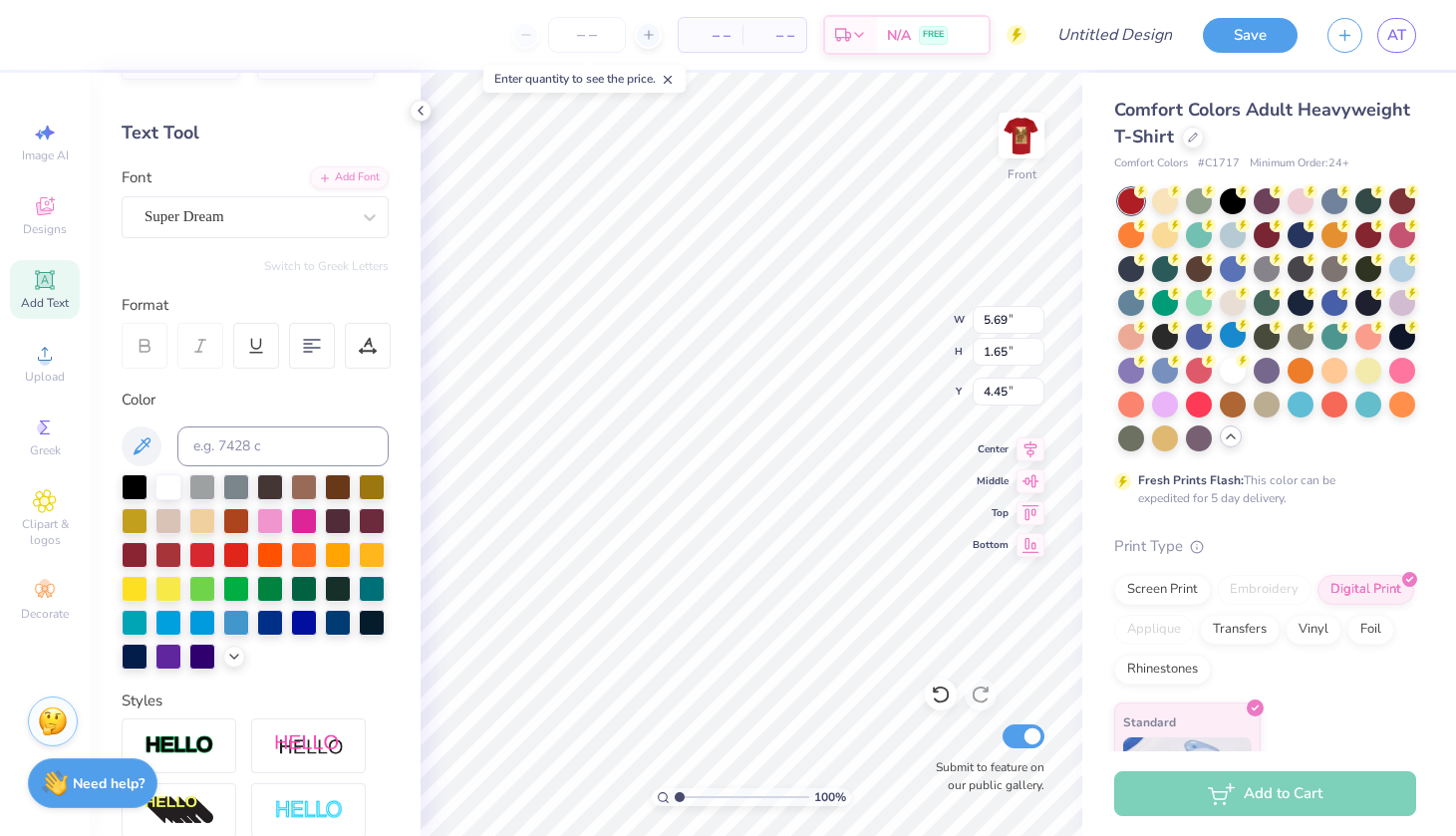 type on "T" 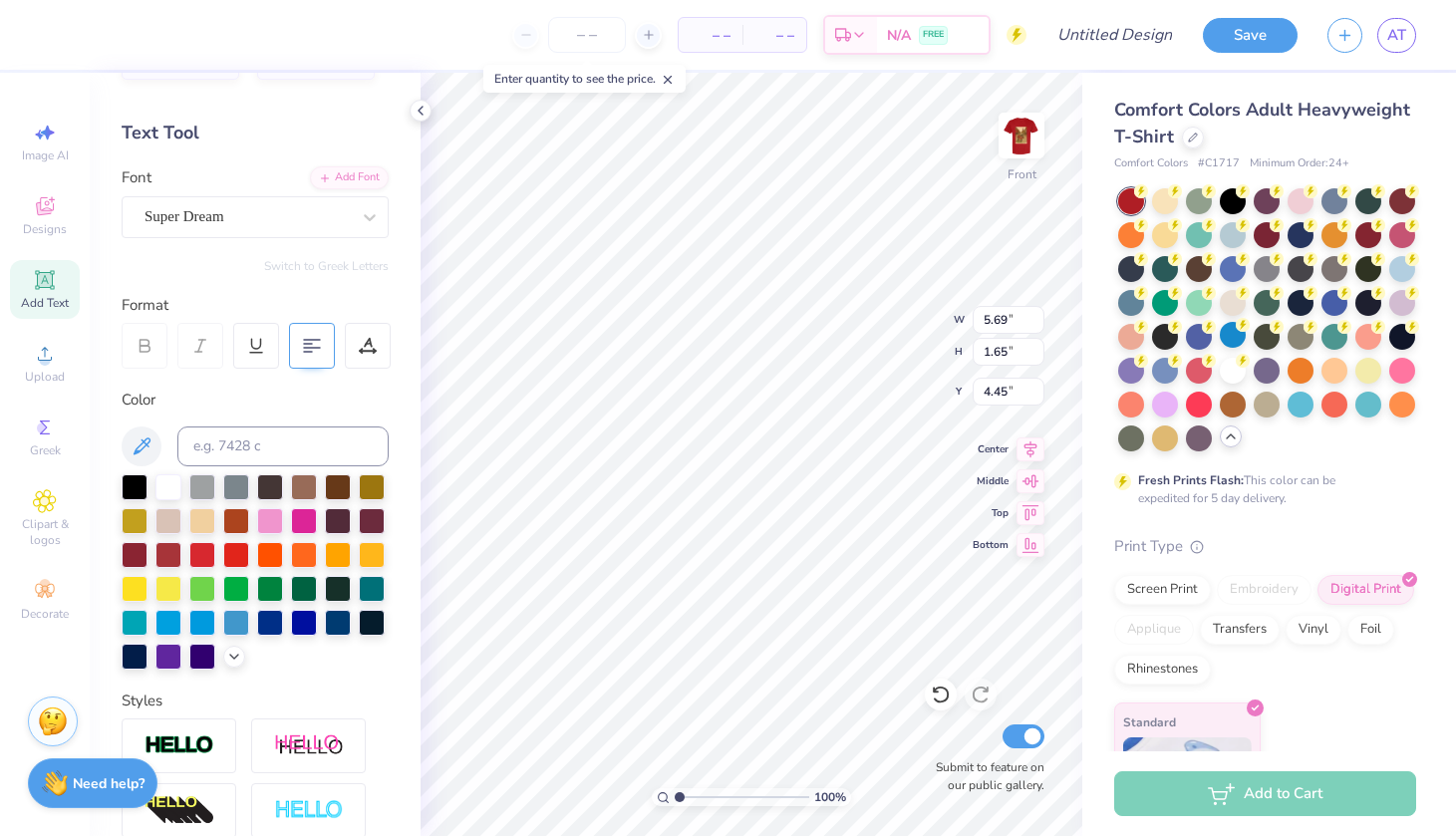 type on "If you can't WOO with the PIG" 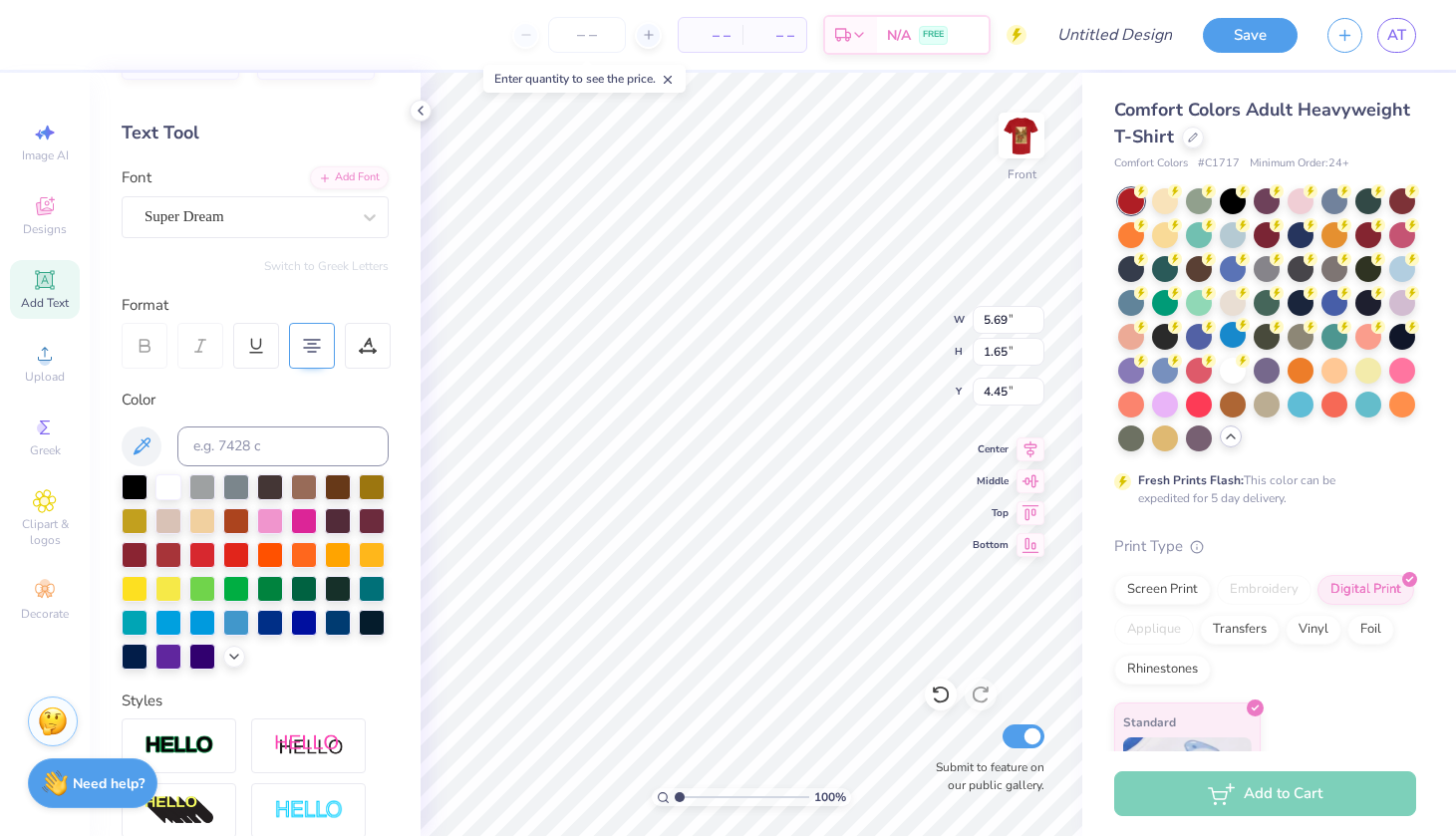 scroll, scrollTop: 0, scrollLeft: 5, axis: horizontal 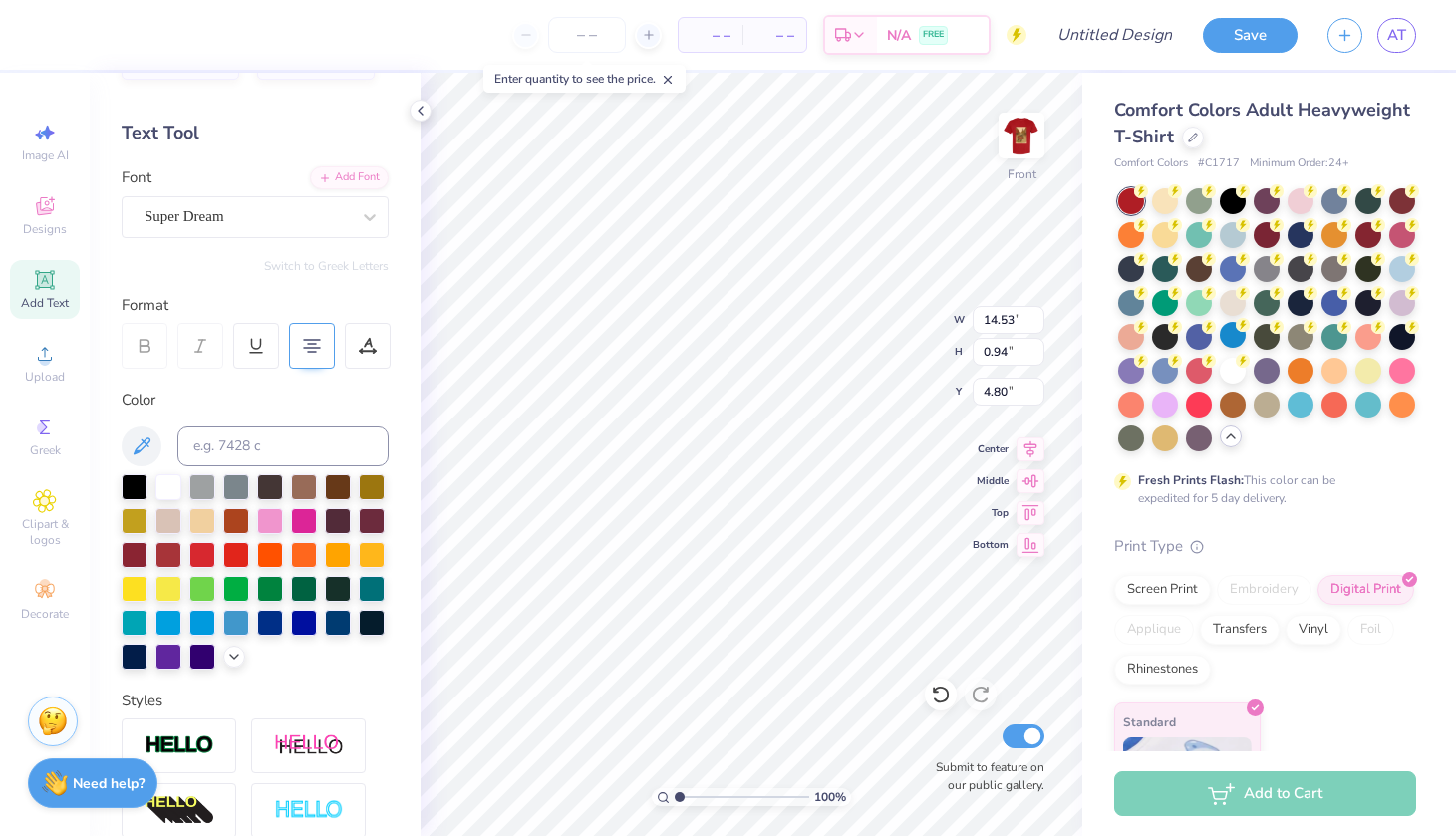 click 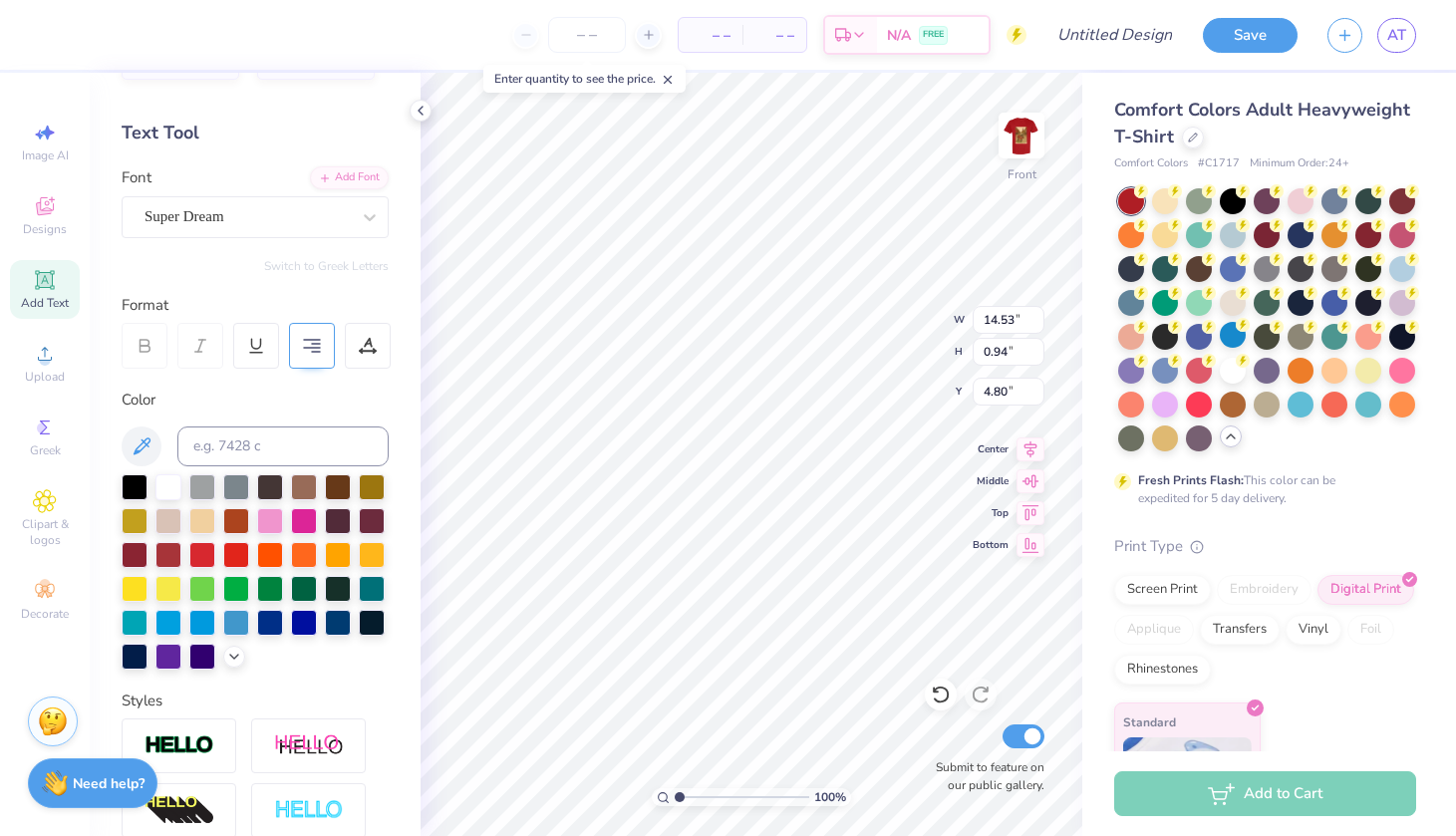 scroll, scrollTop: 0, scrollLeft: 12, axis: horizontal 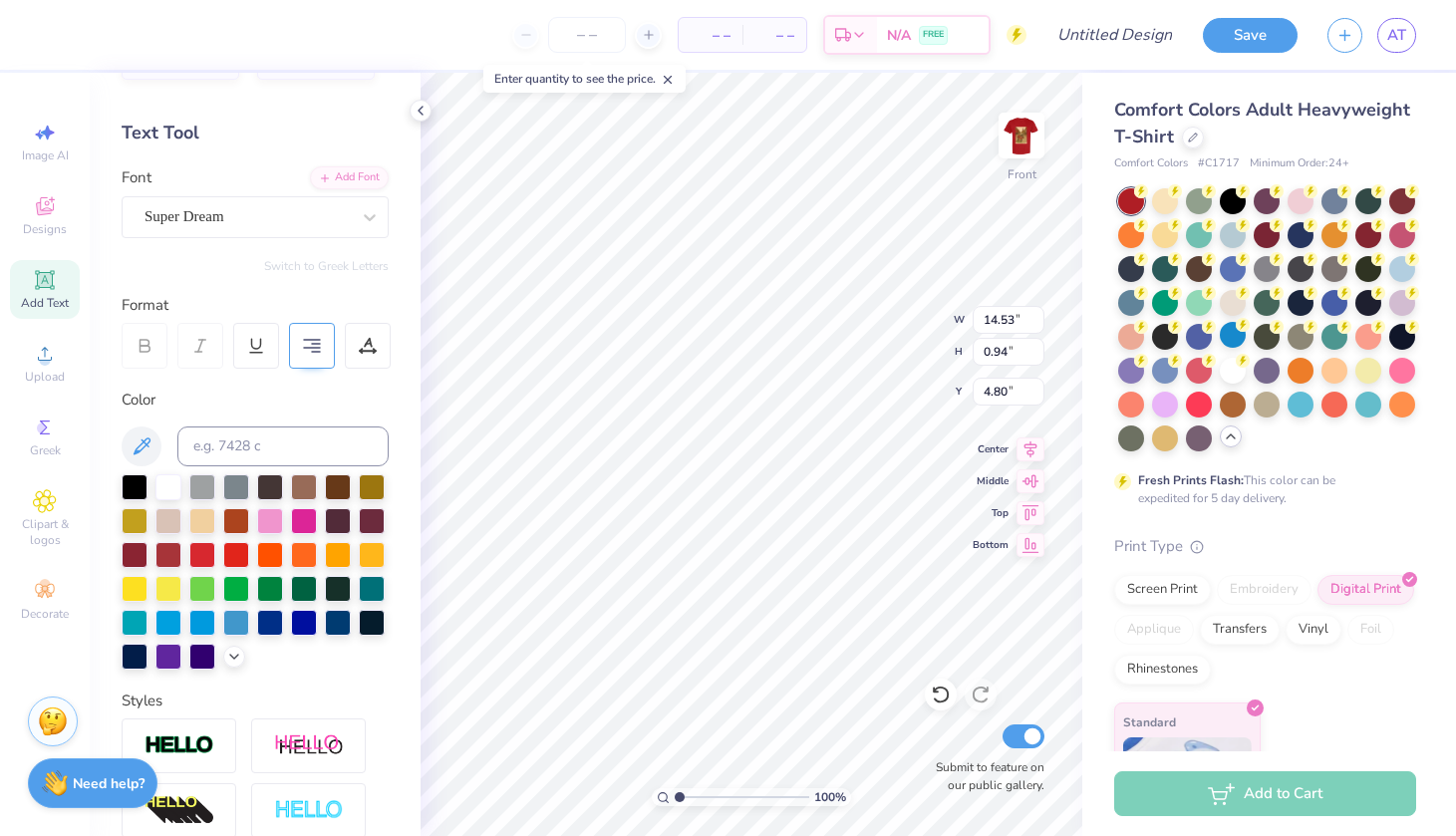 click 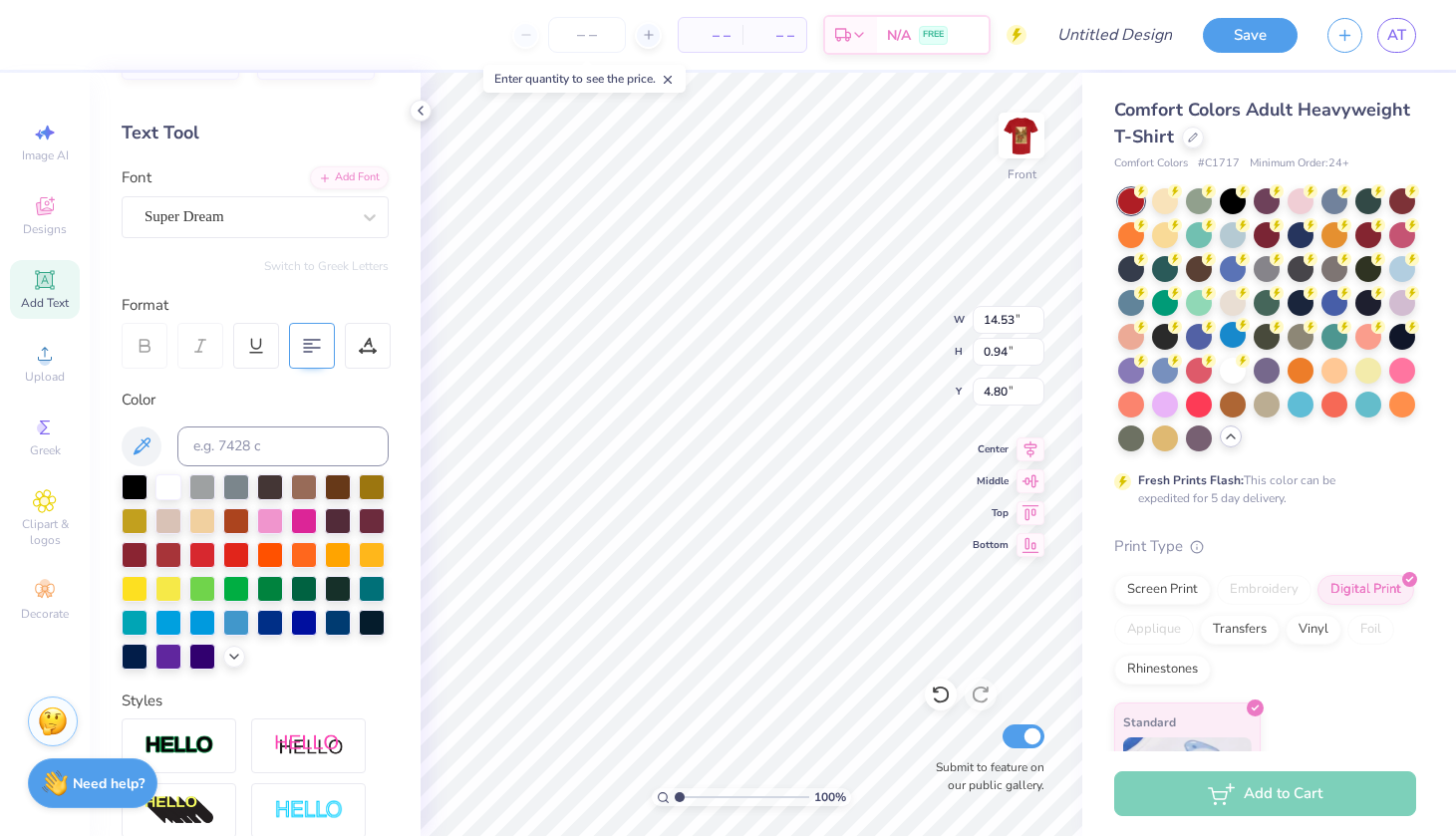 click 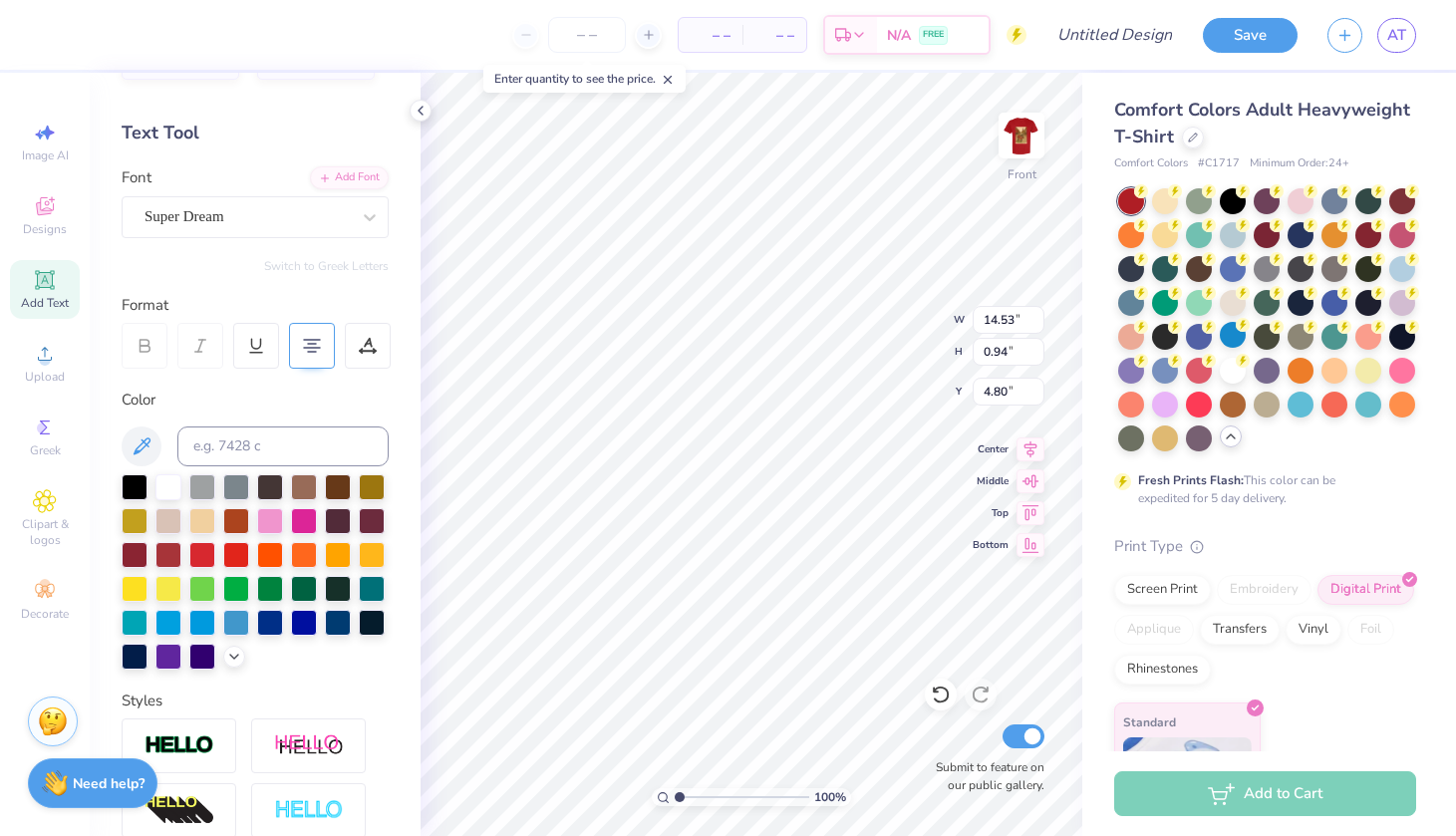 scroll, scrollTop: 1, scrollLeft: 0, axis: vertical 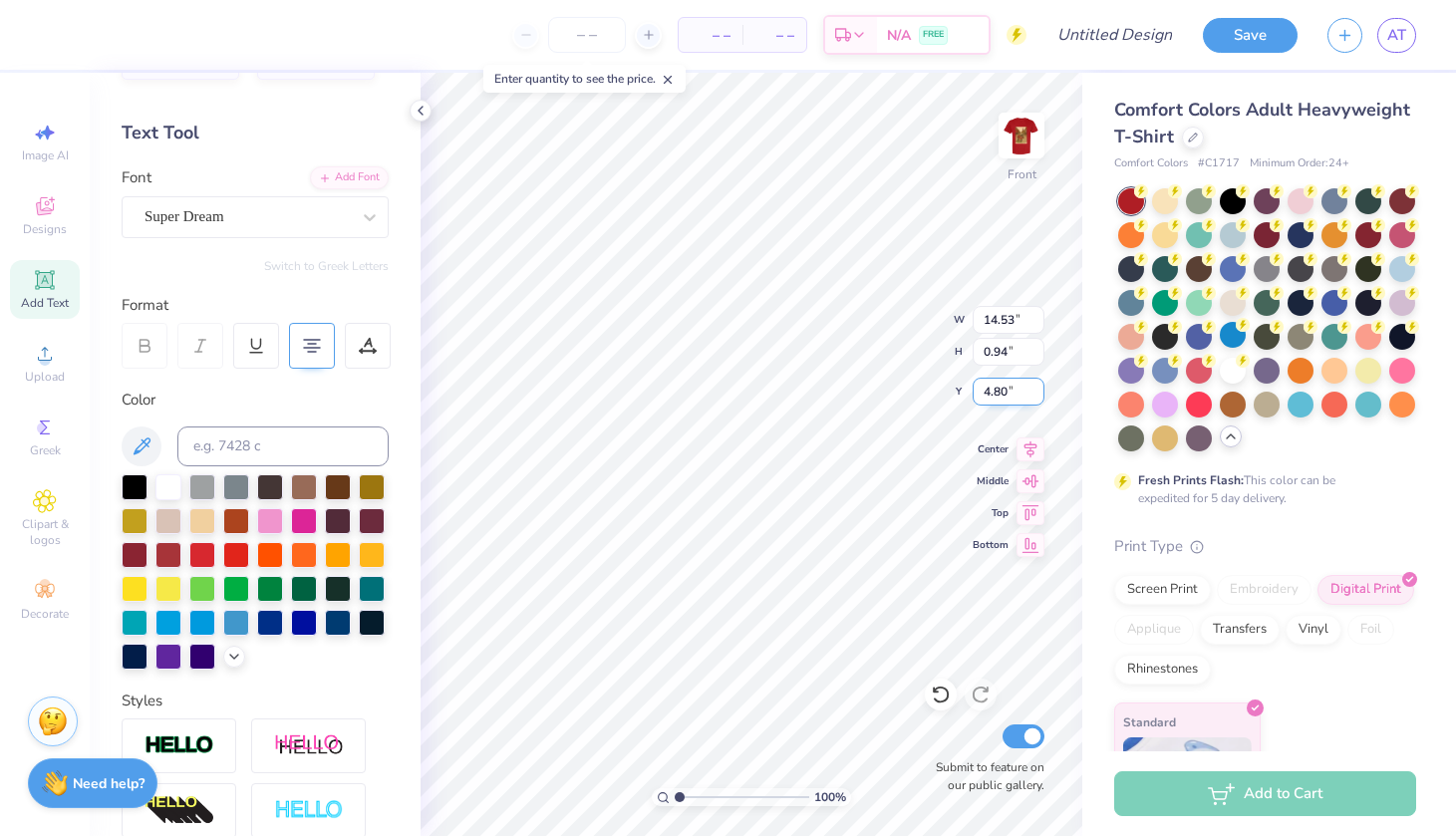 type on "If you can't WOO
with the PIG" 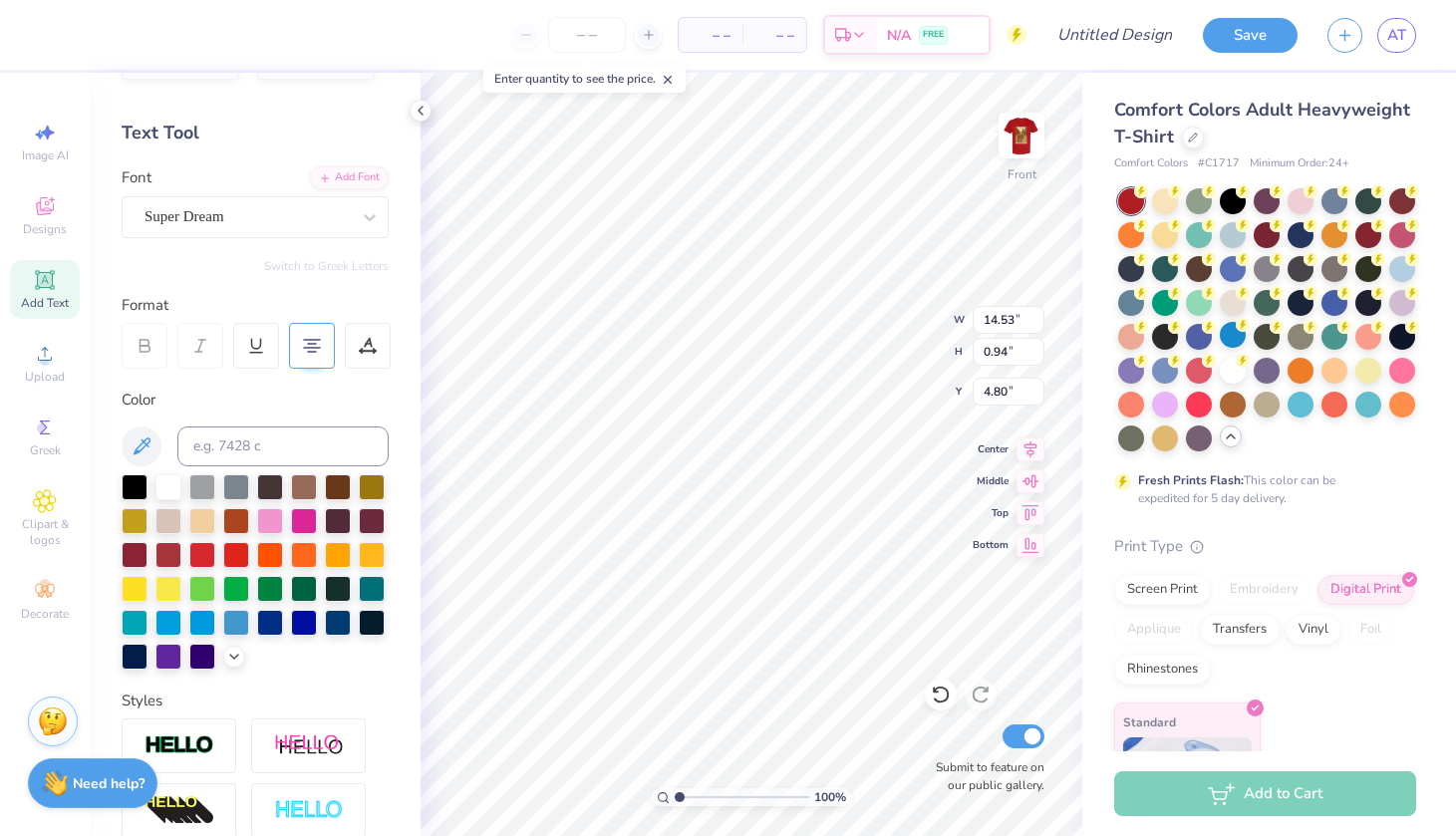 click 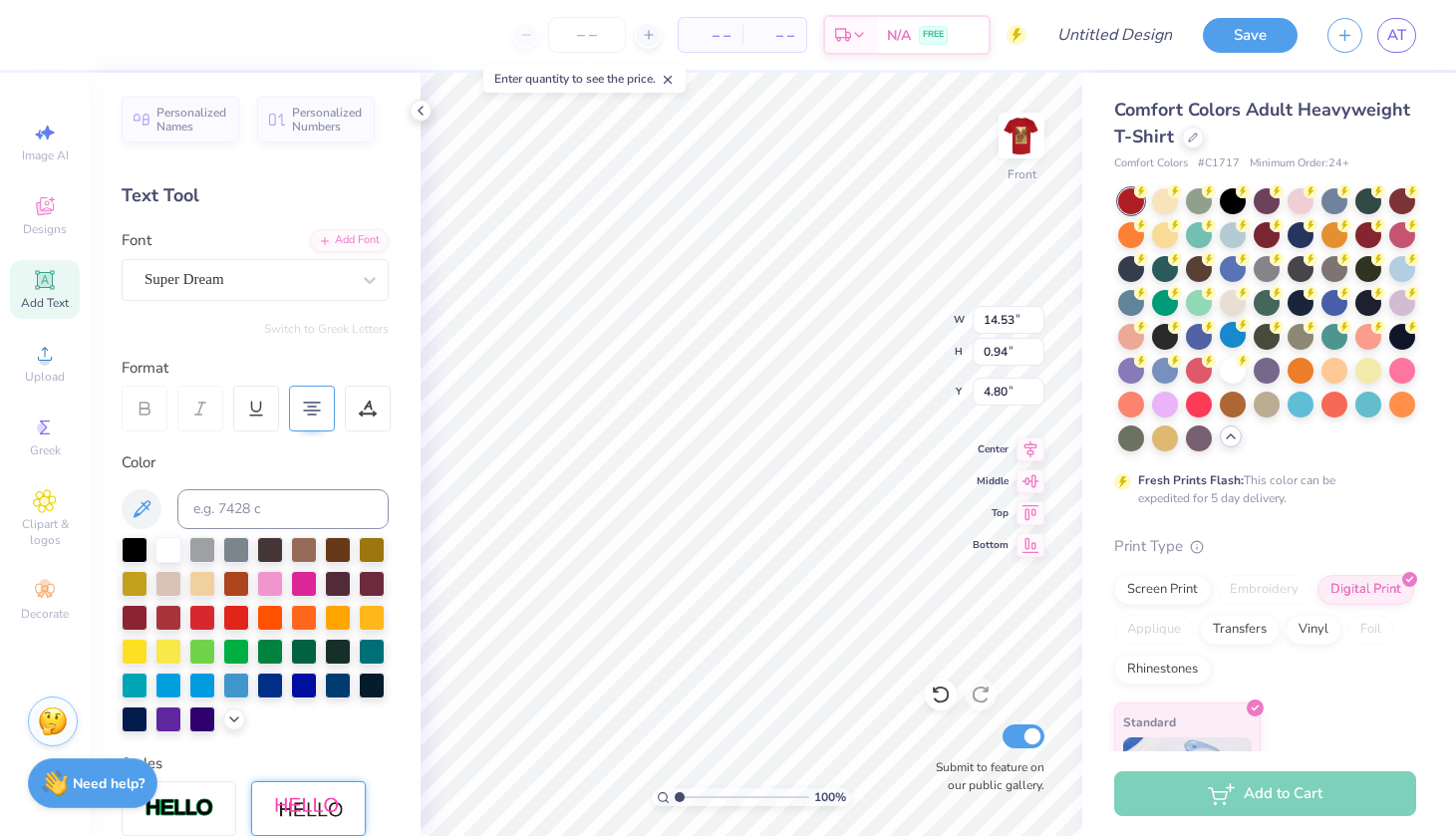 scroll, scrollTop: 0, scrollLeft: 0, axis: both 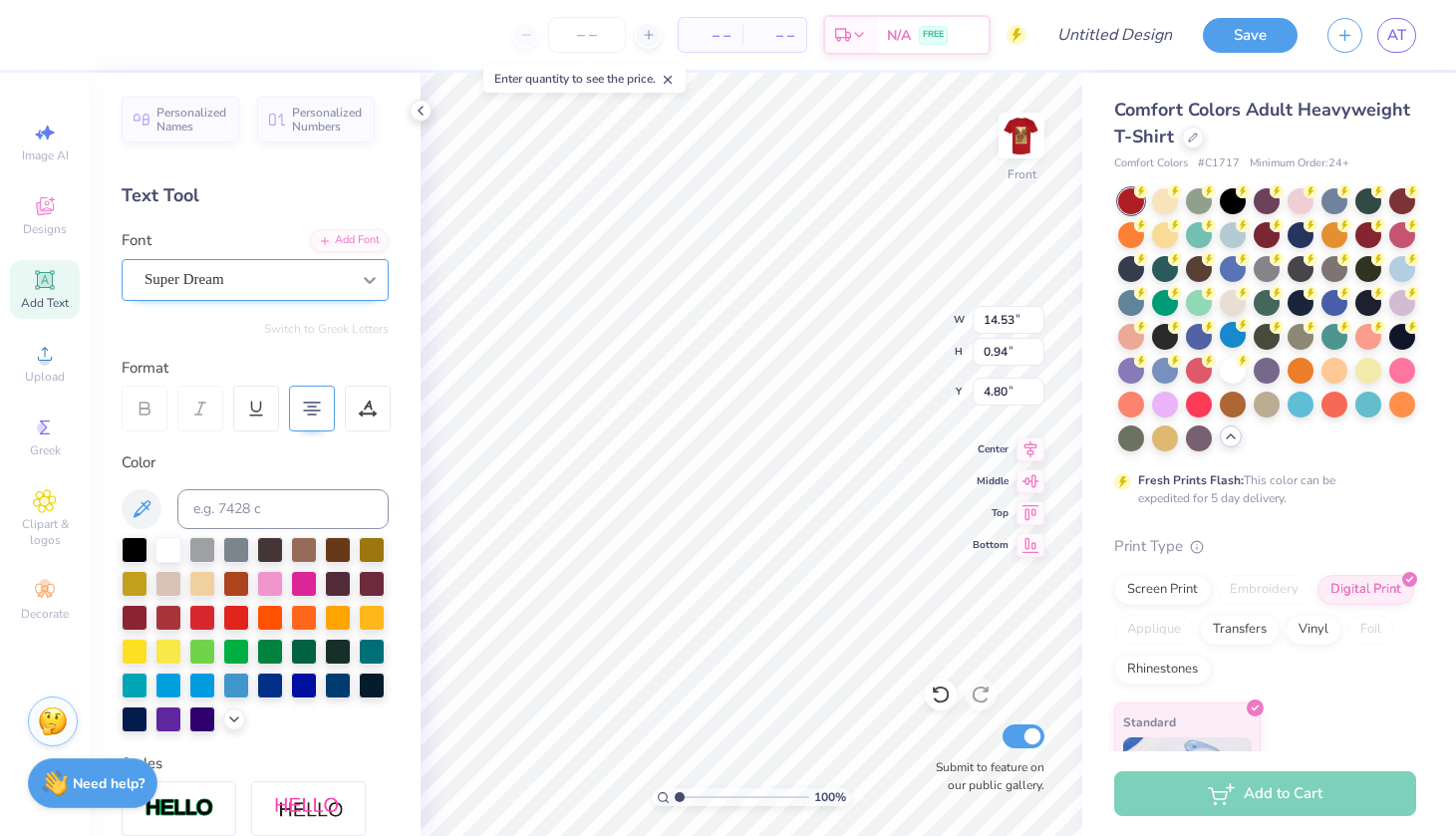 click 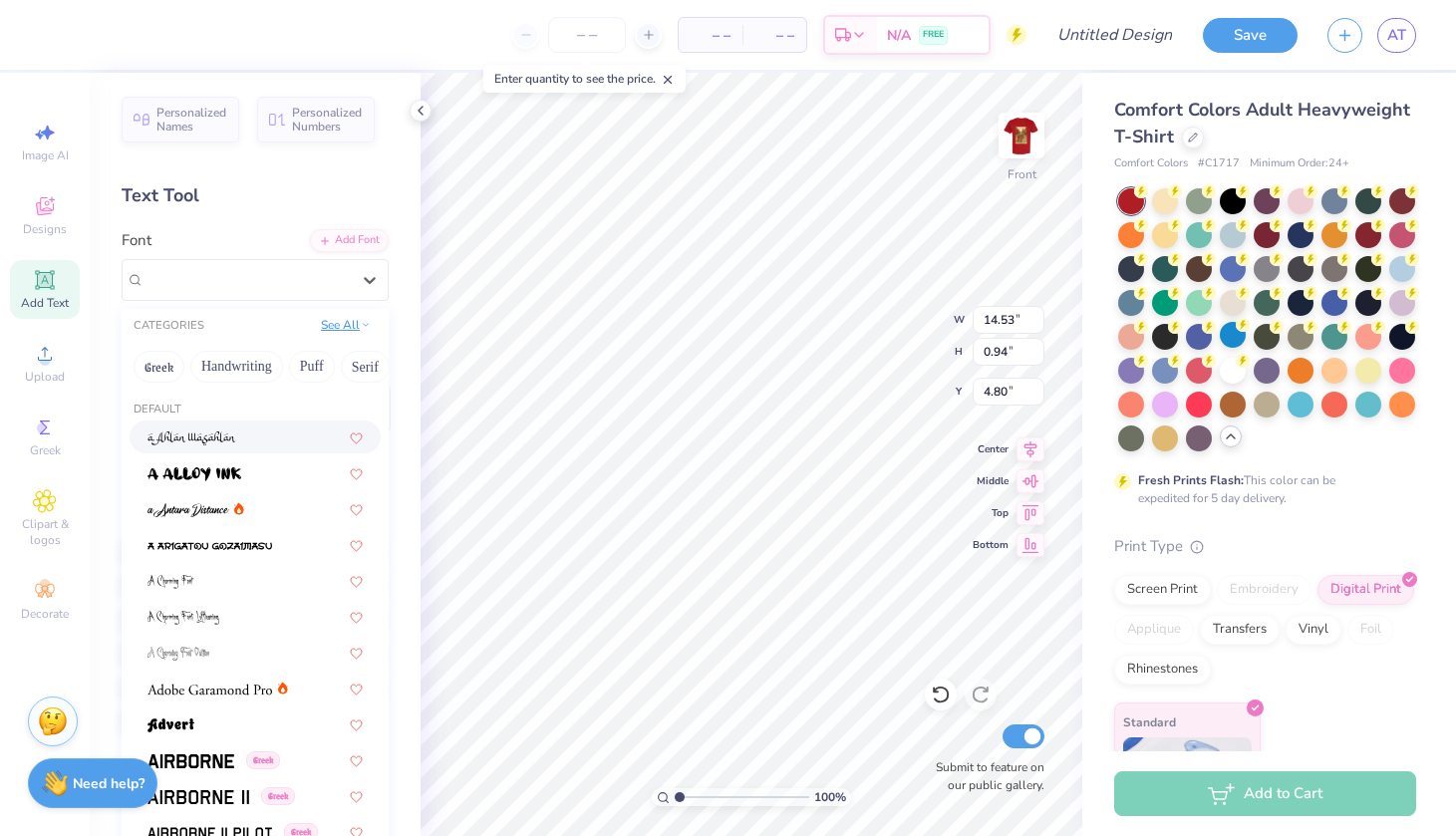 click on "See All" at bounding box center [346, 325] 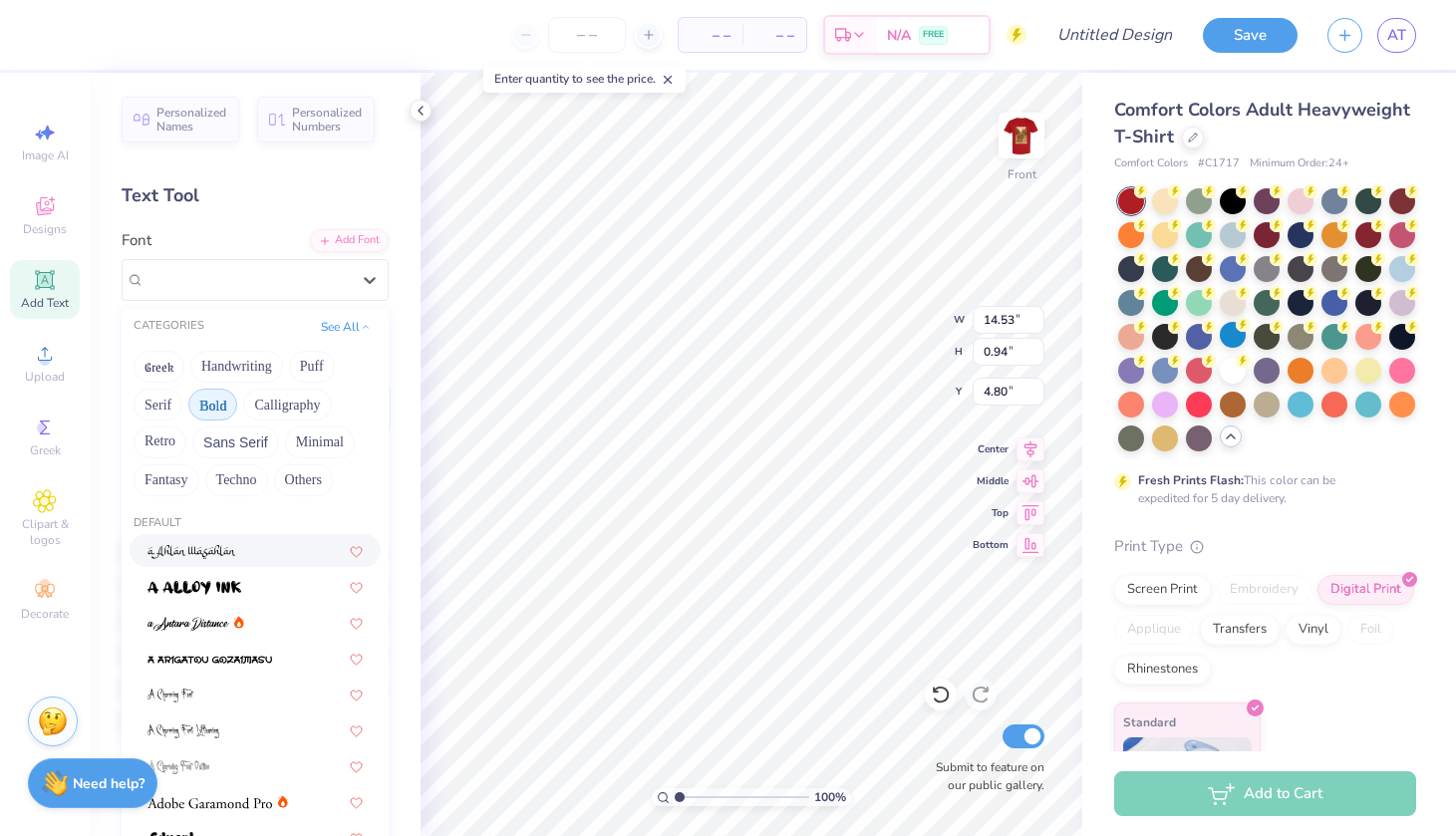 click on "Bold" at bounding box center (212, 405) 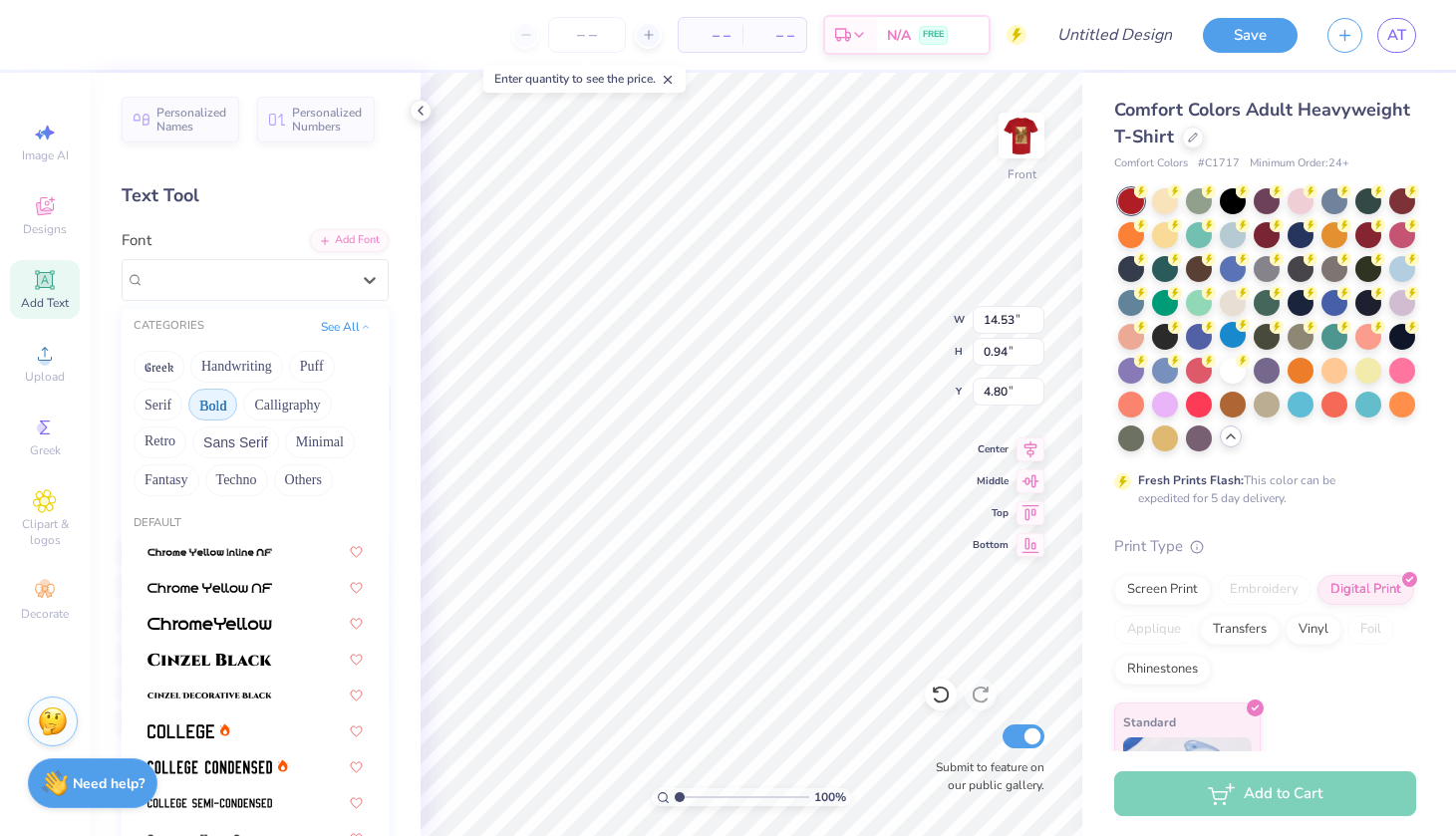 click on "Bold" at bounding box center (212, 405) 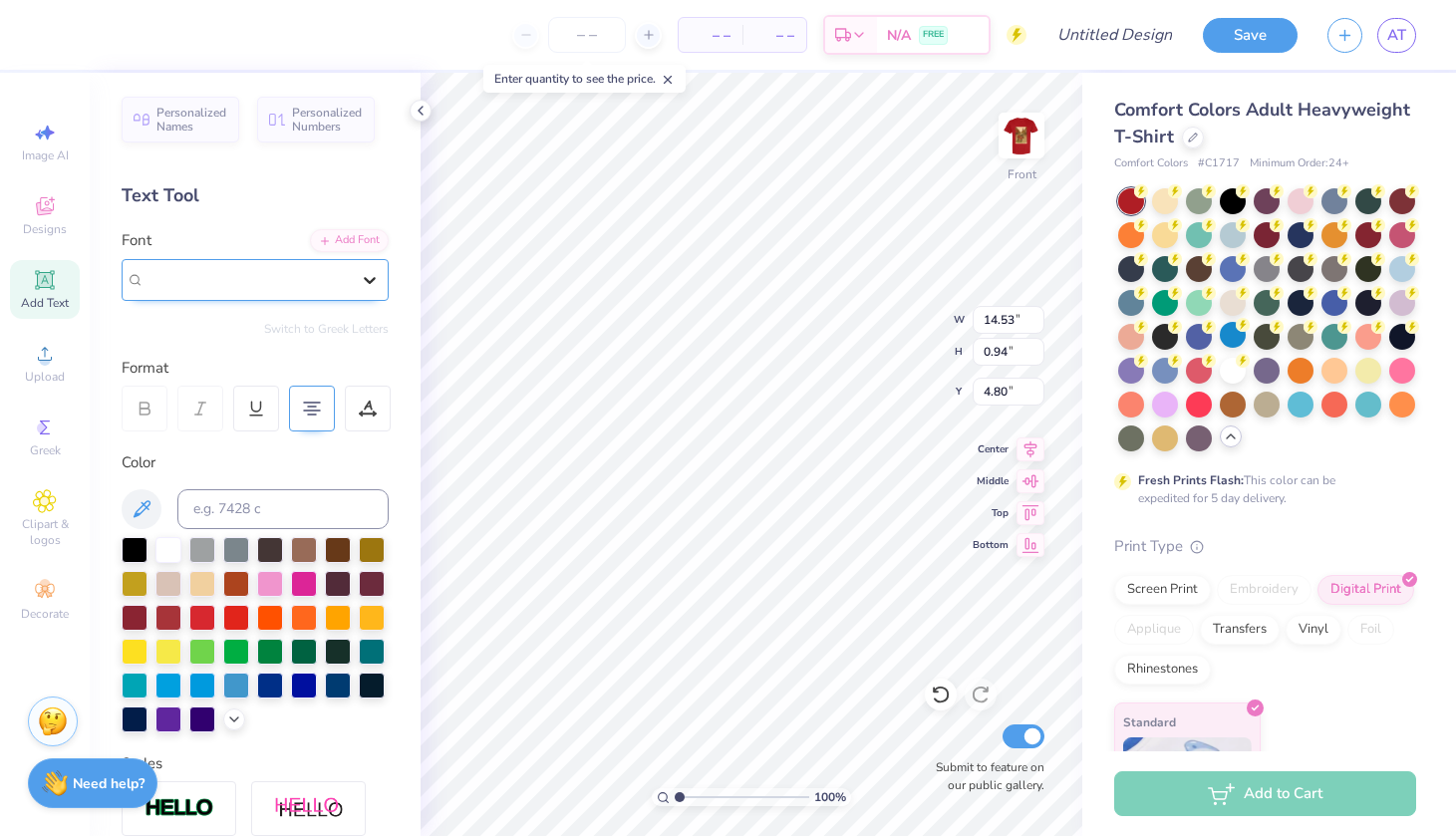 click 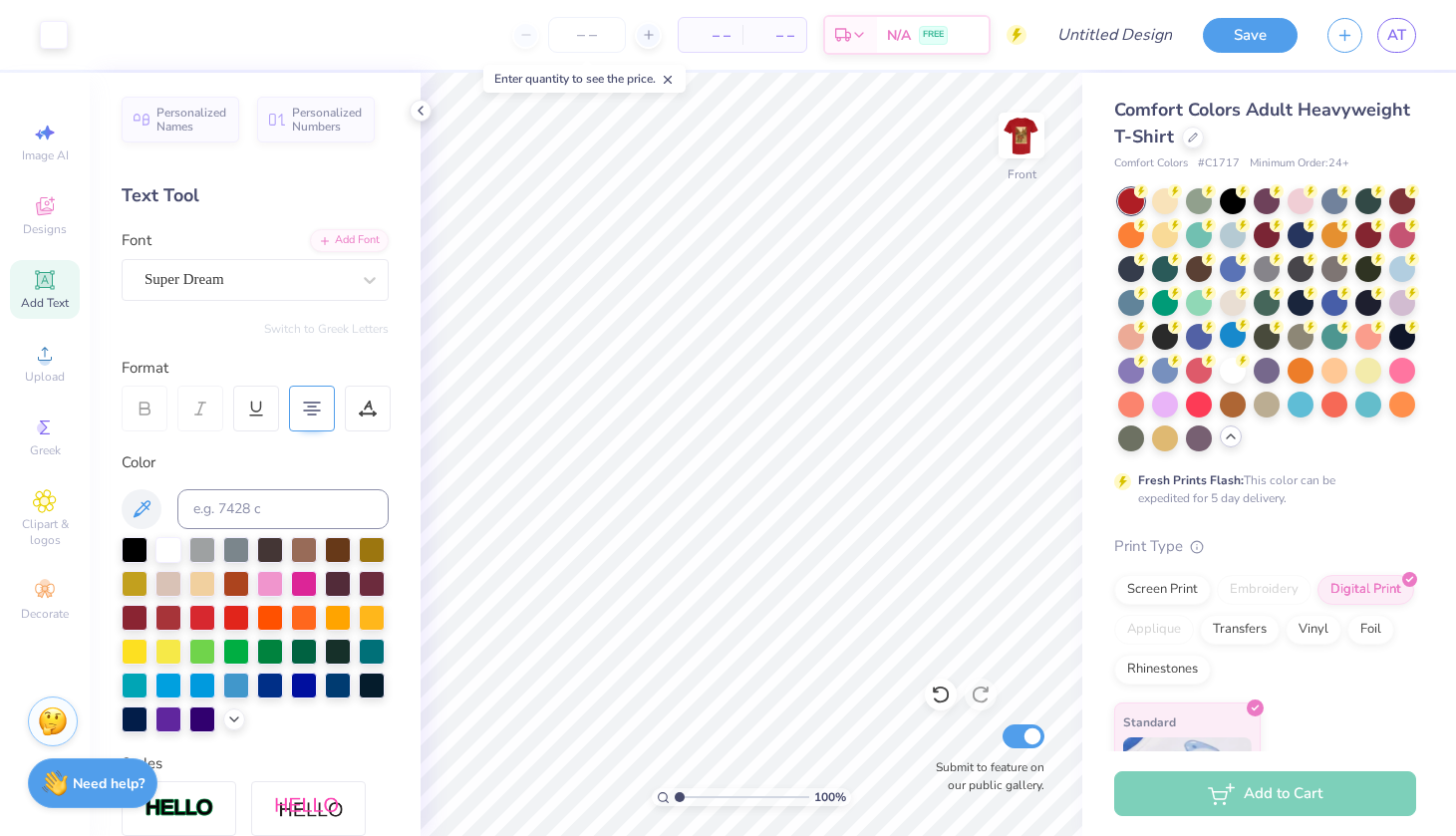 click on "Add Text" at bounding box center [45, 303] 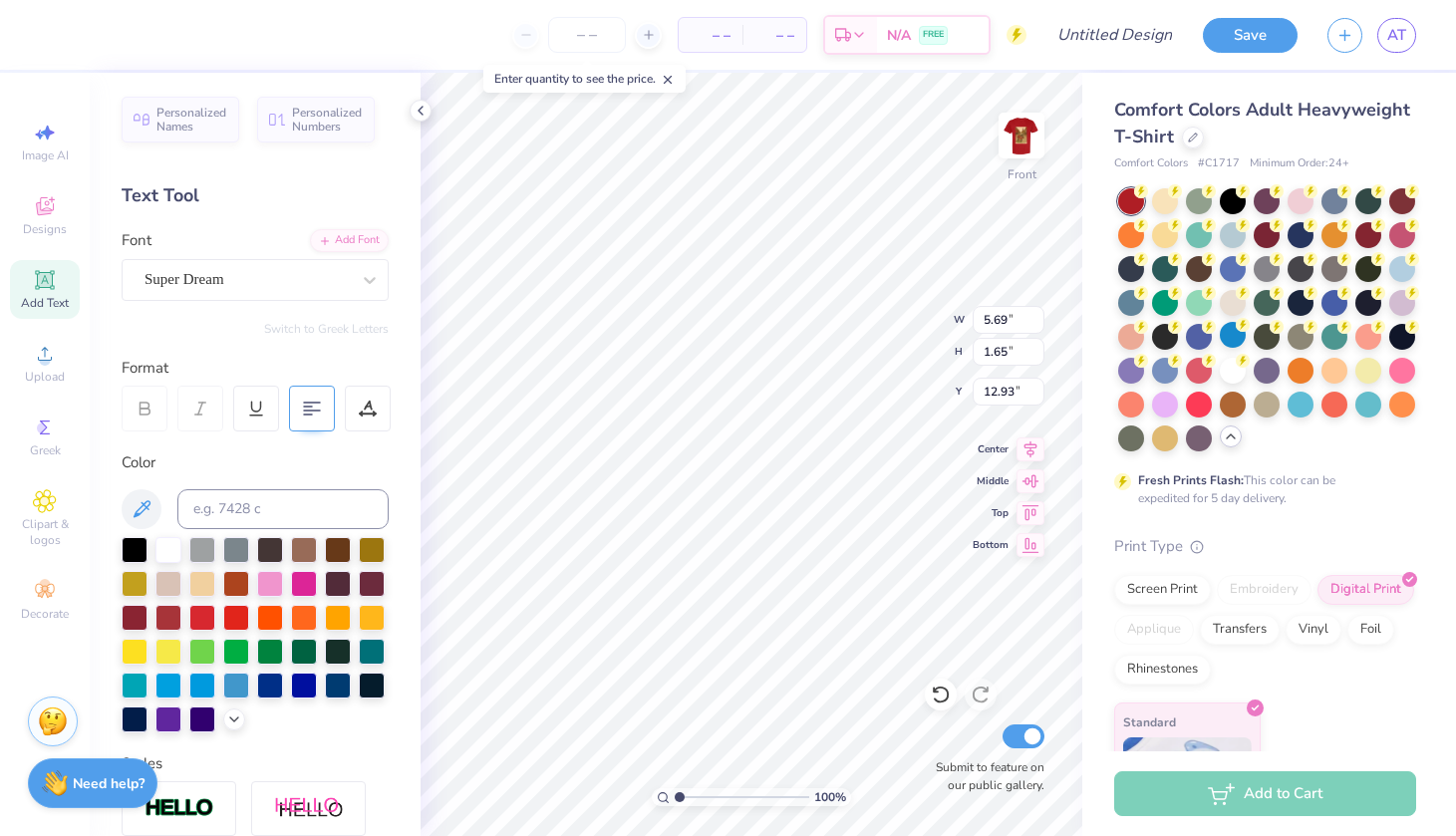 type on "20.23" 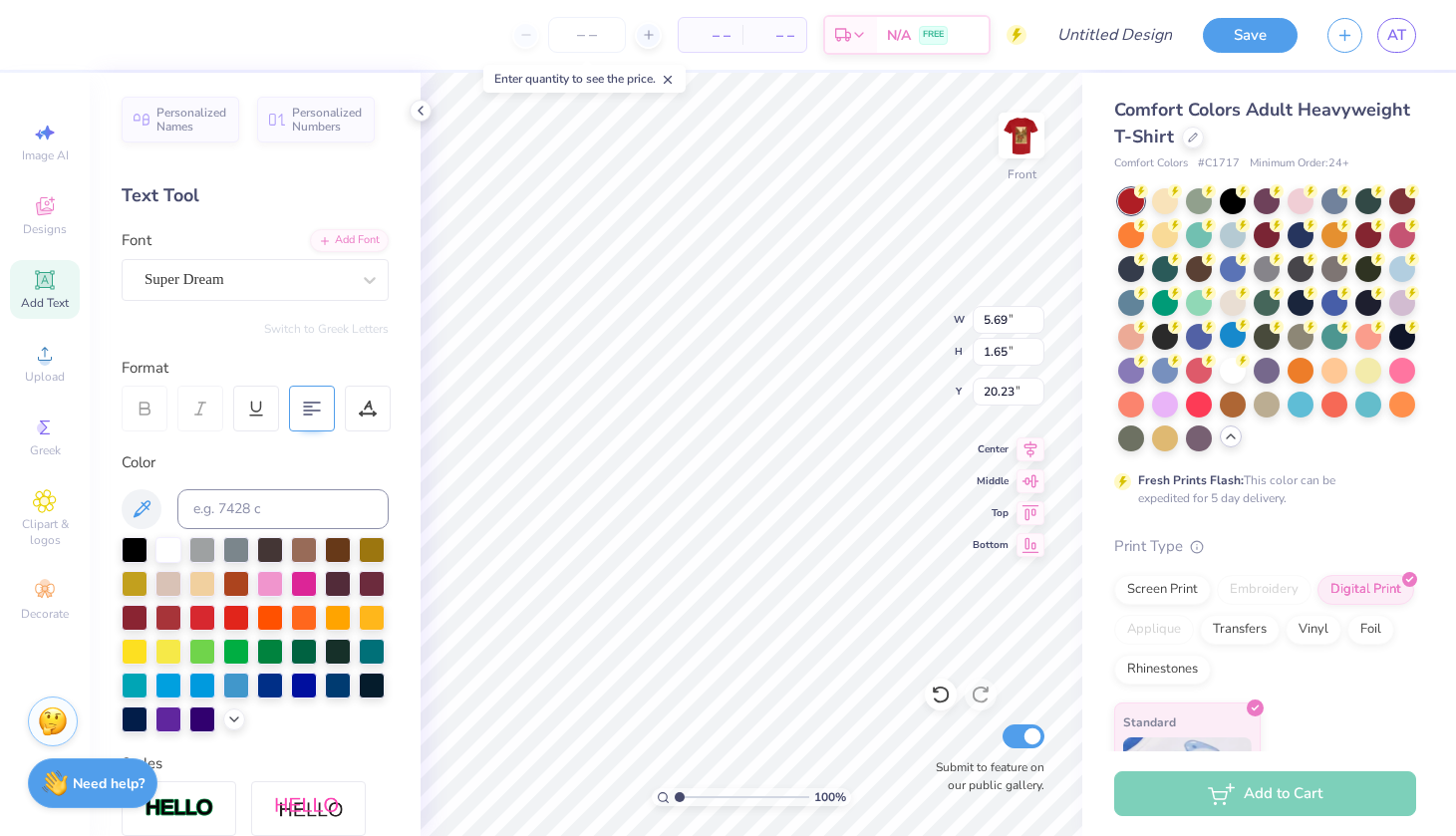 type on "T" 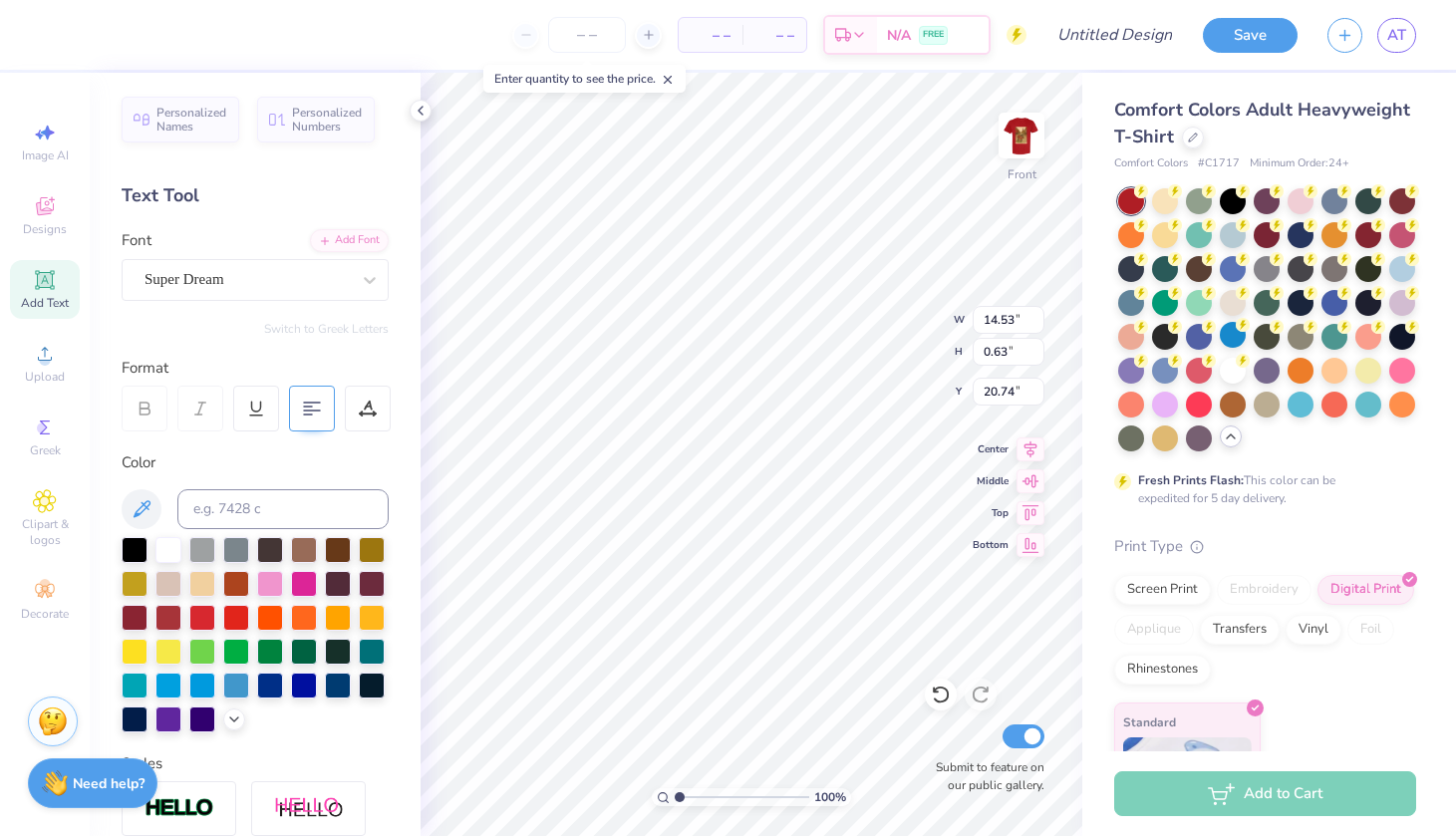 scroll, scrollTop: 1, scrollLeft: 1, axis: both 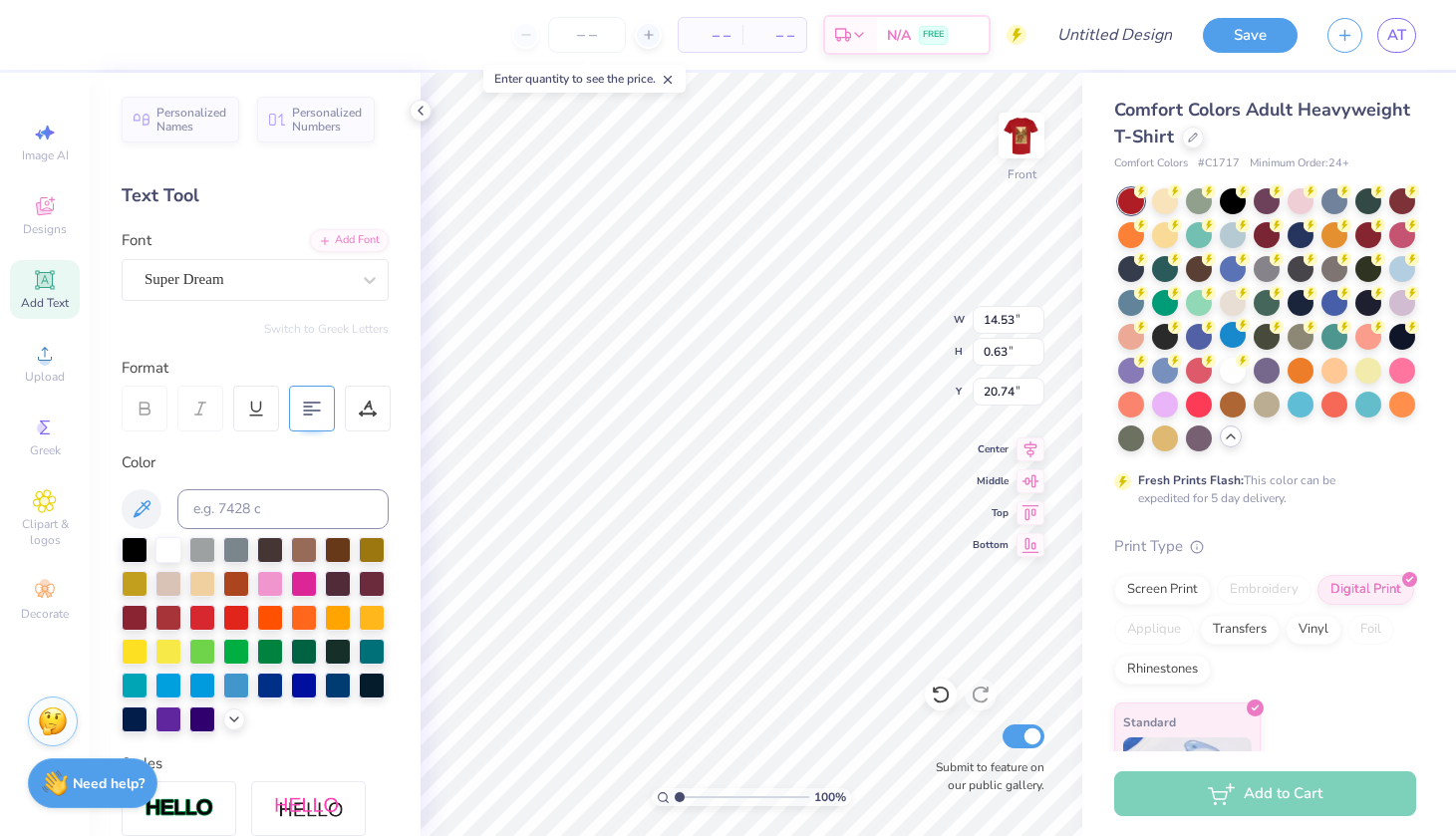 type on "You can SOO- wee wee wee
all the way home" 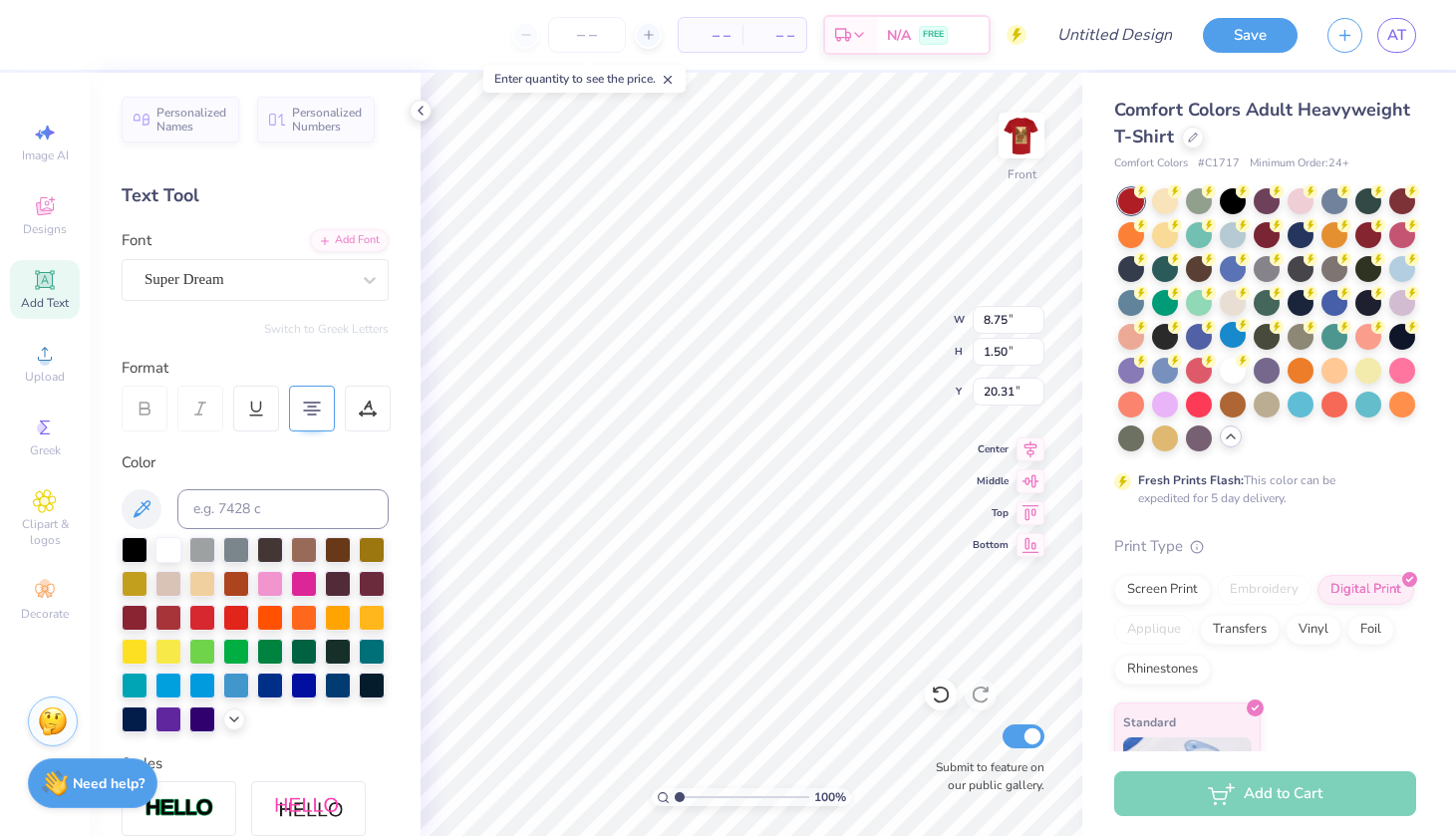 scroll, scrollTop: 0, scrollLeft: 7, axis: horizontal 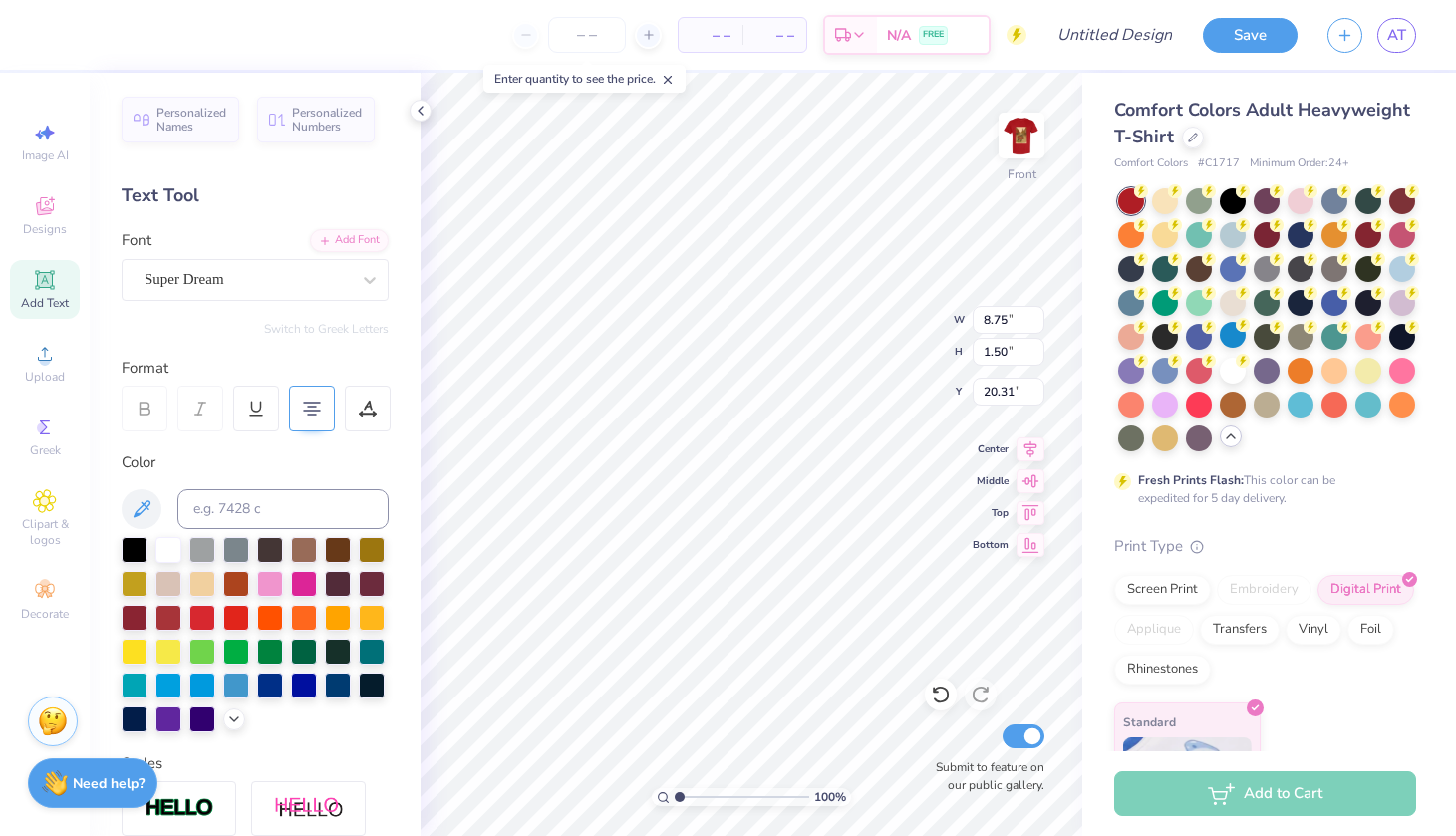 type on "You can SOO-ei wee wee
all the way home" 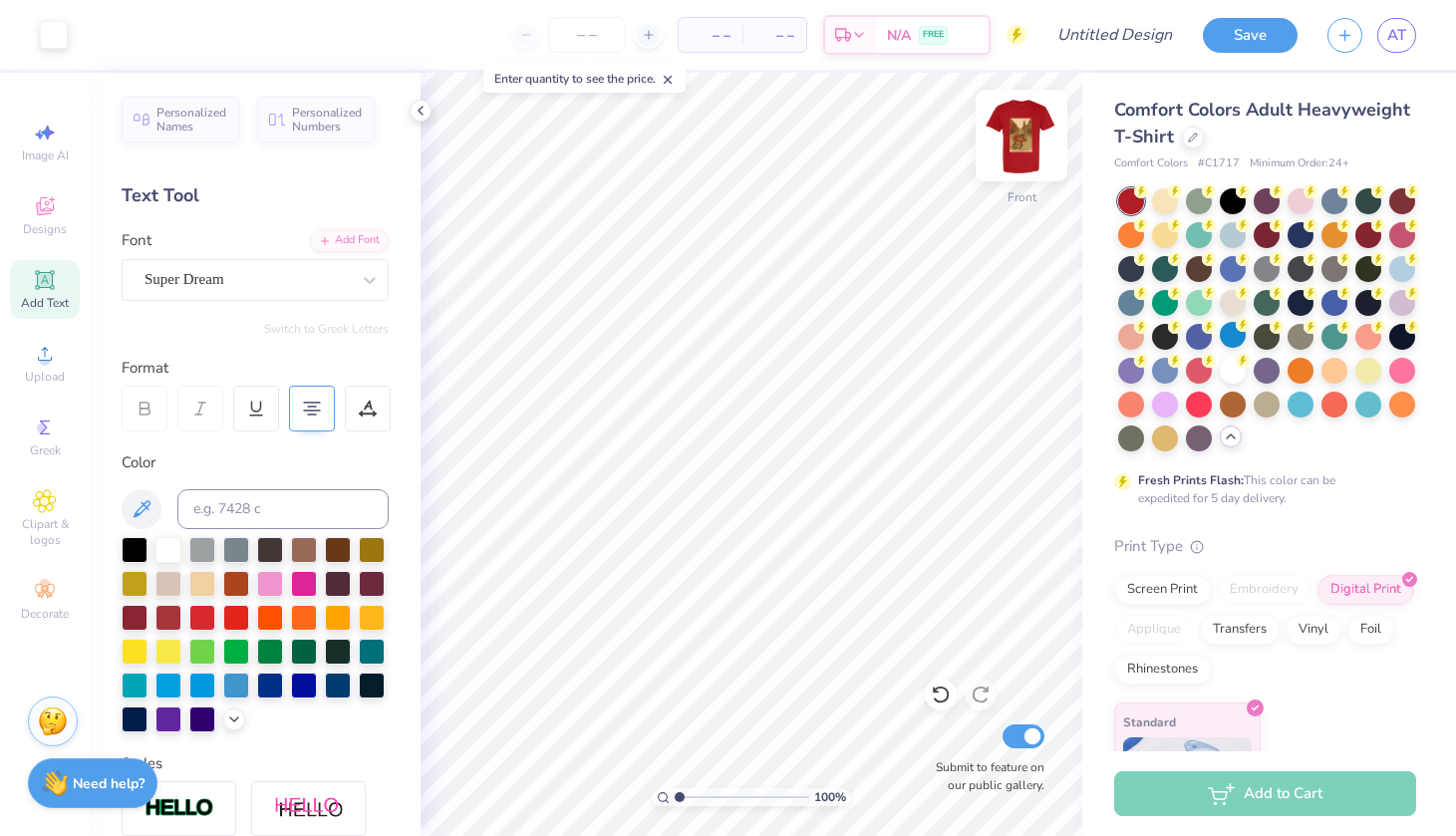 click at bounding box center [1021, 136] 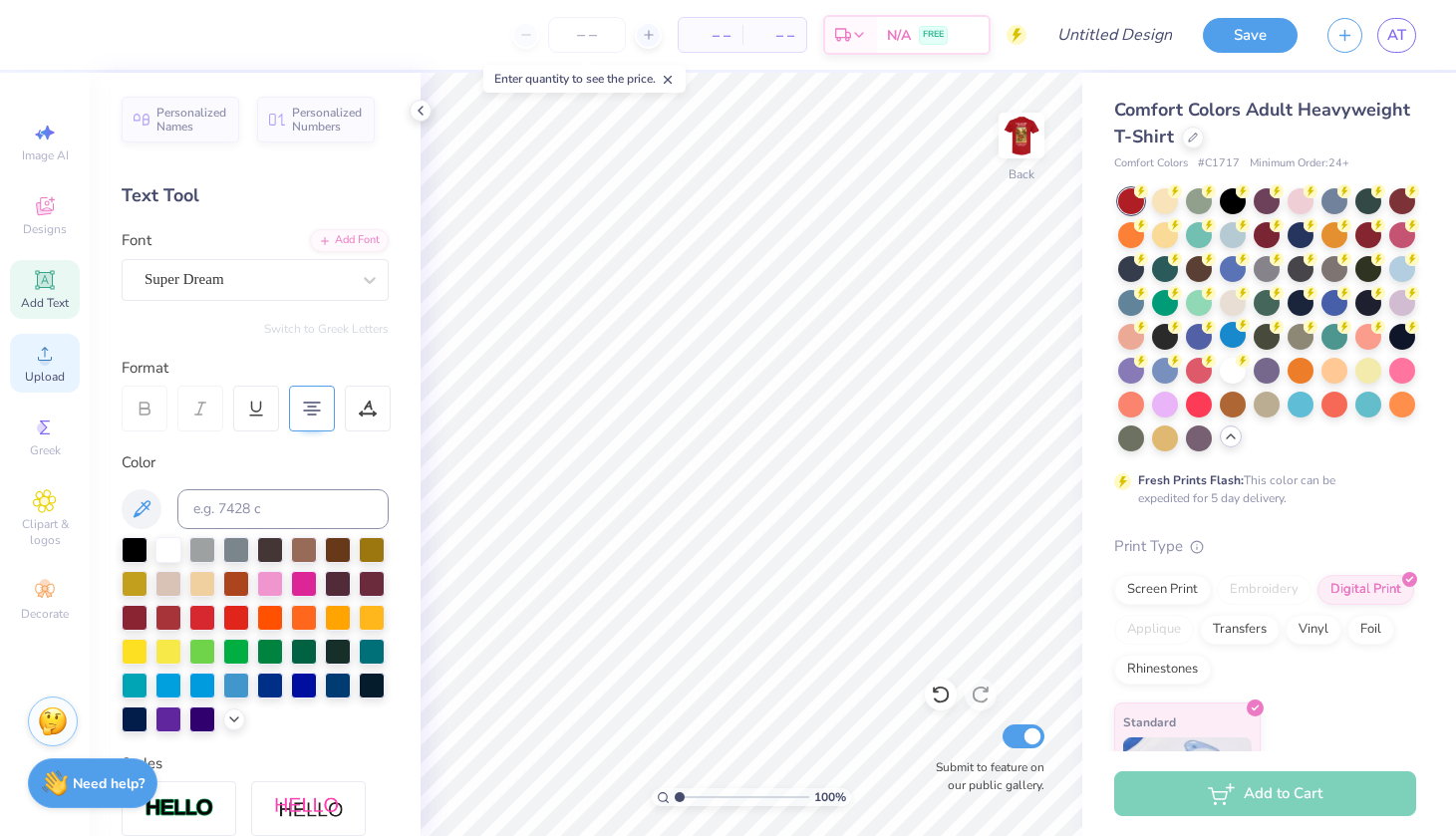 click 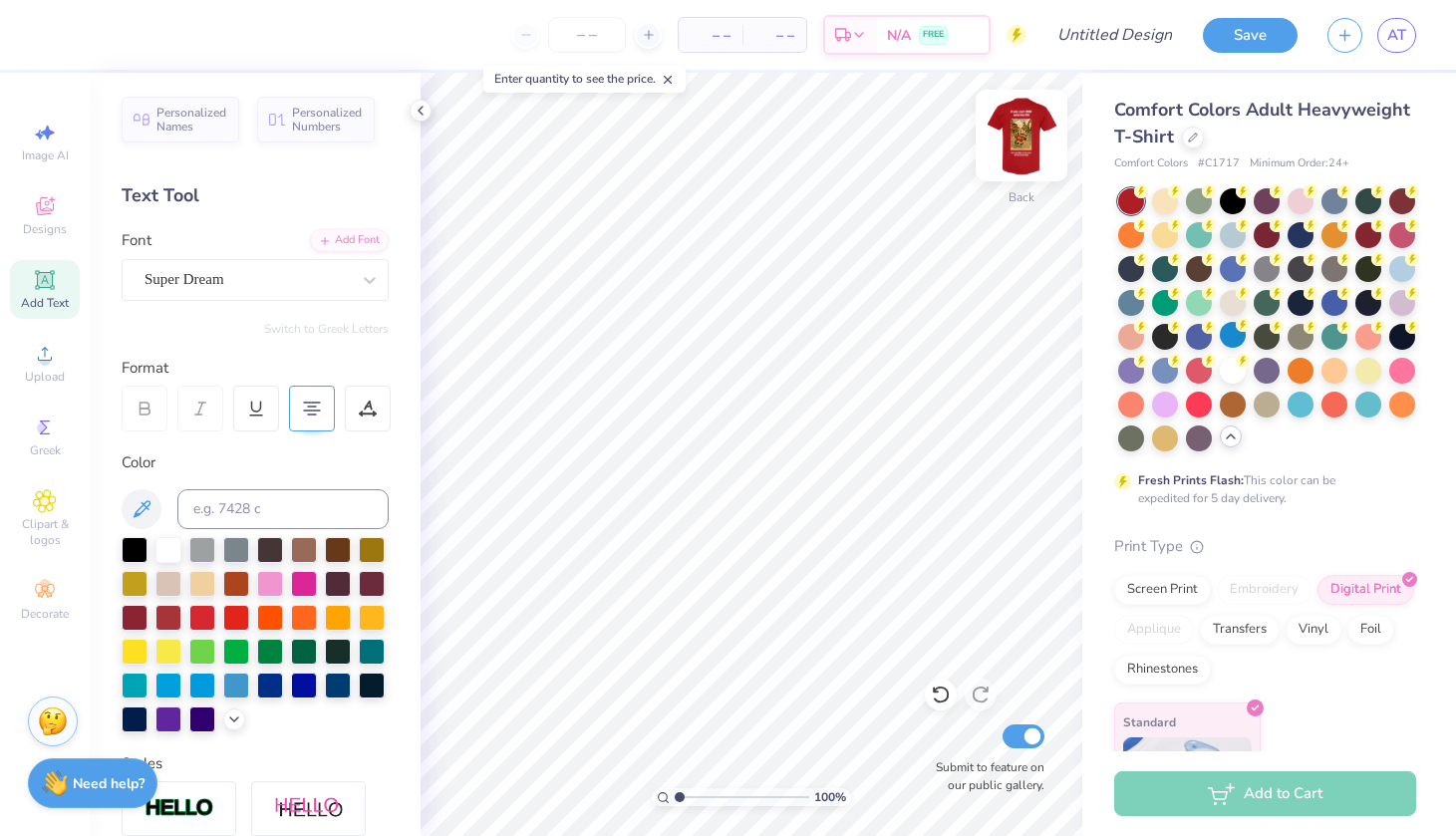 click at bounding box center (1021, 136) 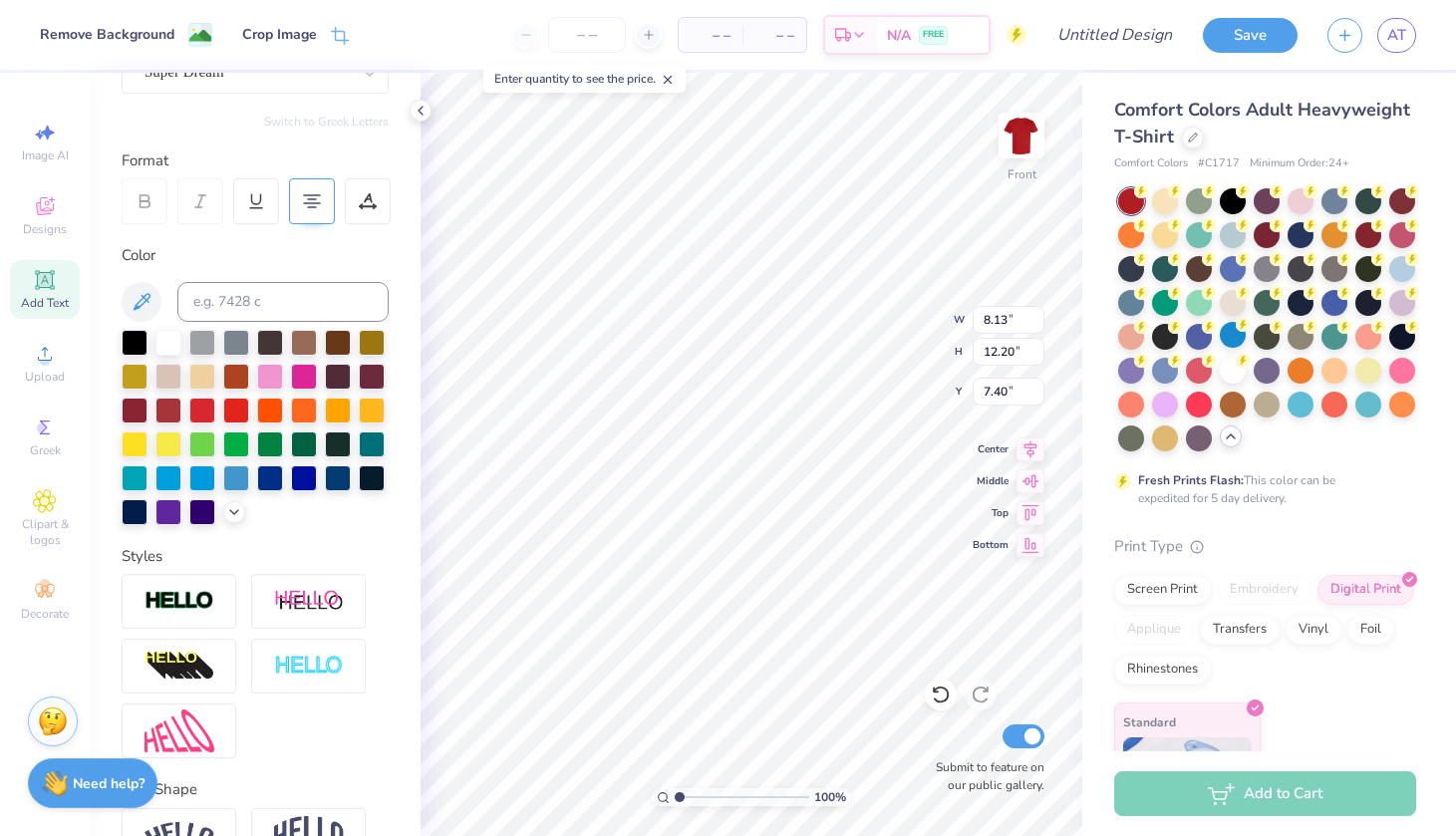 scroll, scrollTop: 209, scrollLeft: 0, axis: vertical 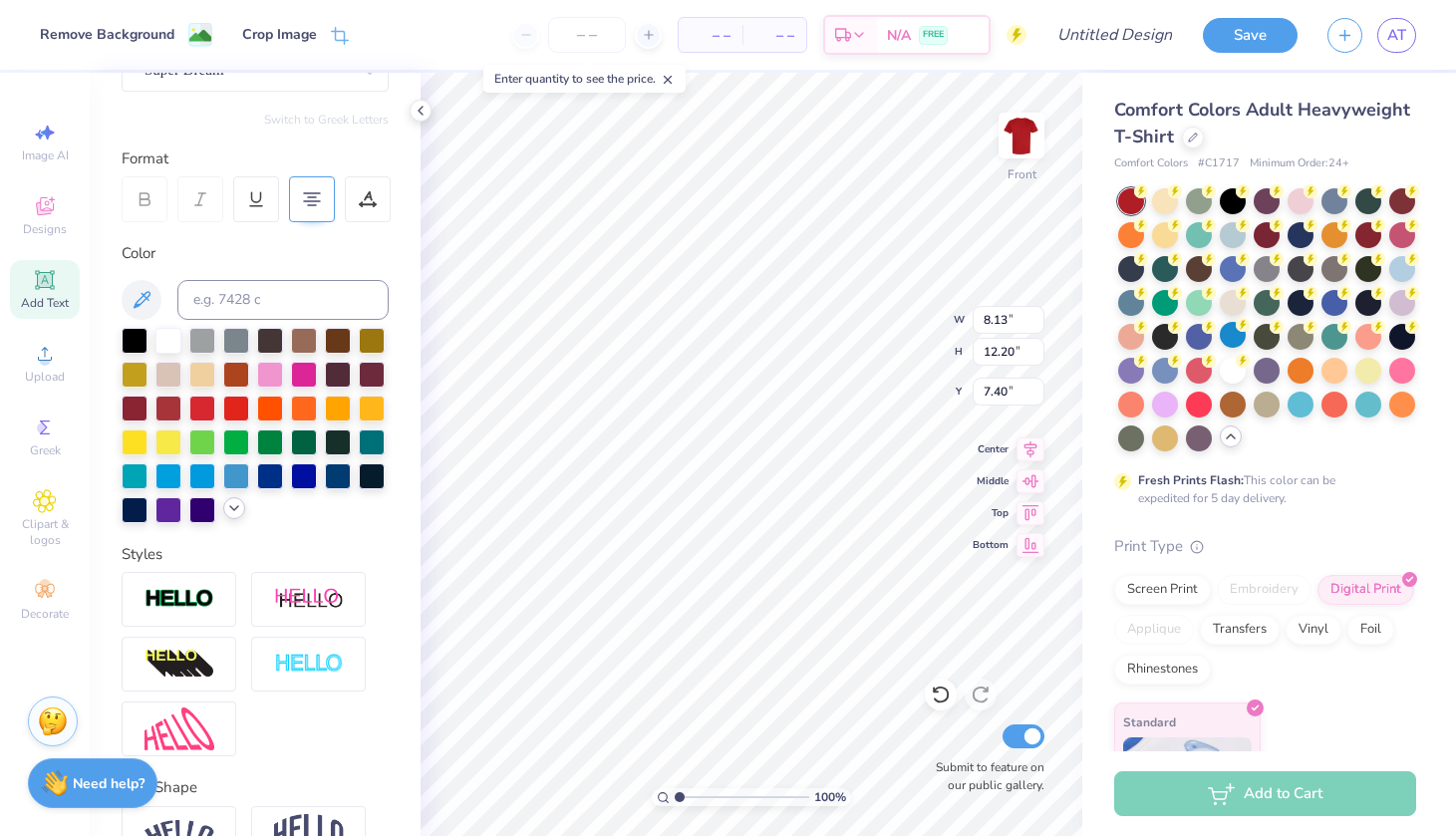 click 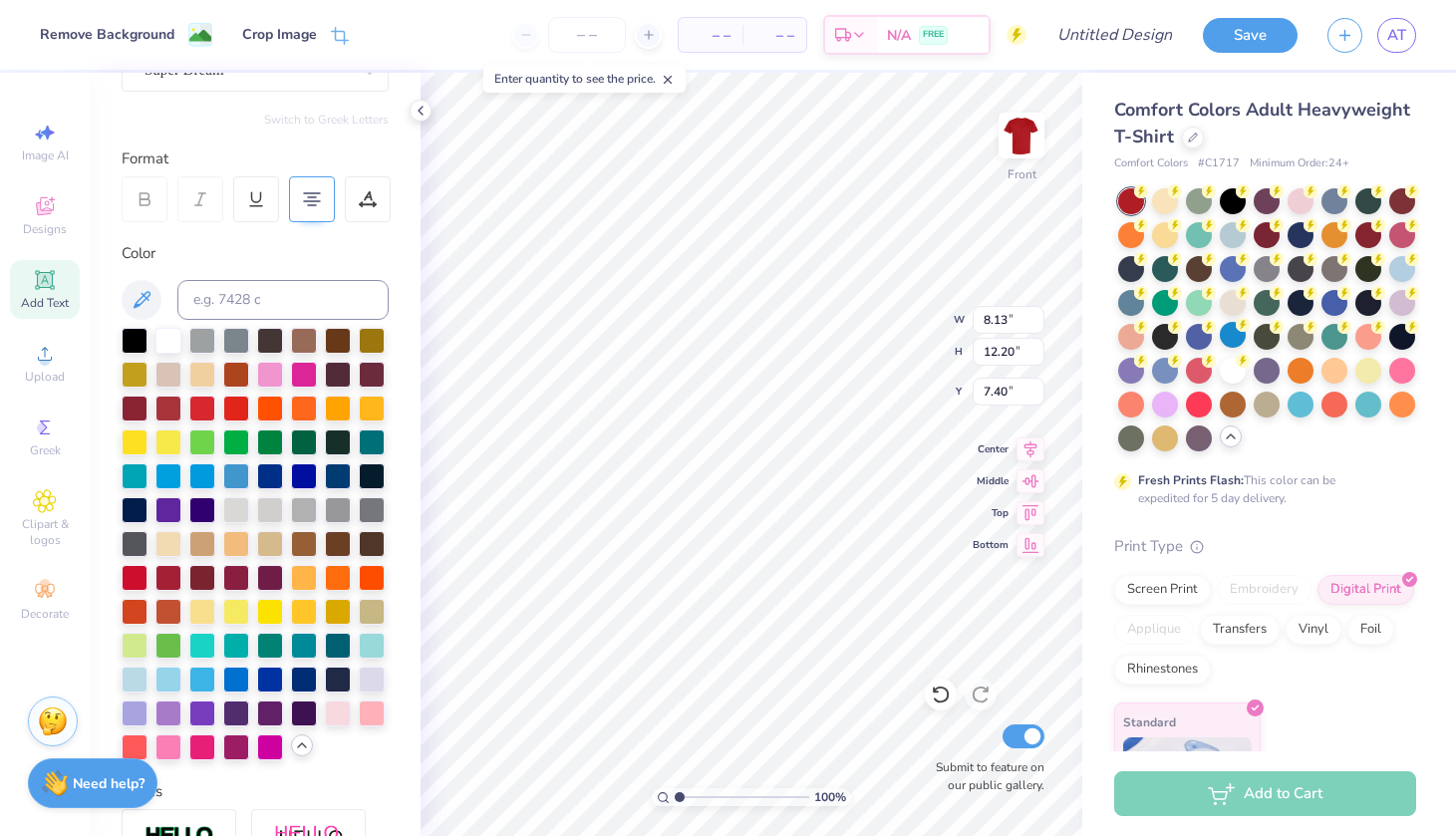 click 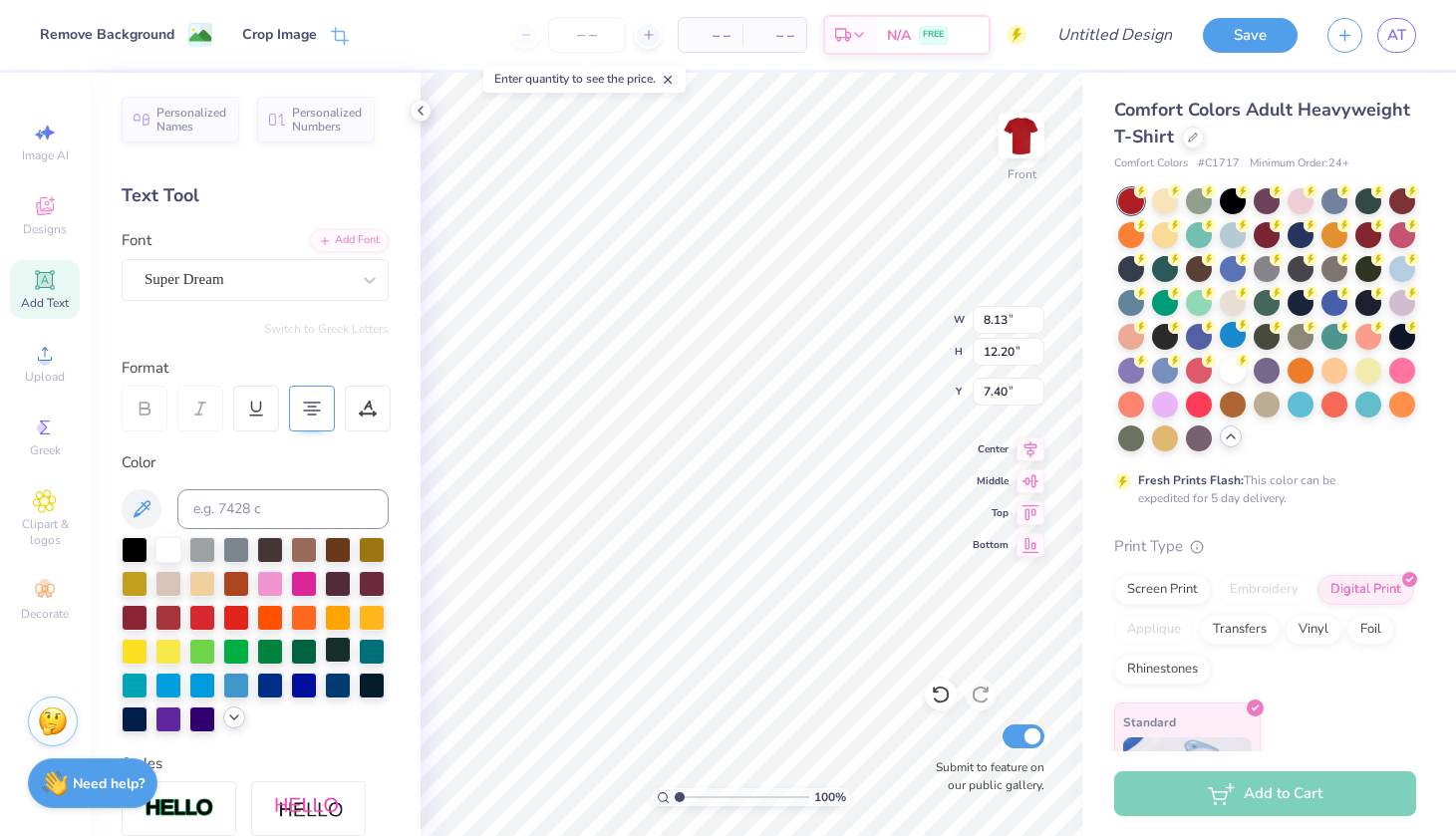 scroll, scrollTop: 0, scrollLeft: 0, axis: both 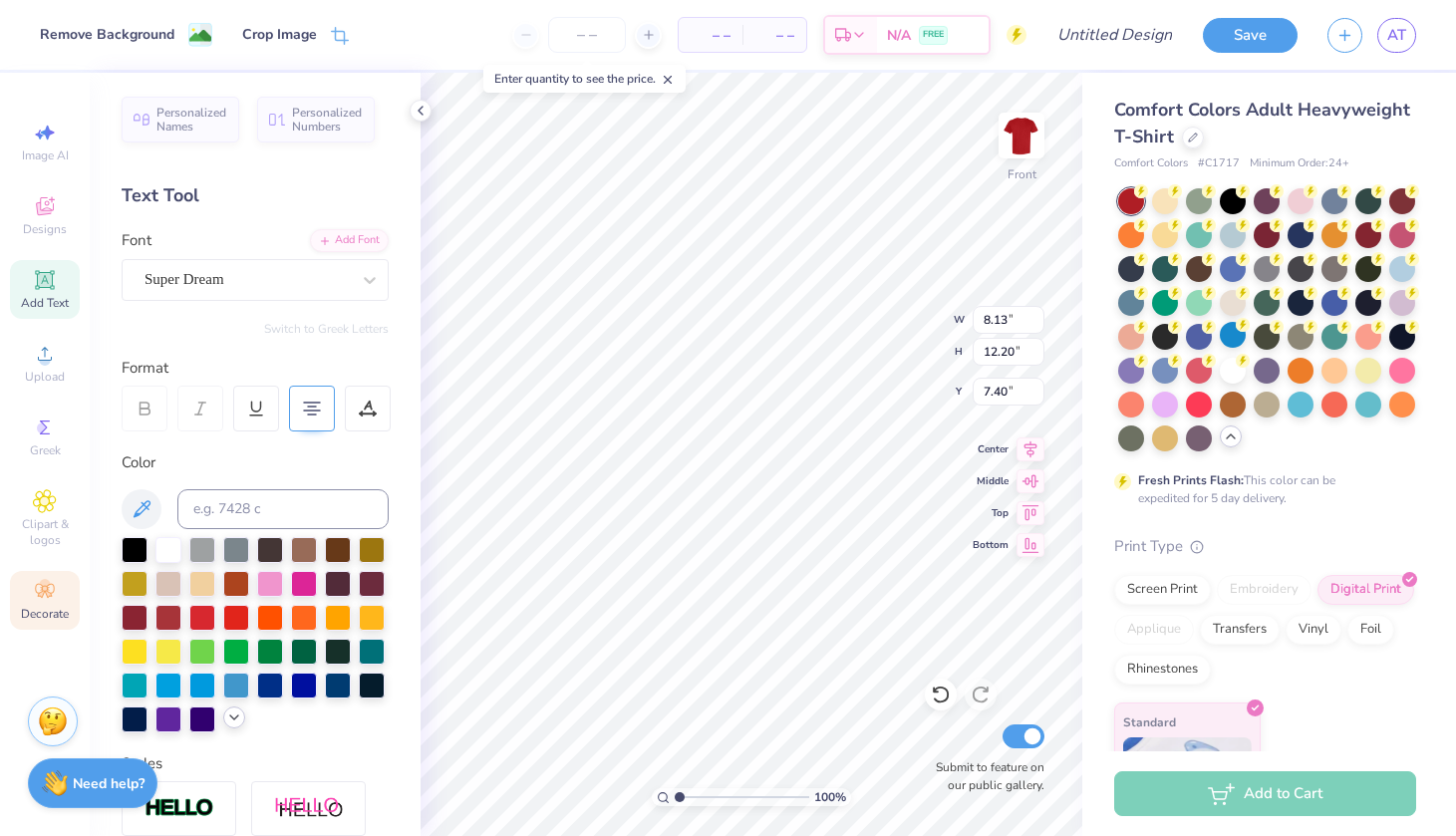 click on "Decorate" at bounding box center [45, 600] 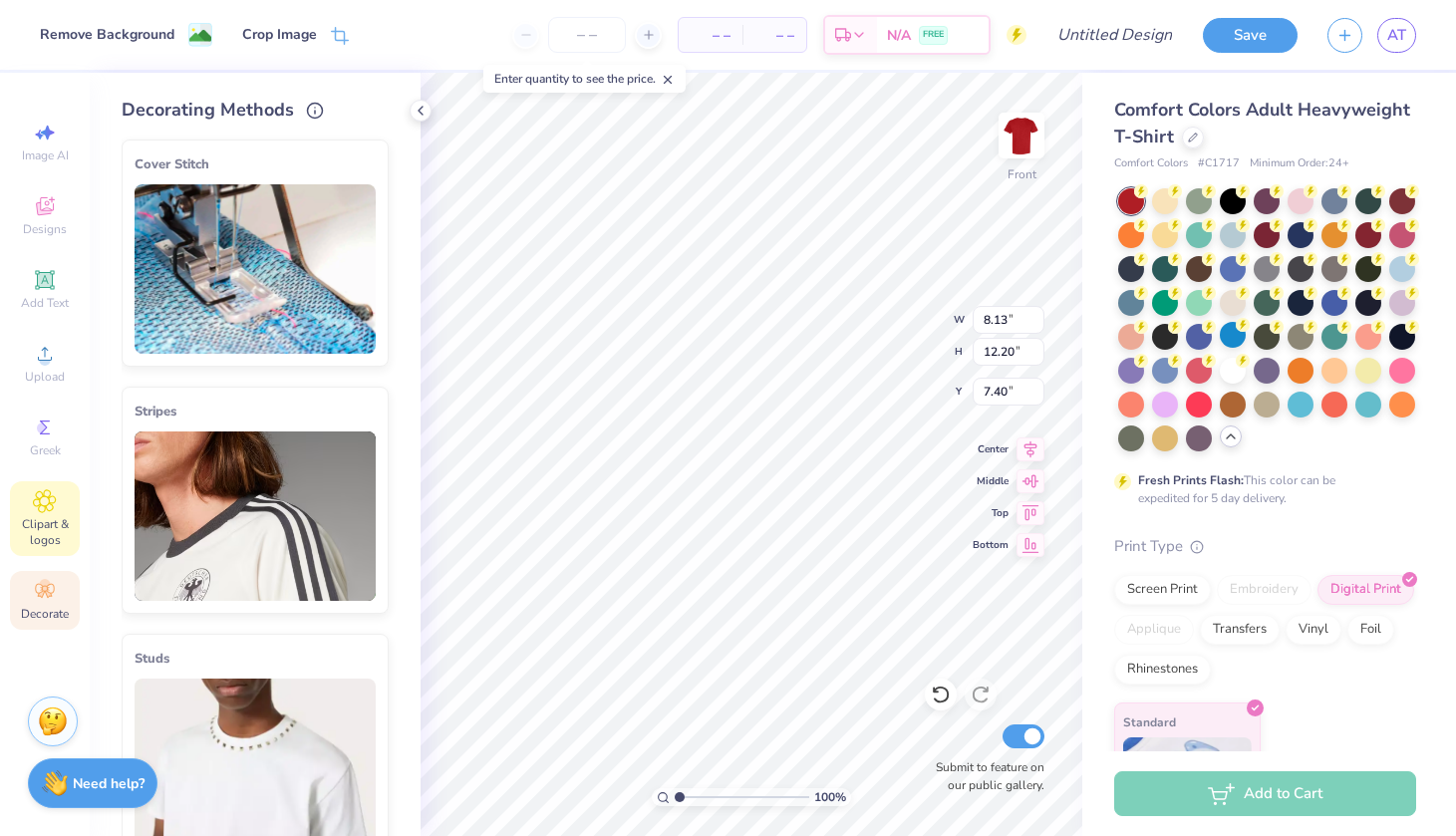 click on "Clipart & logos" at bounding box center (45, 532) 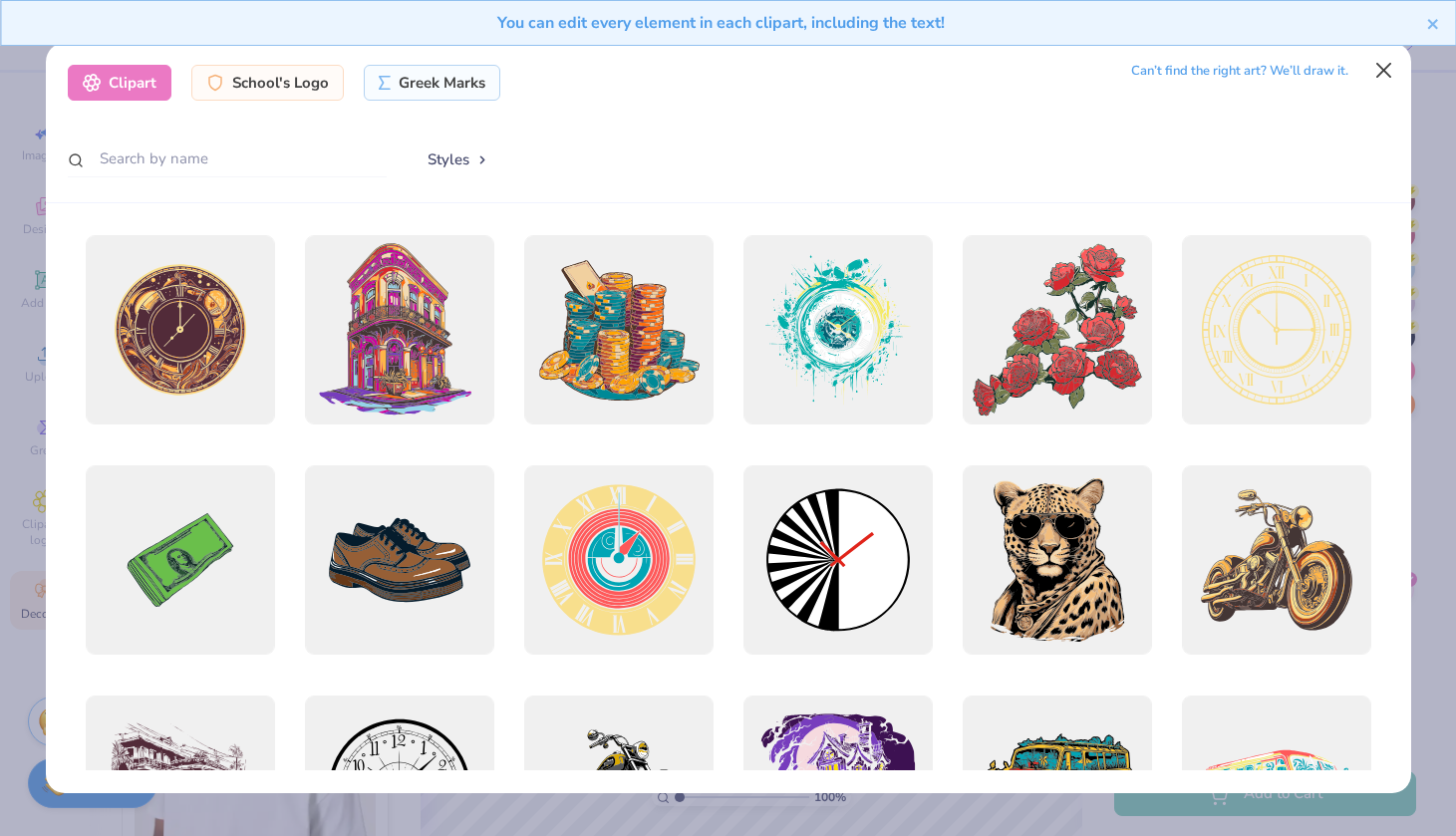 click at bounding box center [1383, 71] 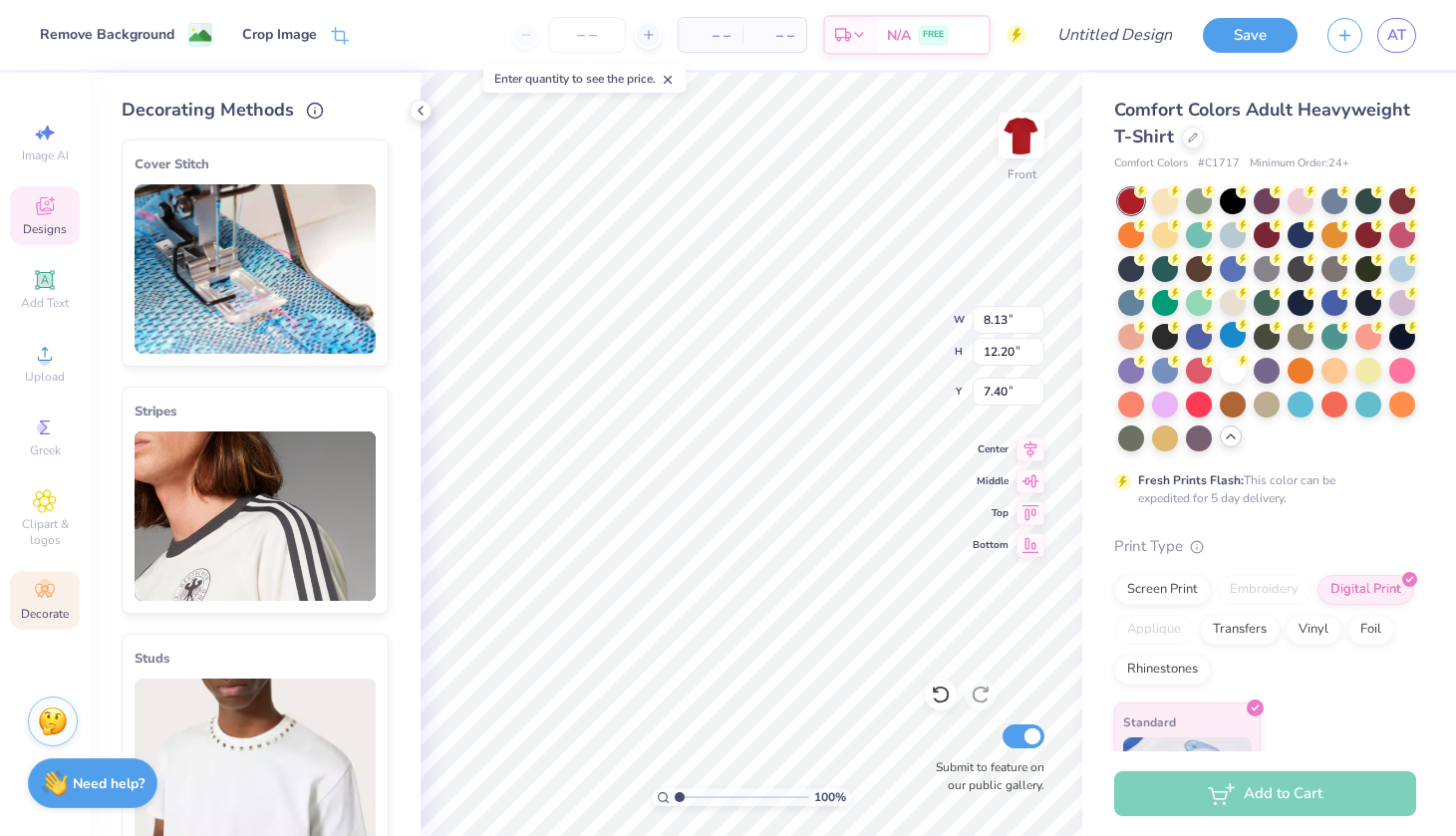 click on "Designs" at bounding box center (45, 229) 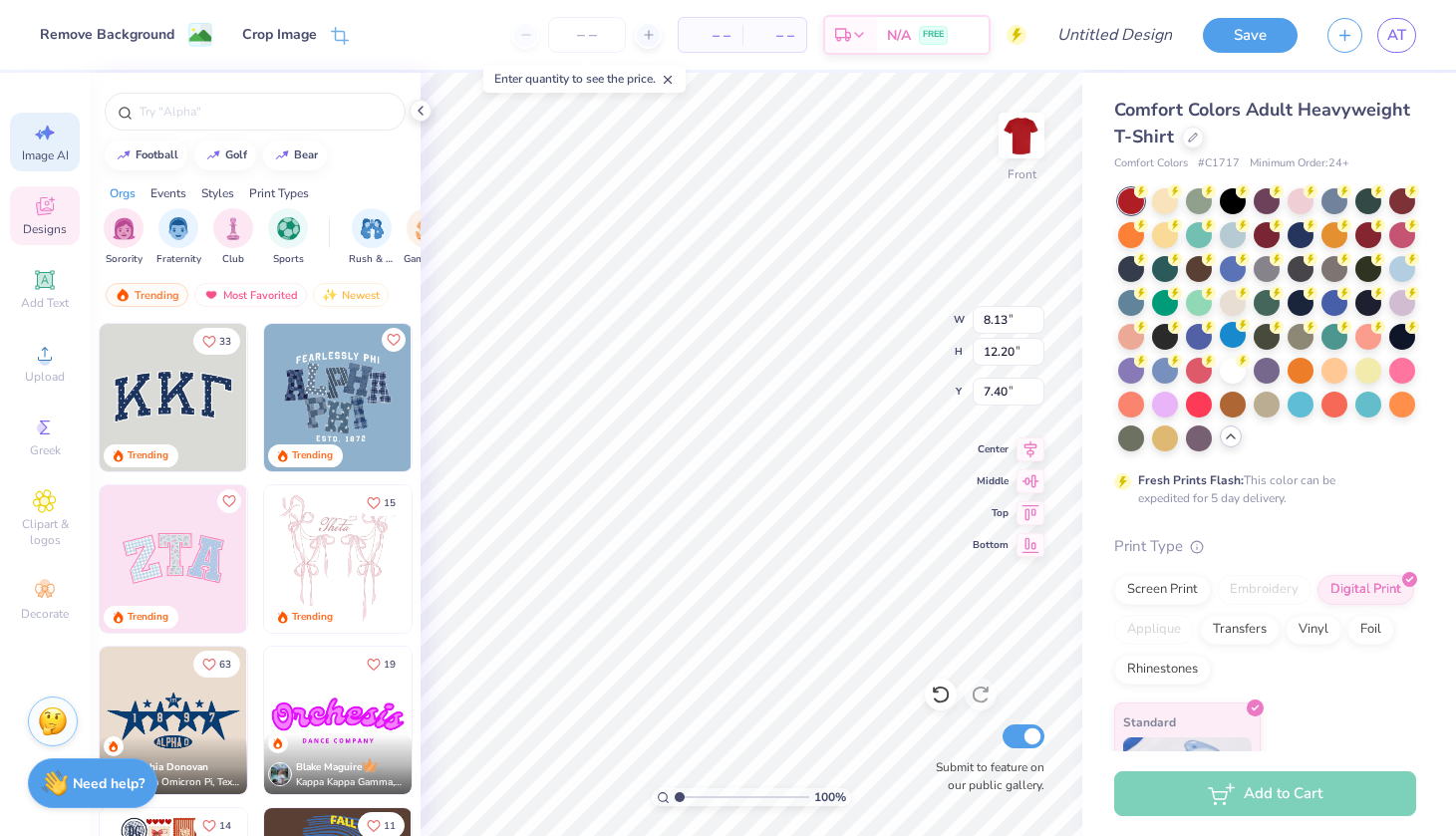 click on "Image AI" at bounding box center [45, 141] 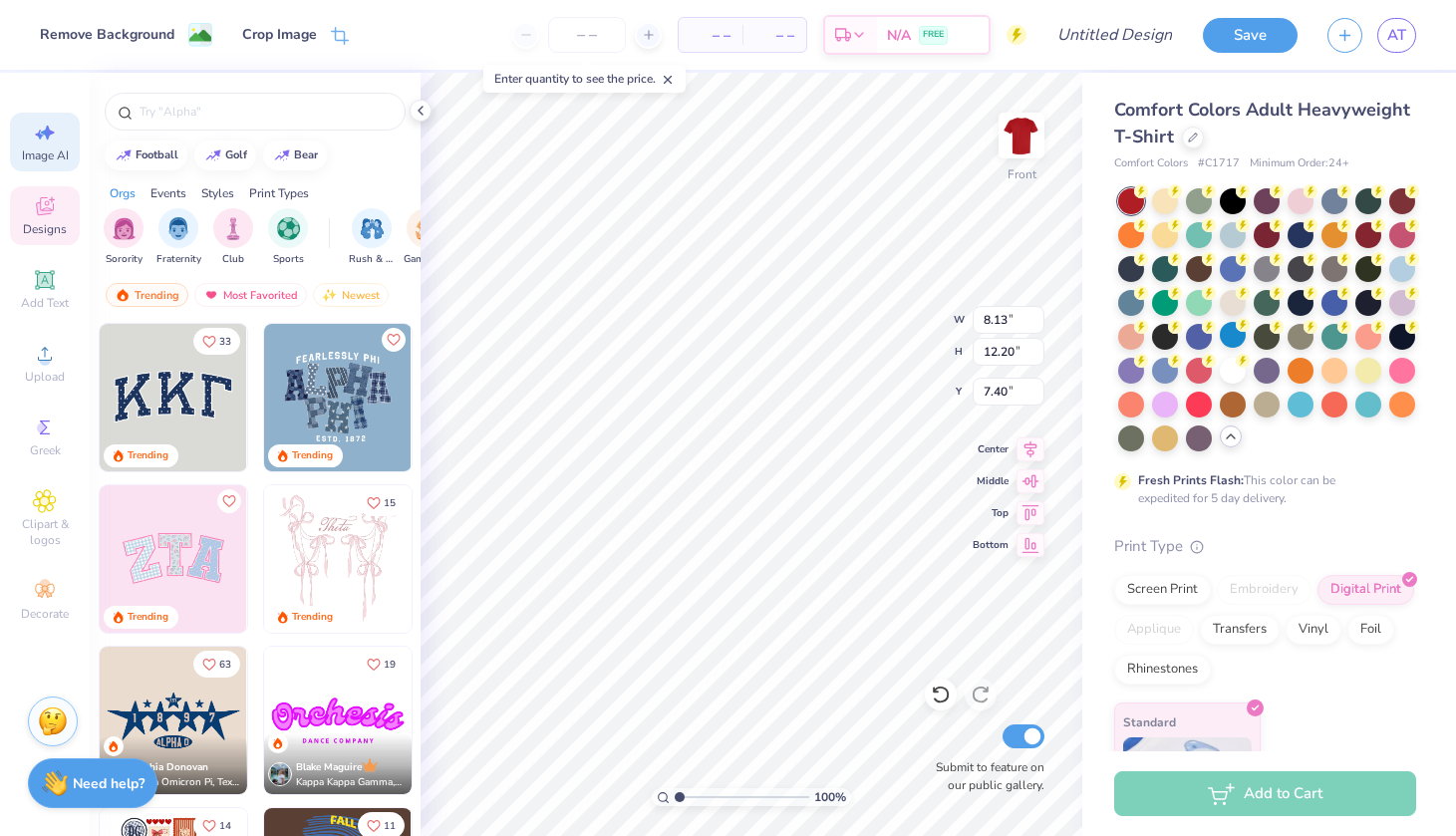 select on "4" 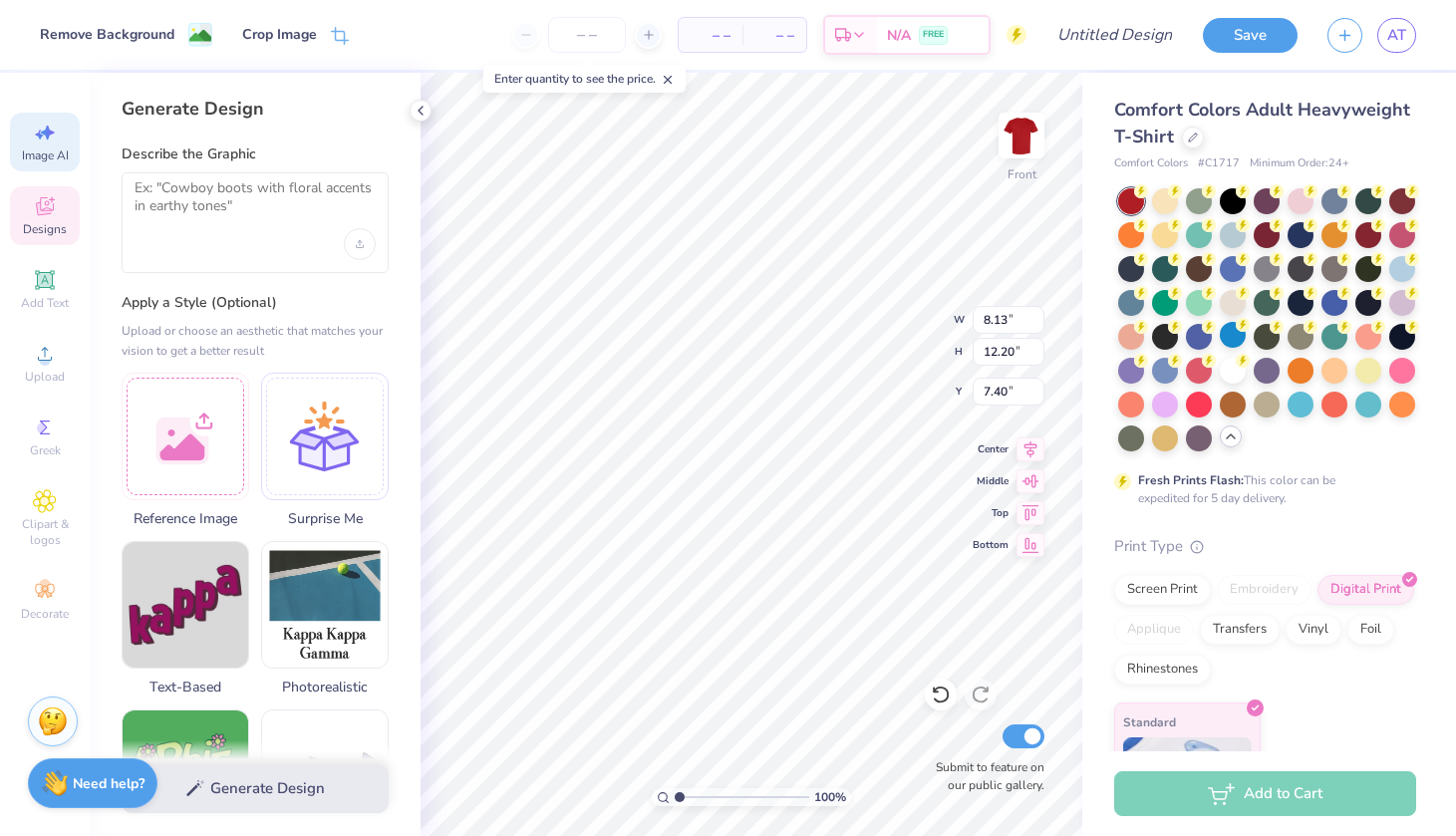 click 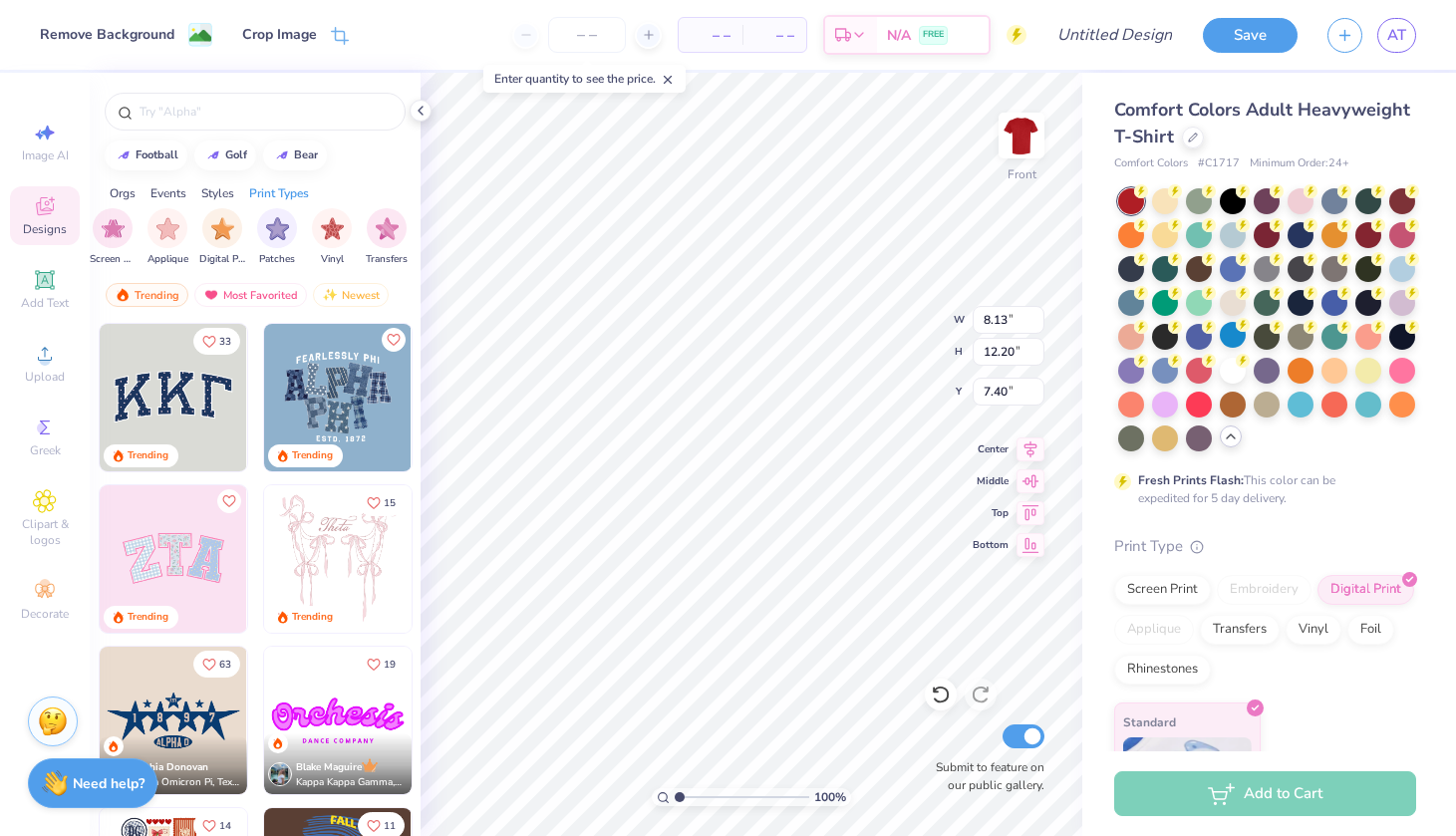 scroll, scrollTop: 0, scrollLeft: 1688, axis: horizontal 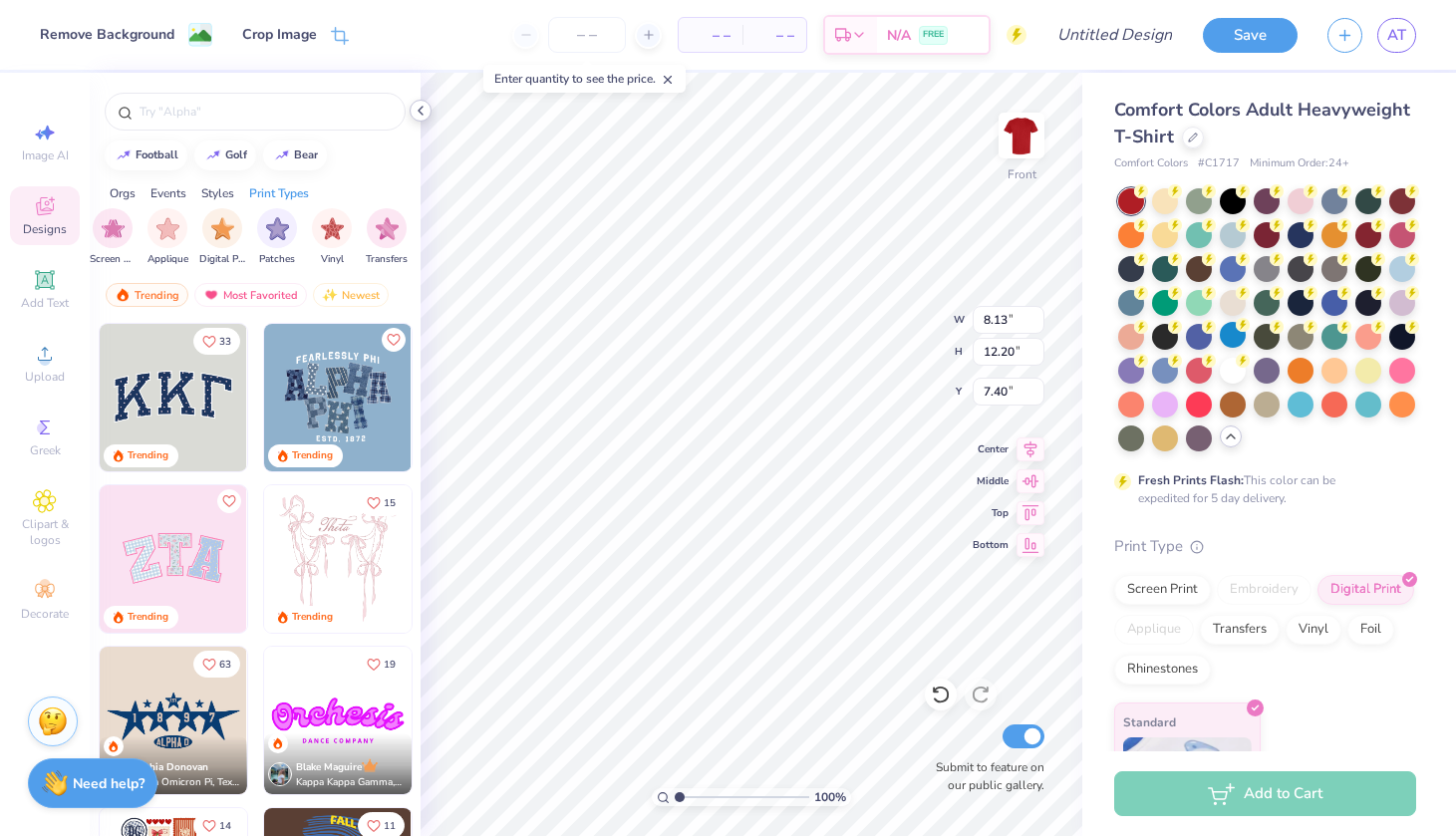 click 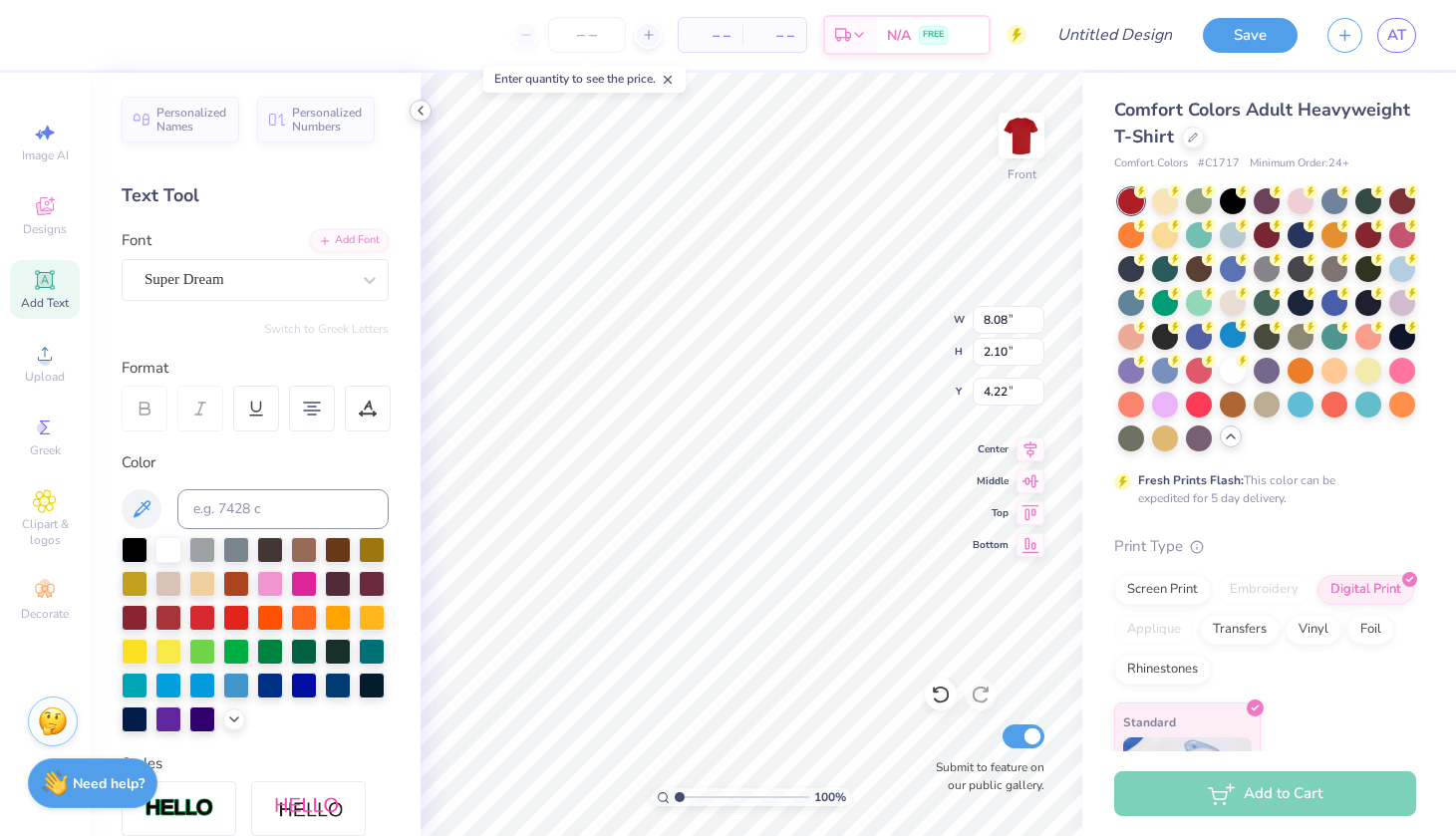 scroll, scrollTop: 0, scrollLeft: 1, axis: horizontal 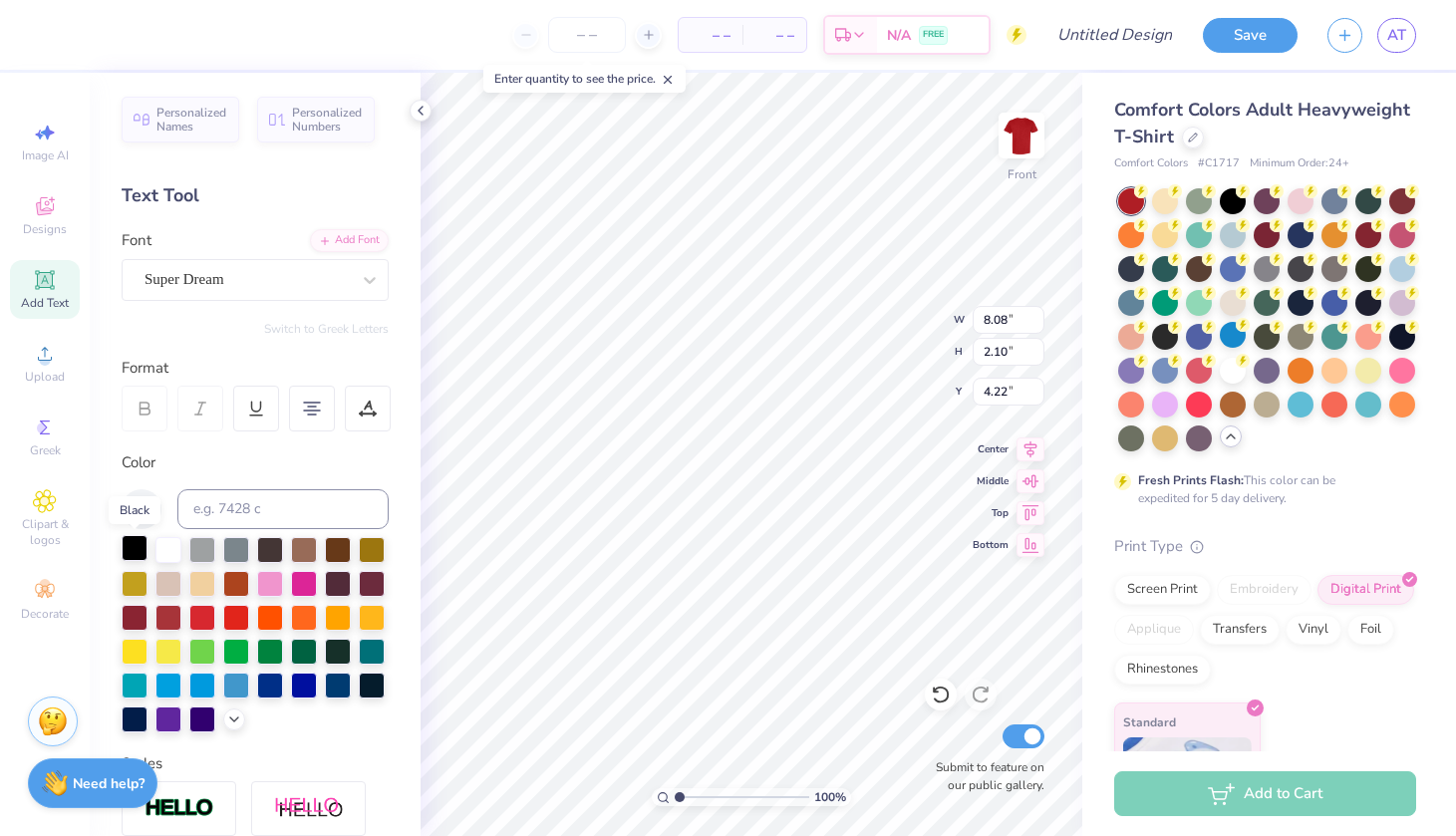 click at bounding box center [135, 548] 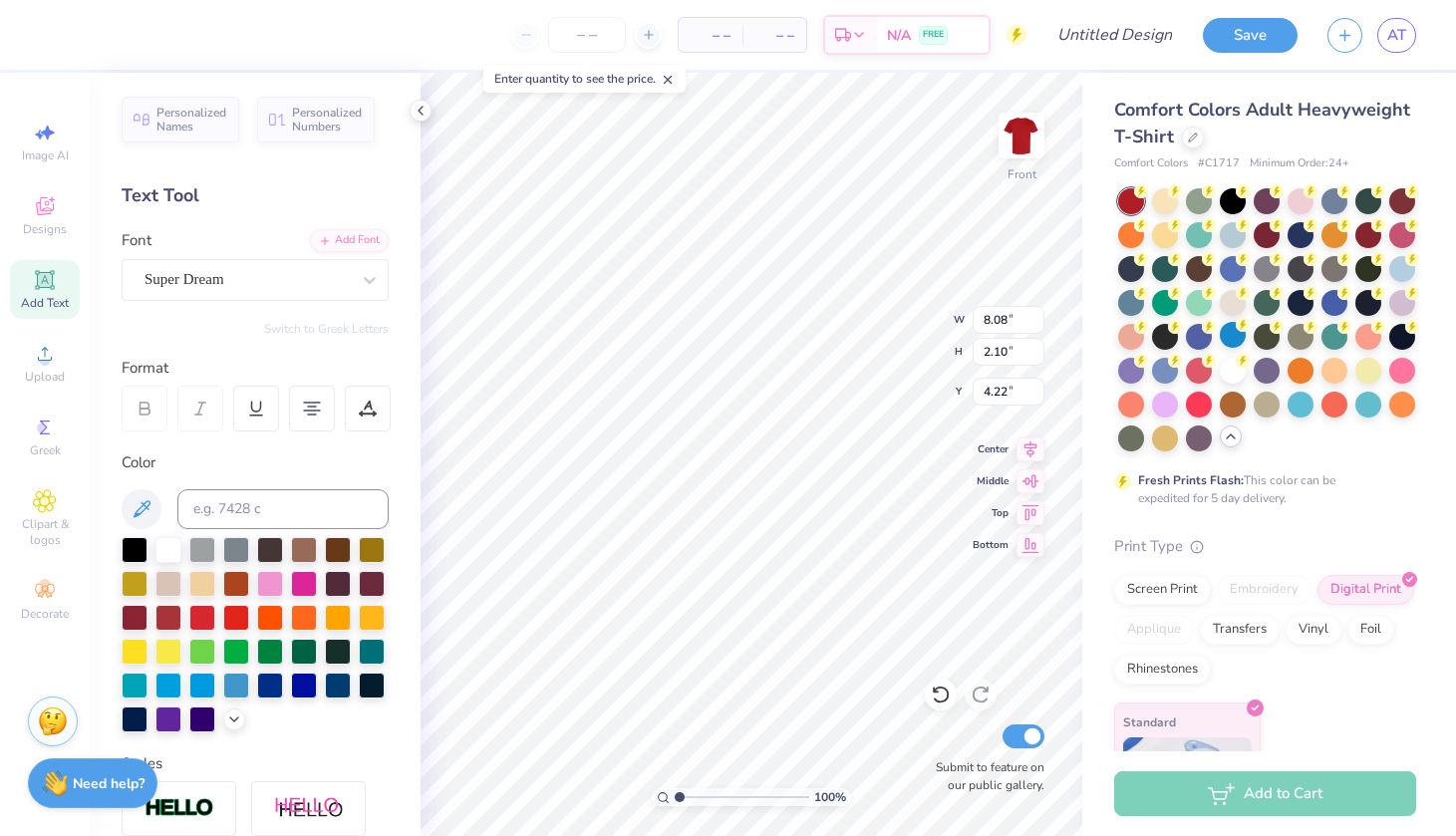 scroll, scrollTop: 1, scrollLeft: 3, axis: both 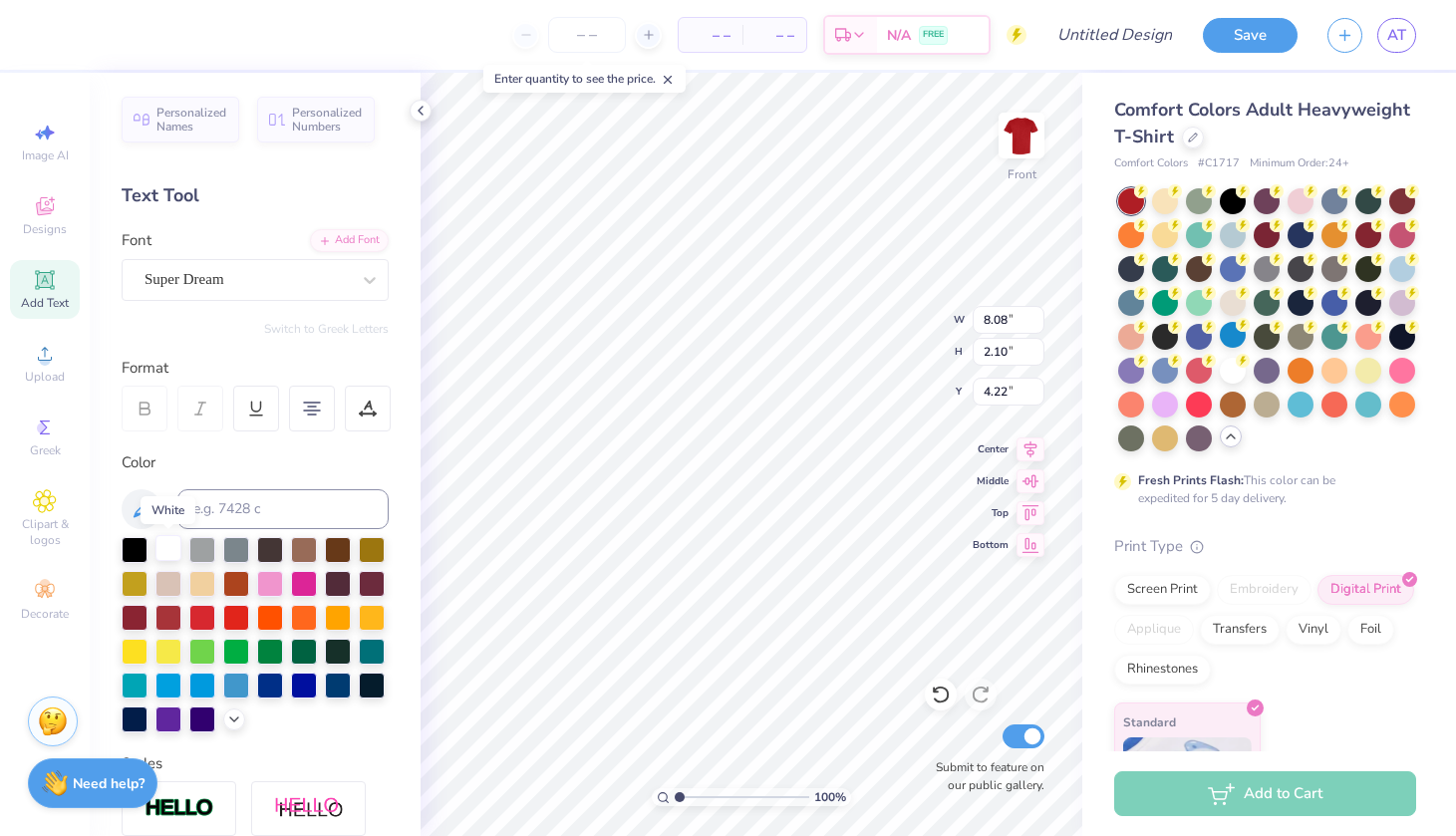 click at bounding box center [168, 548] 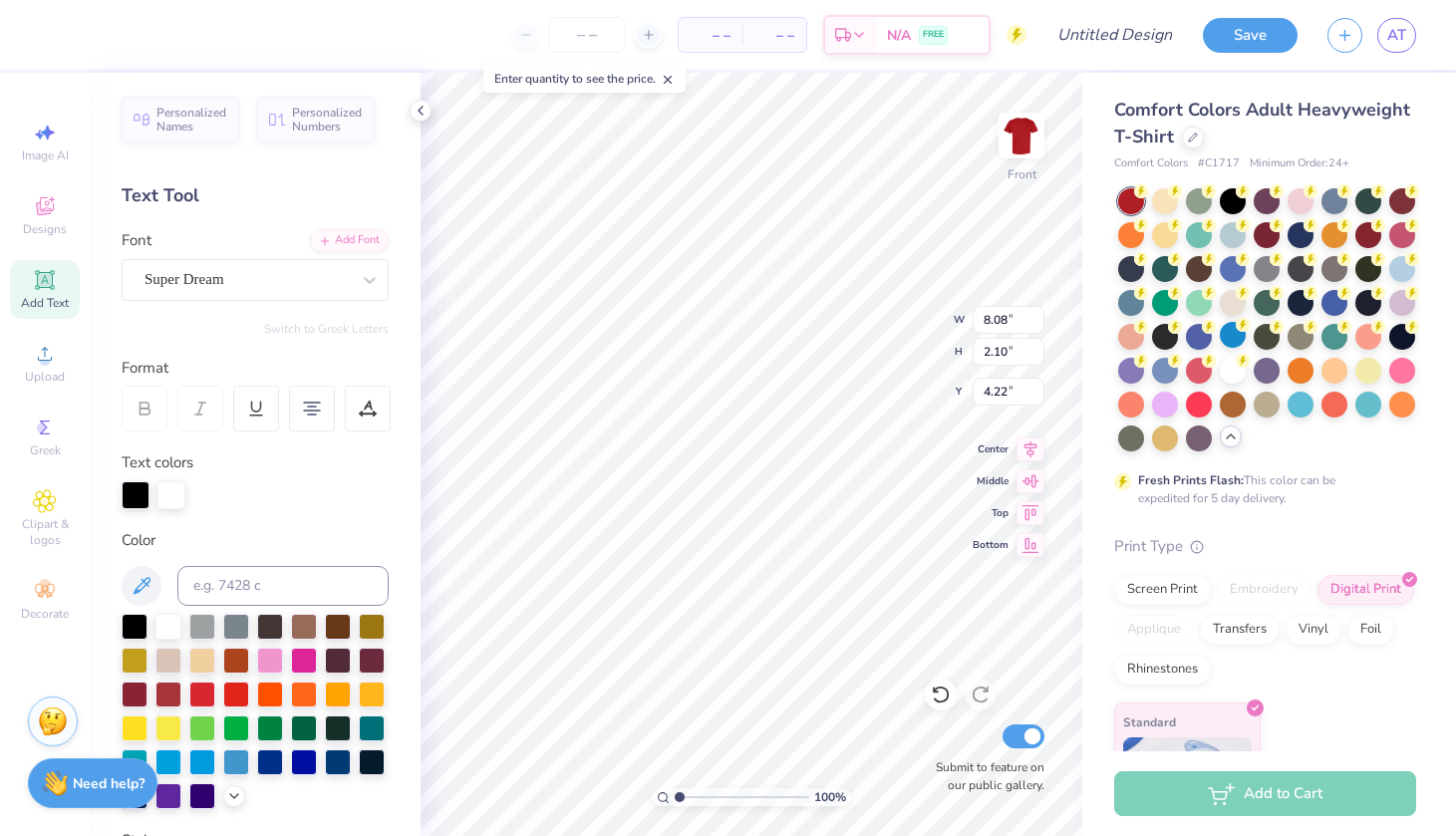 scroll, scrollTop: 1, scrollLeft: 4, axis: both 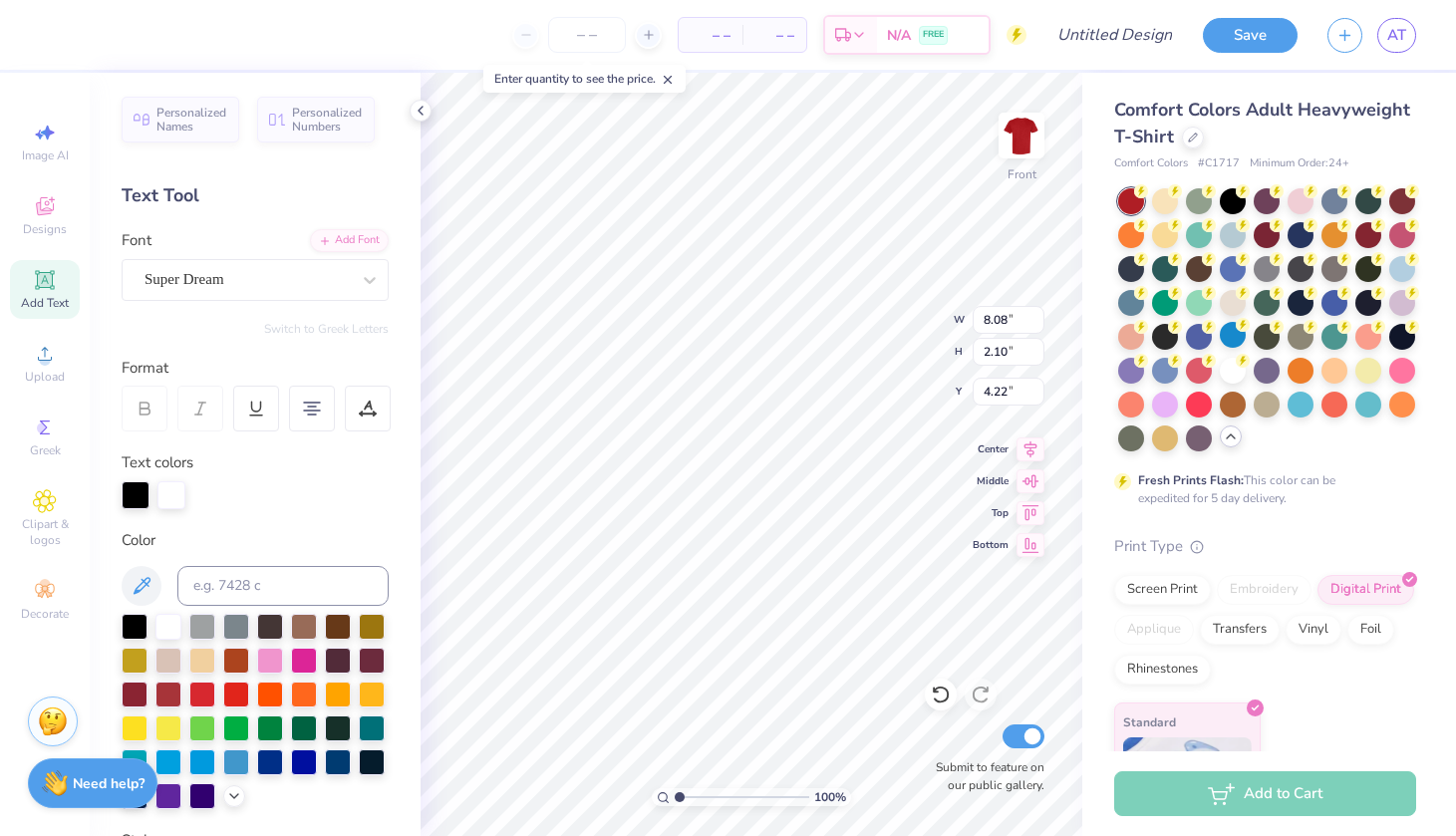 click at bounding box center (171, 495) 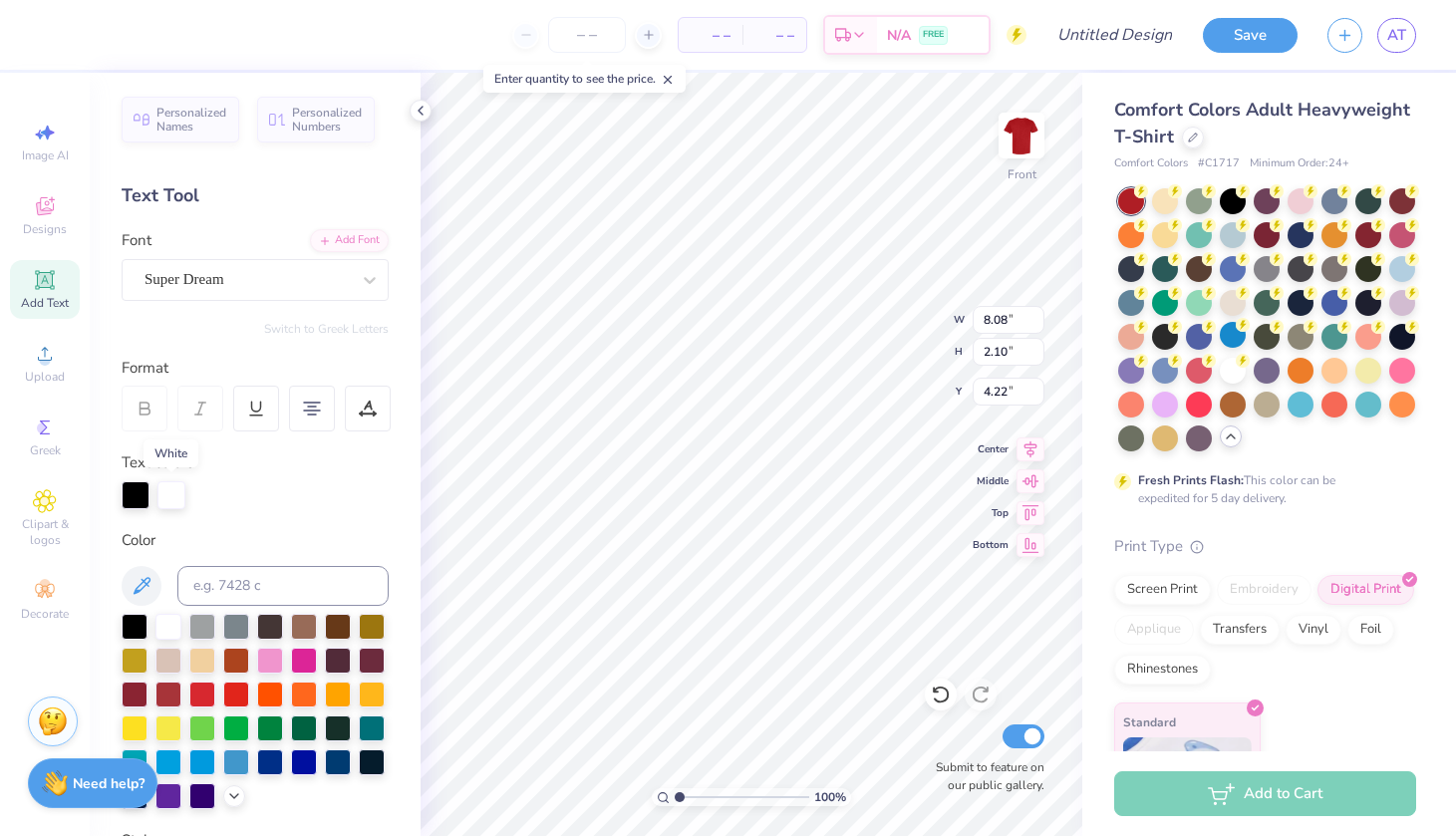click at bounding box center (171, 495) 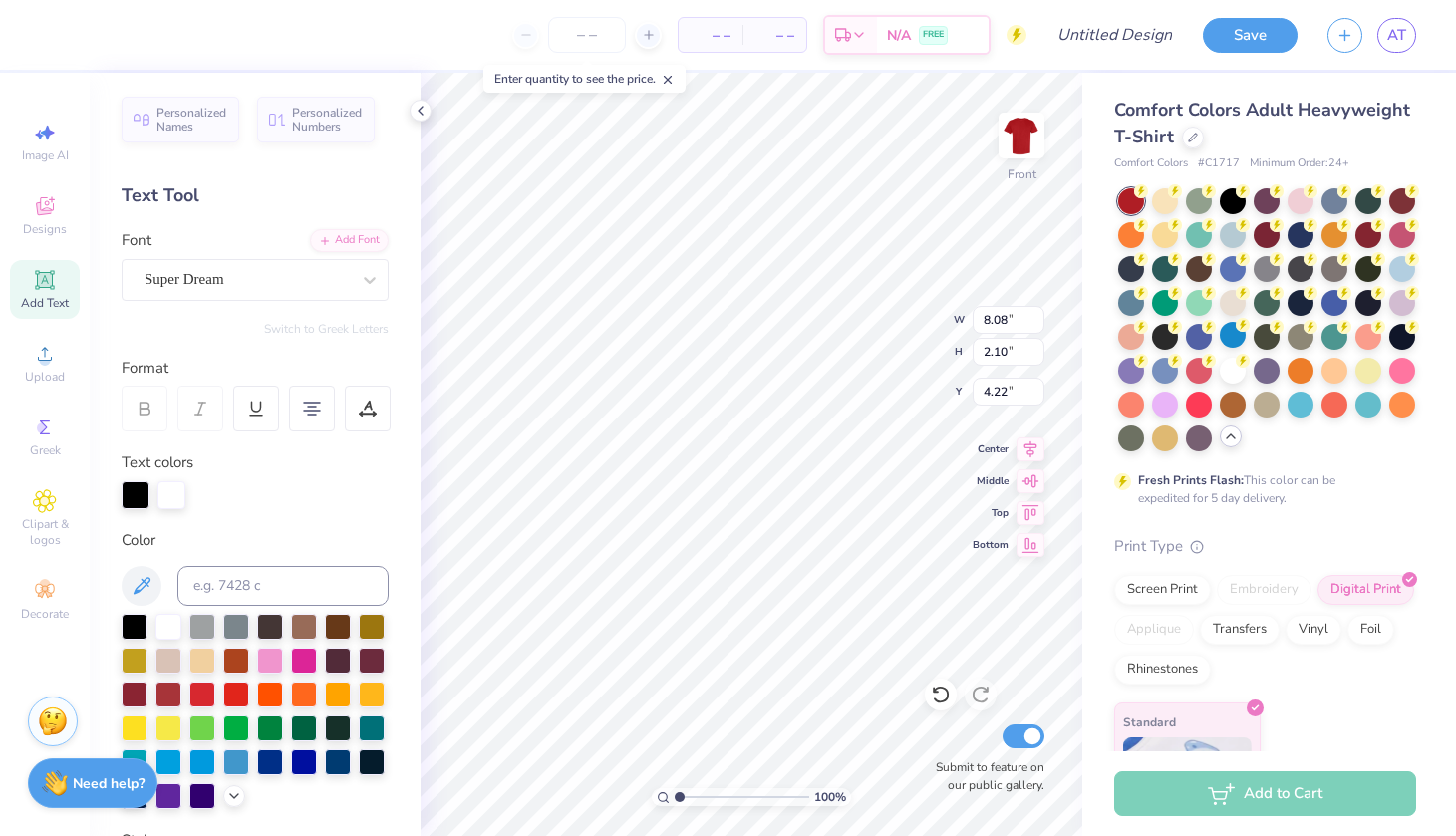 type on "8.13" 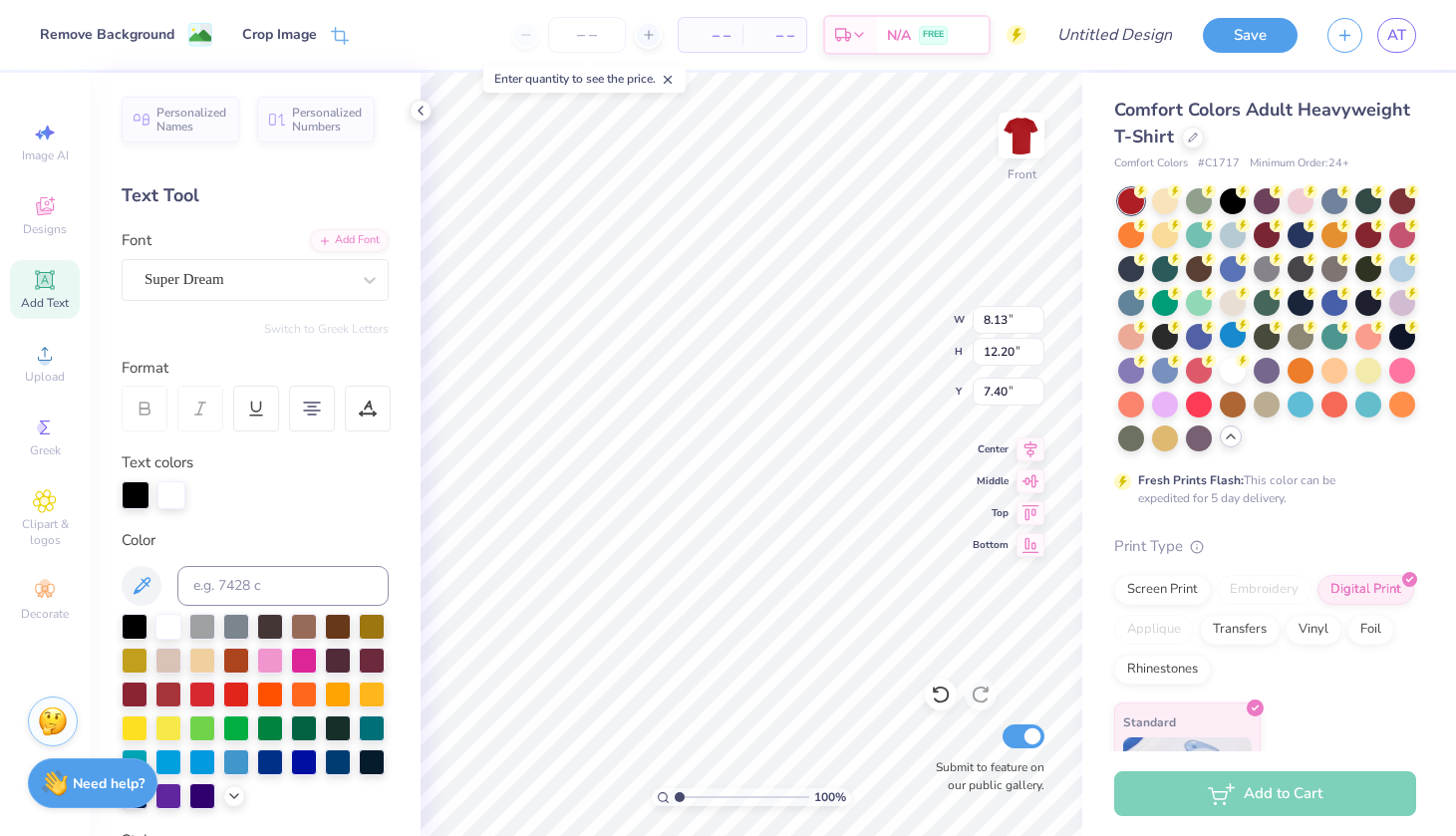 type on "8.08" 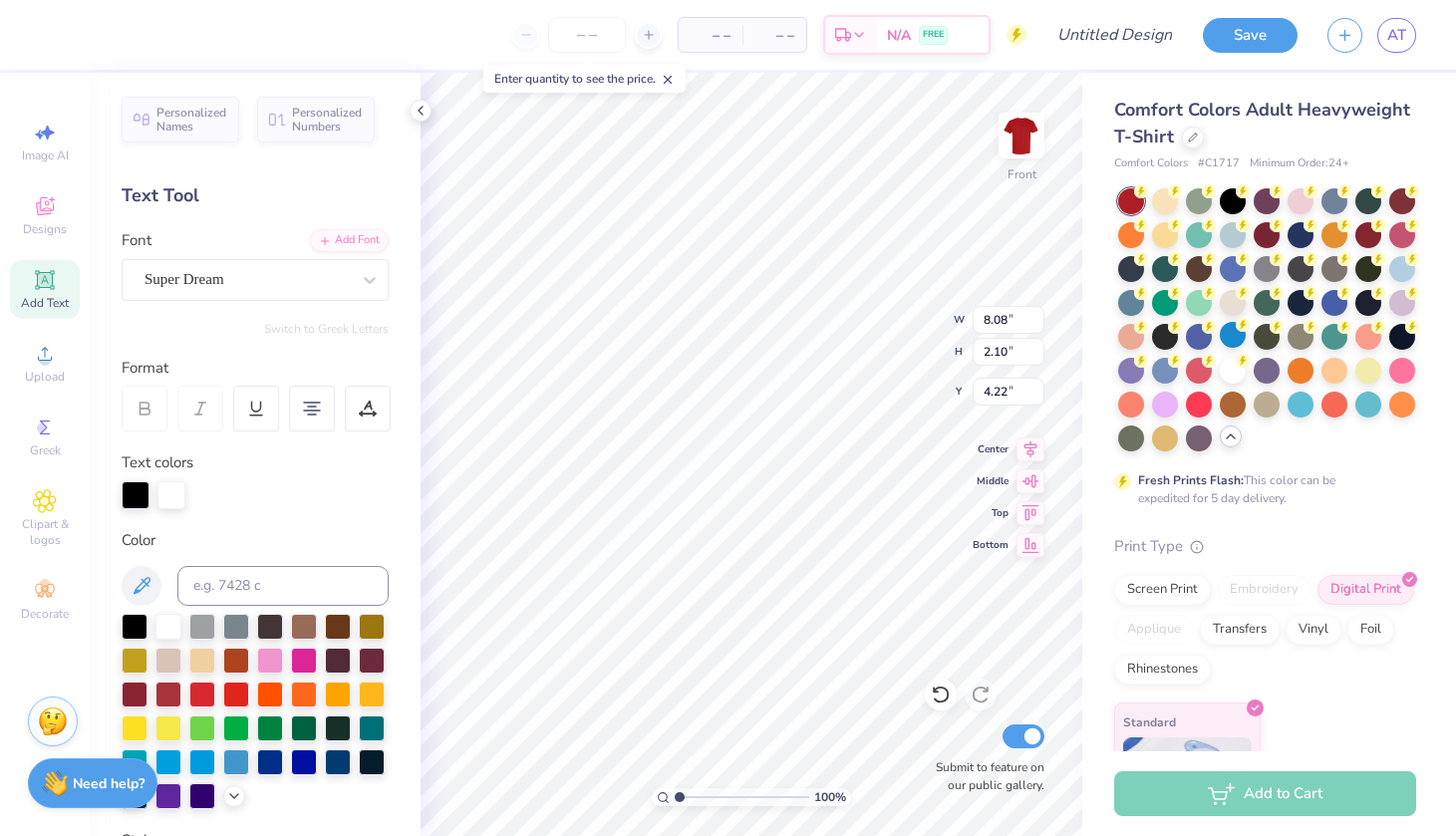 type on "4.18" 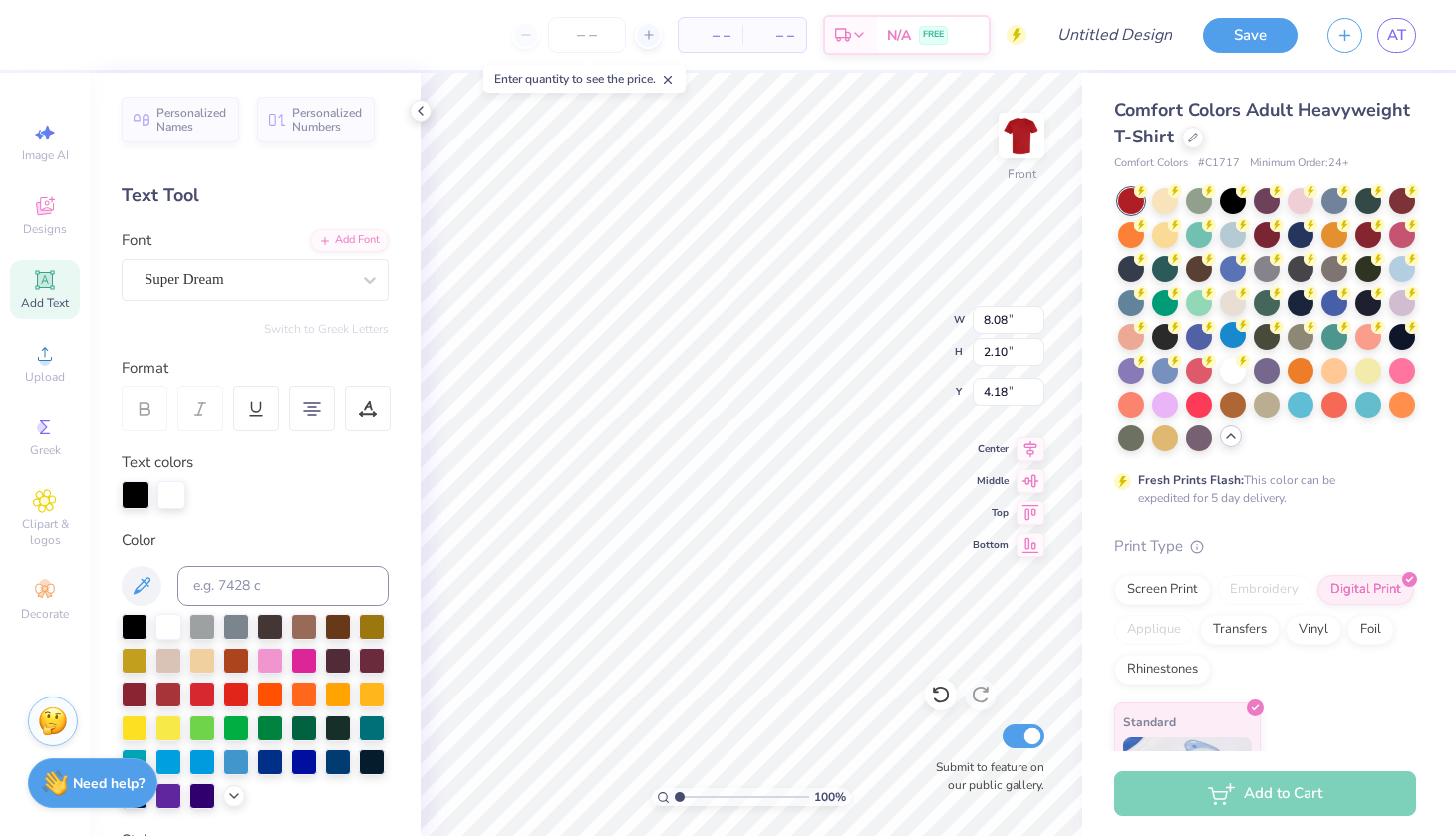 scroll, scrollTop: 1, scrollLeft: 4, axis: both 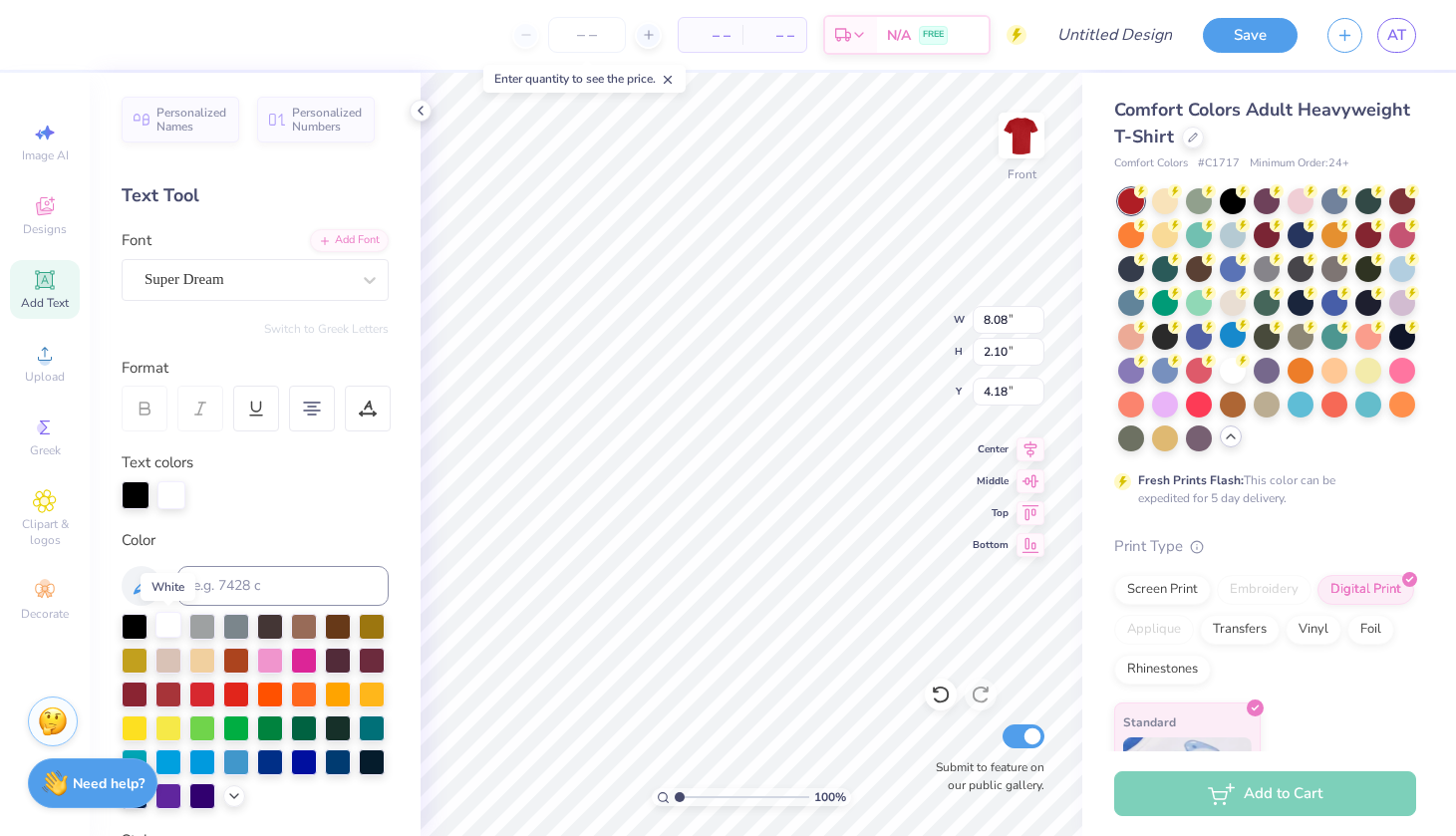 click at bounding box center (168, 625) 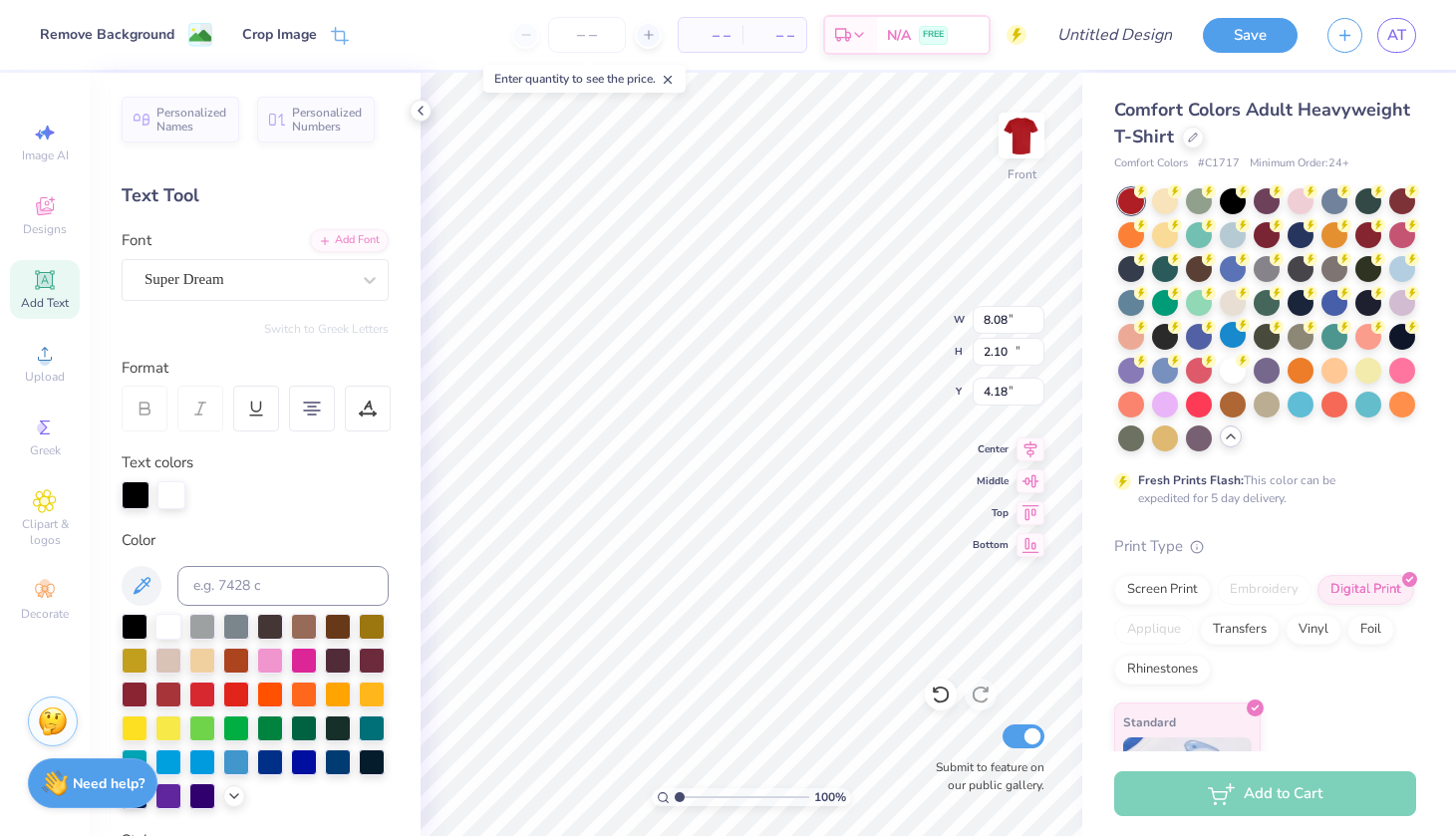 type on "8.13" 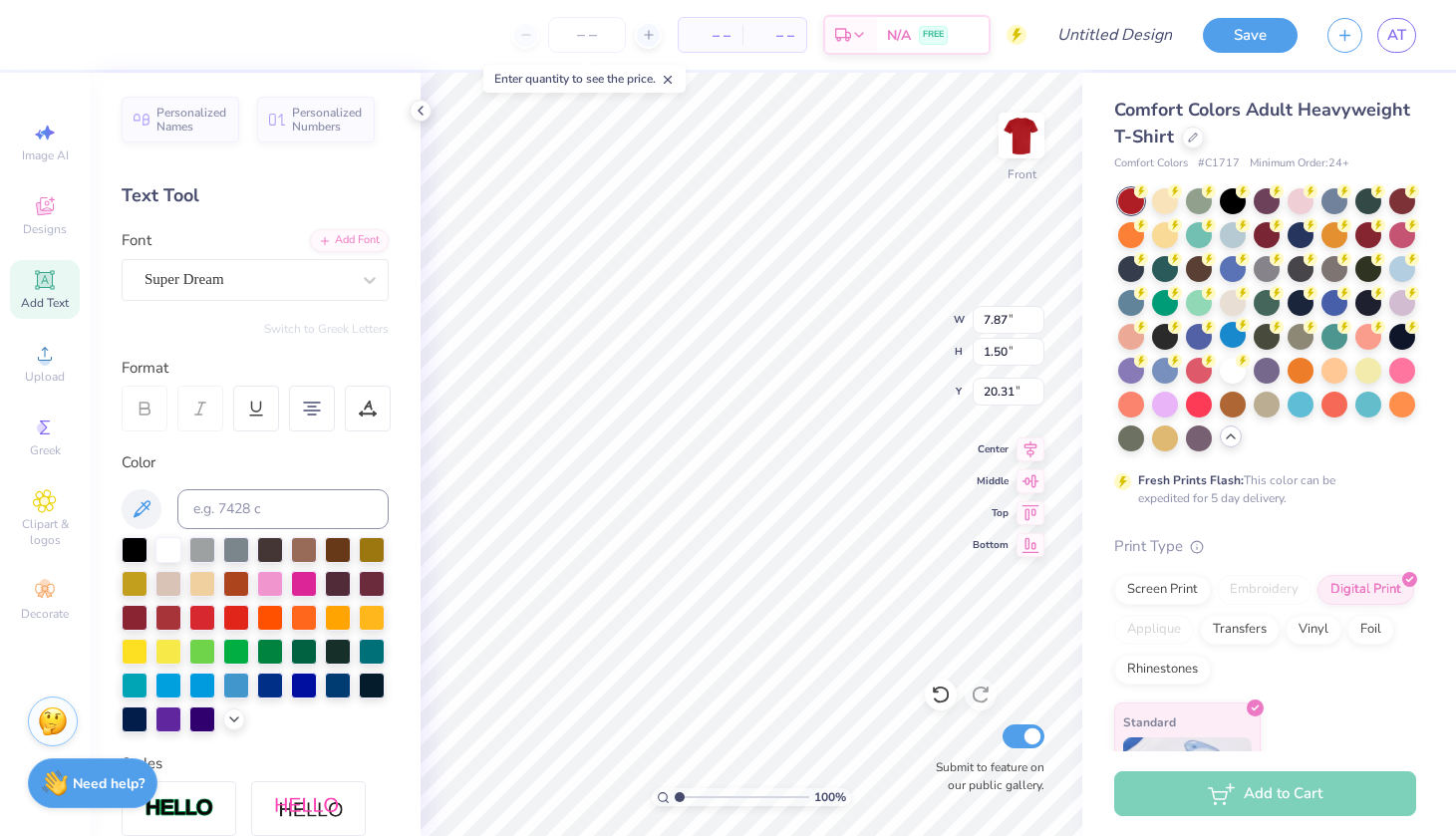 scroll, scrollTop: 0, scrollLeft: 4, axis: horizontal 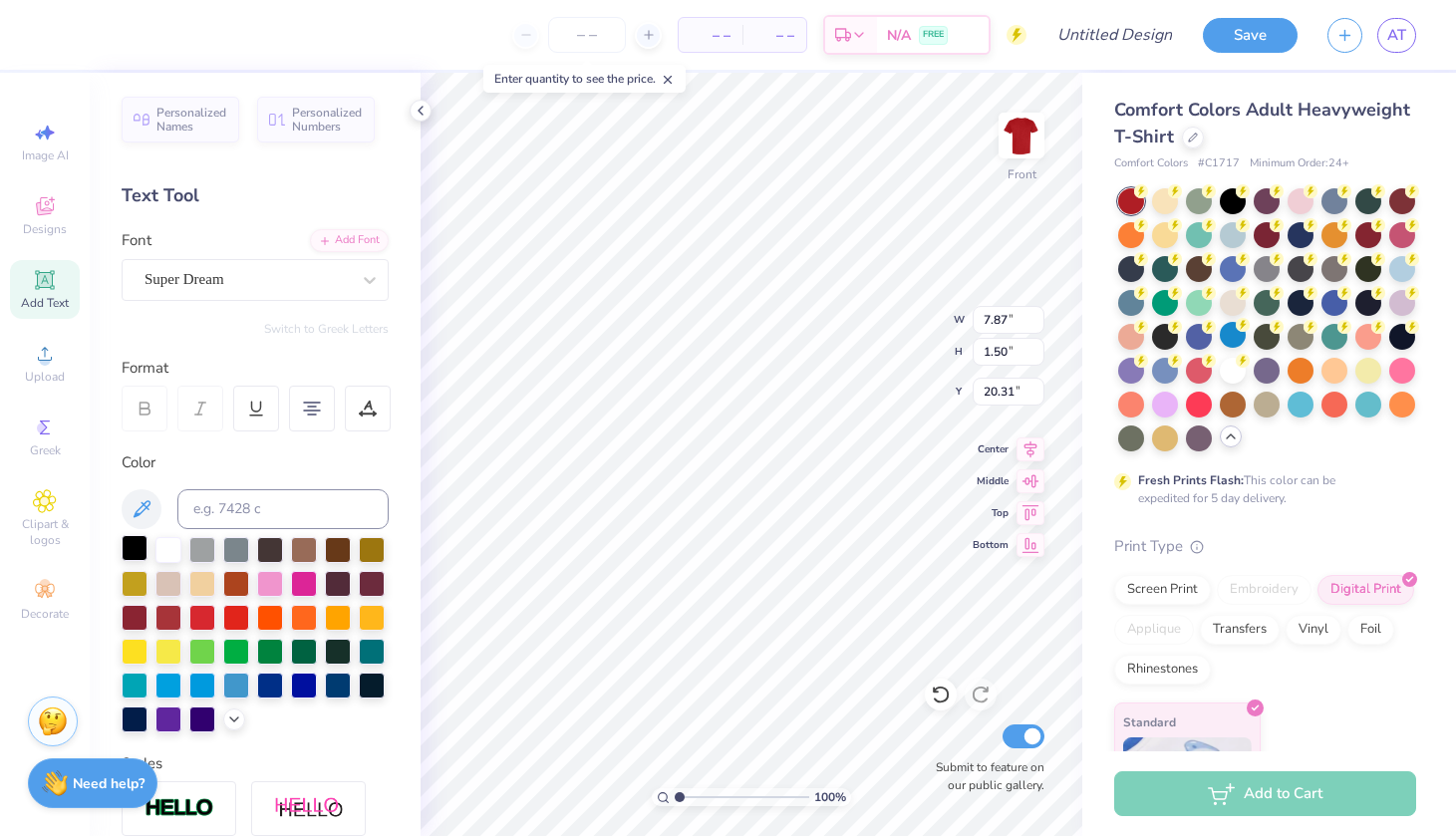 click at bounding box center (135, 548) 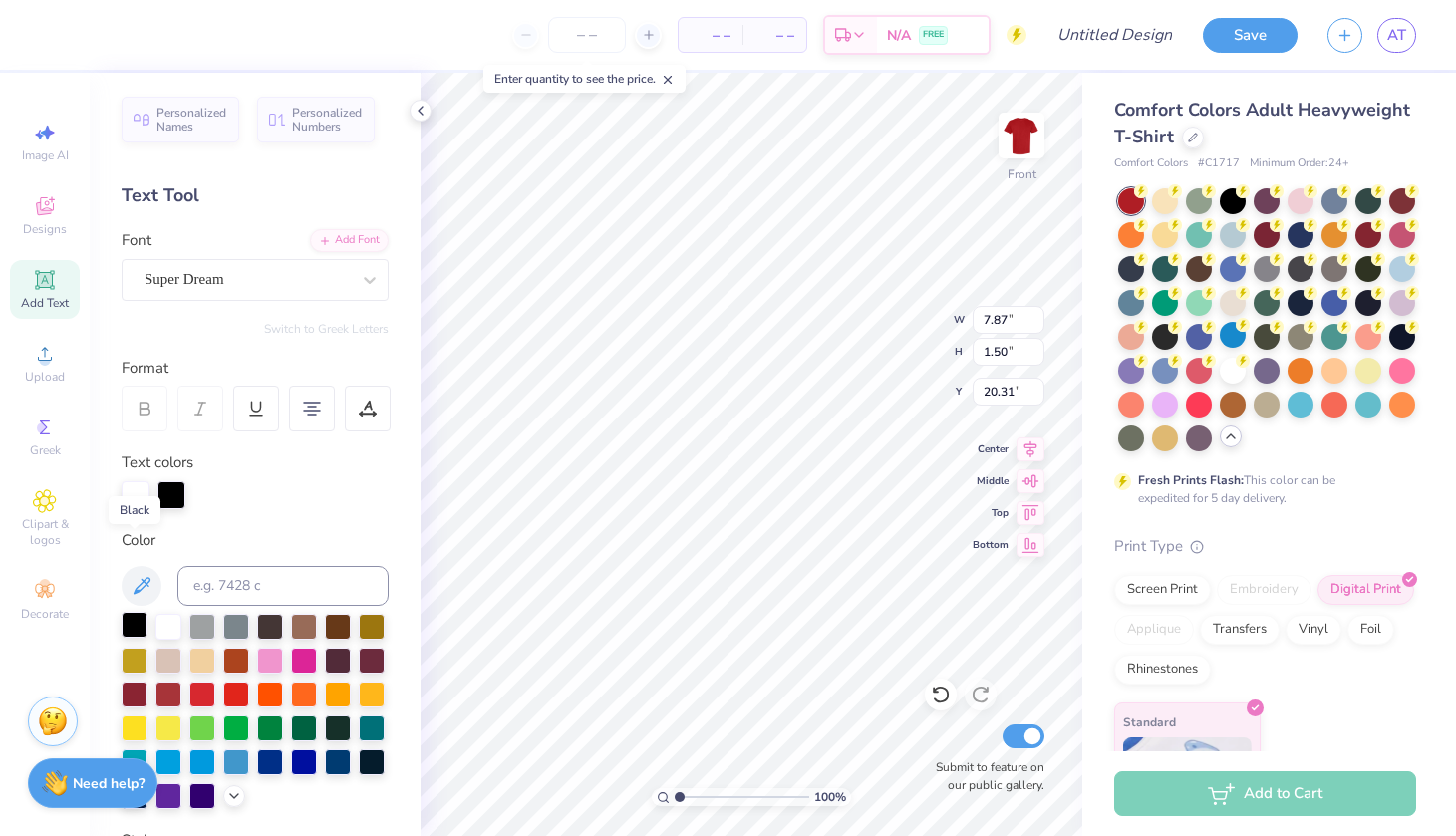 scroll, scrollTop: 0, scrollLeft: 8, axis: horizontal 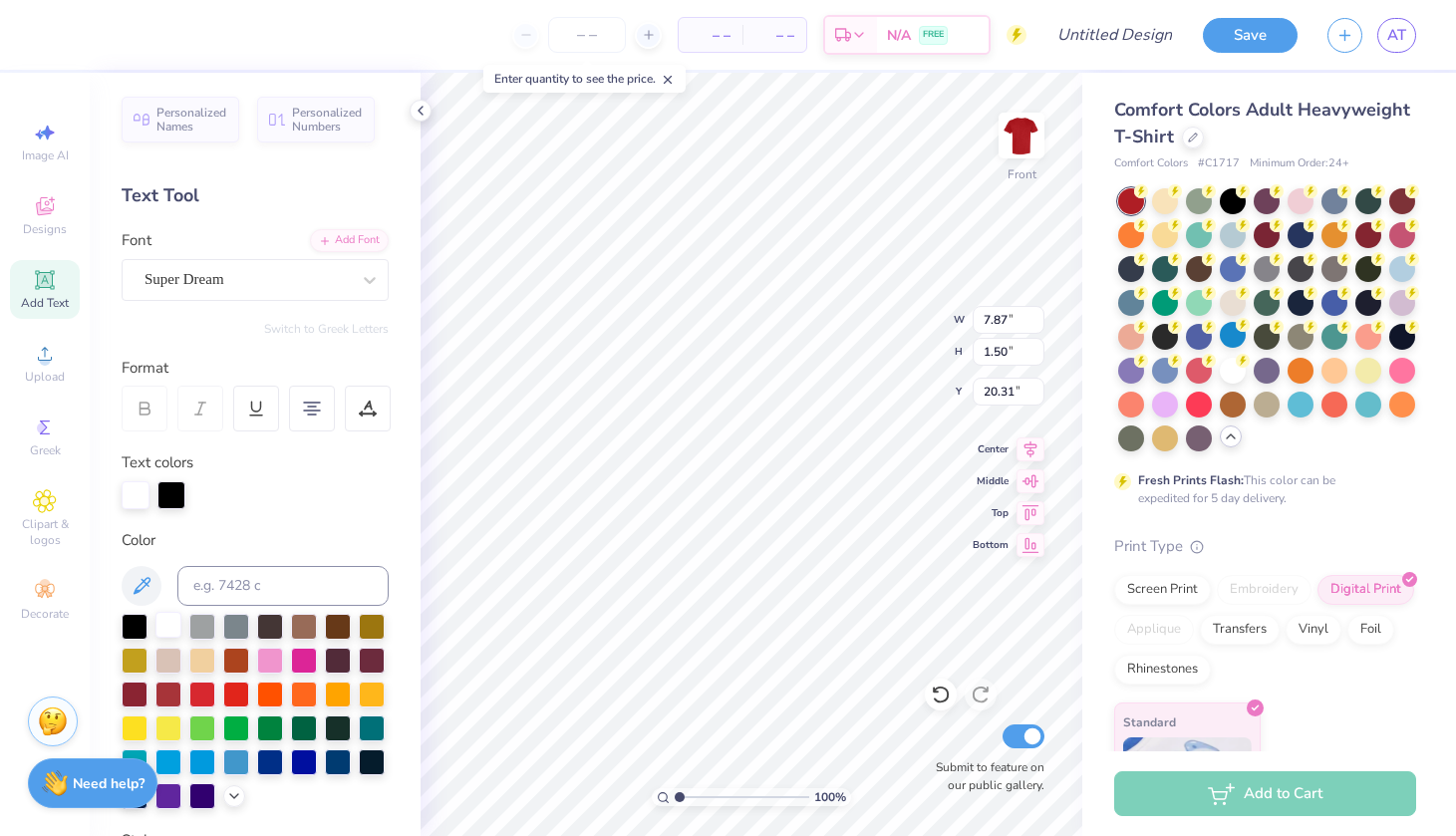 click at bounding box center [168, 625] 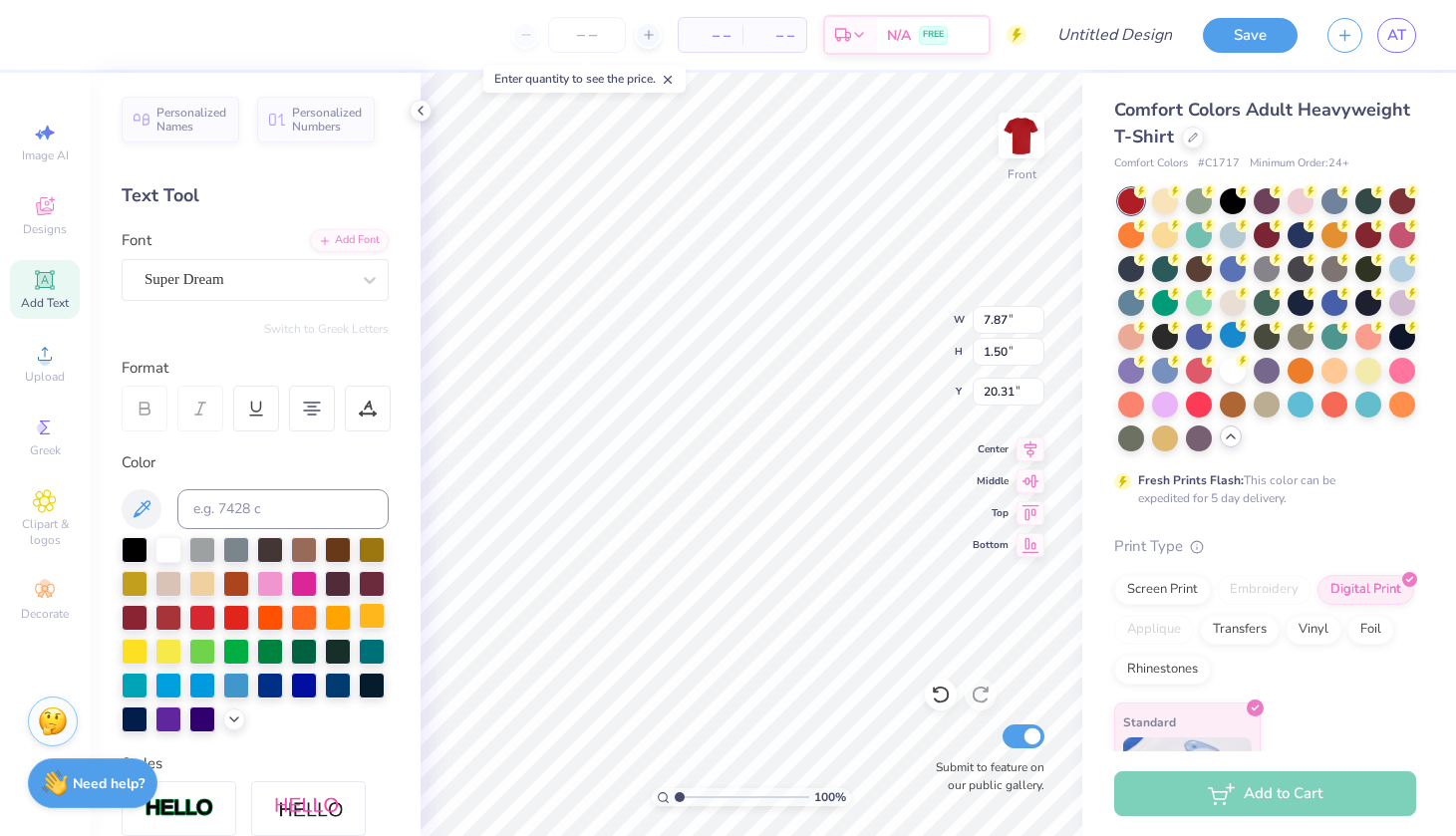 scroll, scrollTop: 0, scrollLeft: 1, axis: horizontal 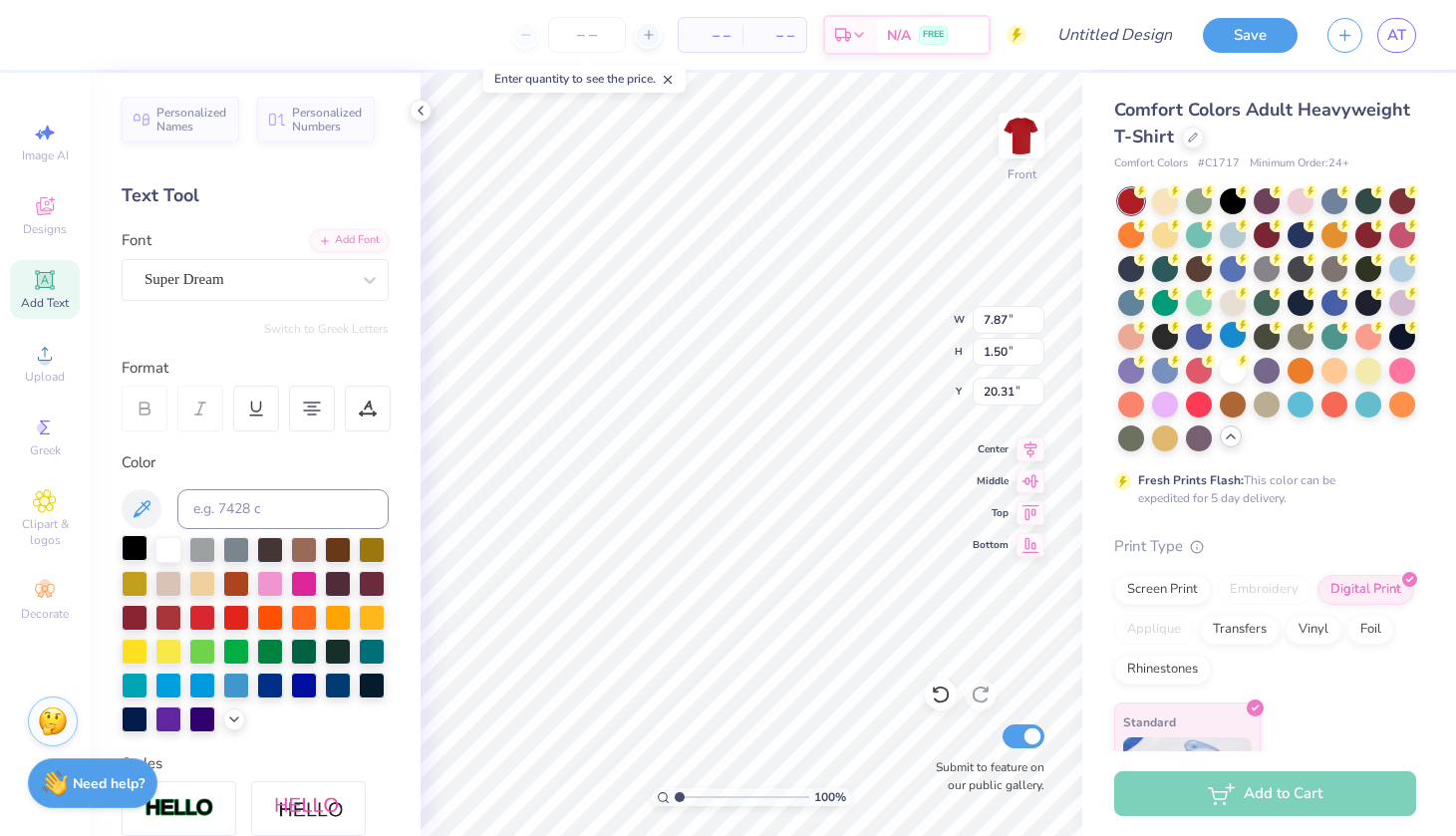 click at bounding box center [135, 548] 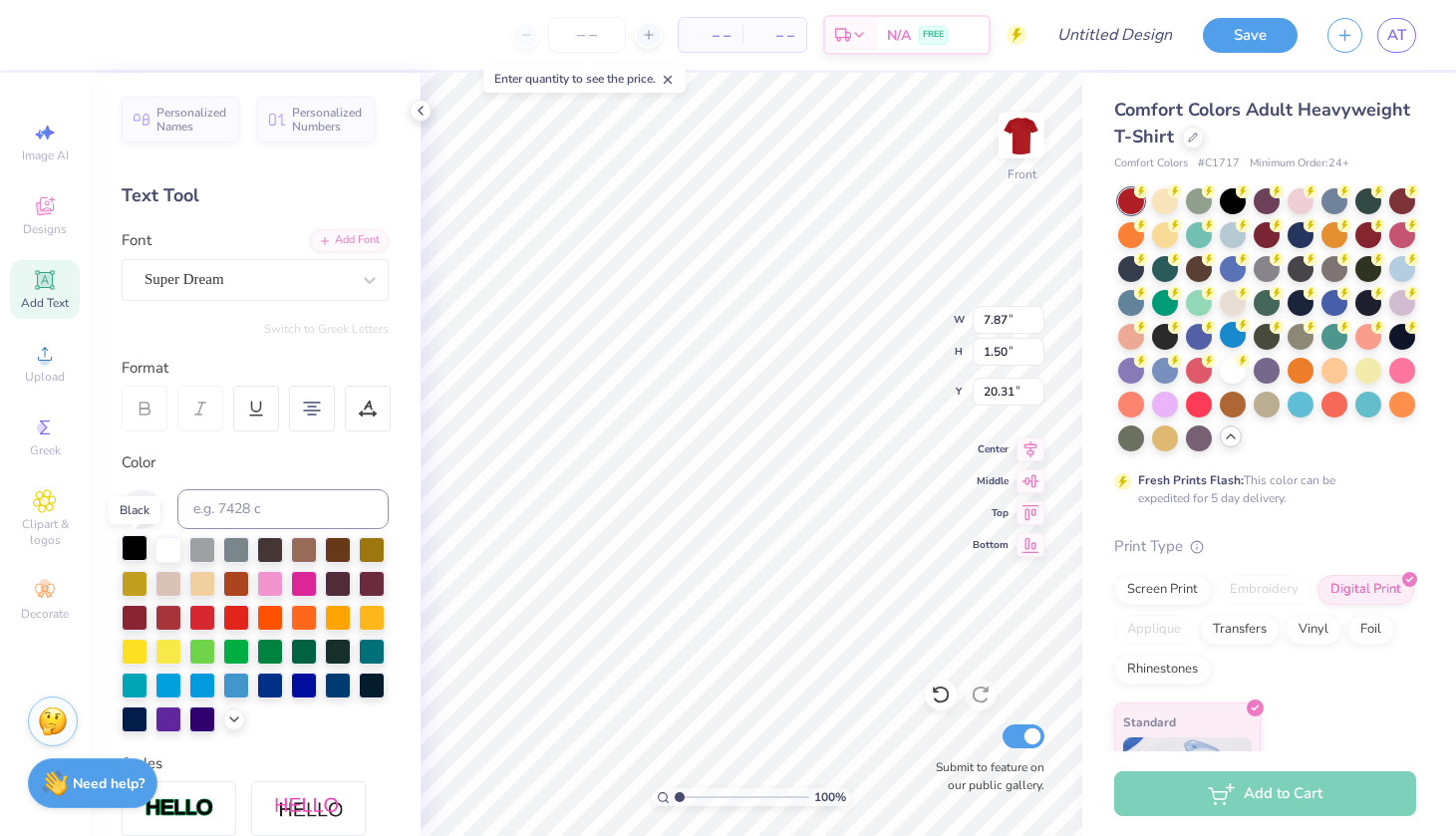scroll, scrollTop: 0, scrollLeft: 7, axis: horizontal 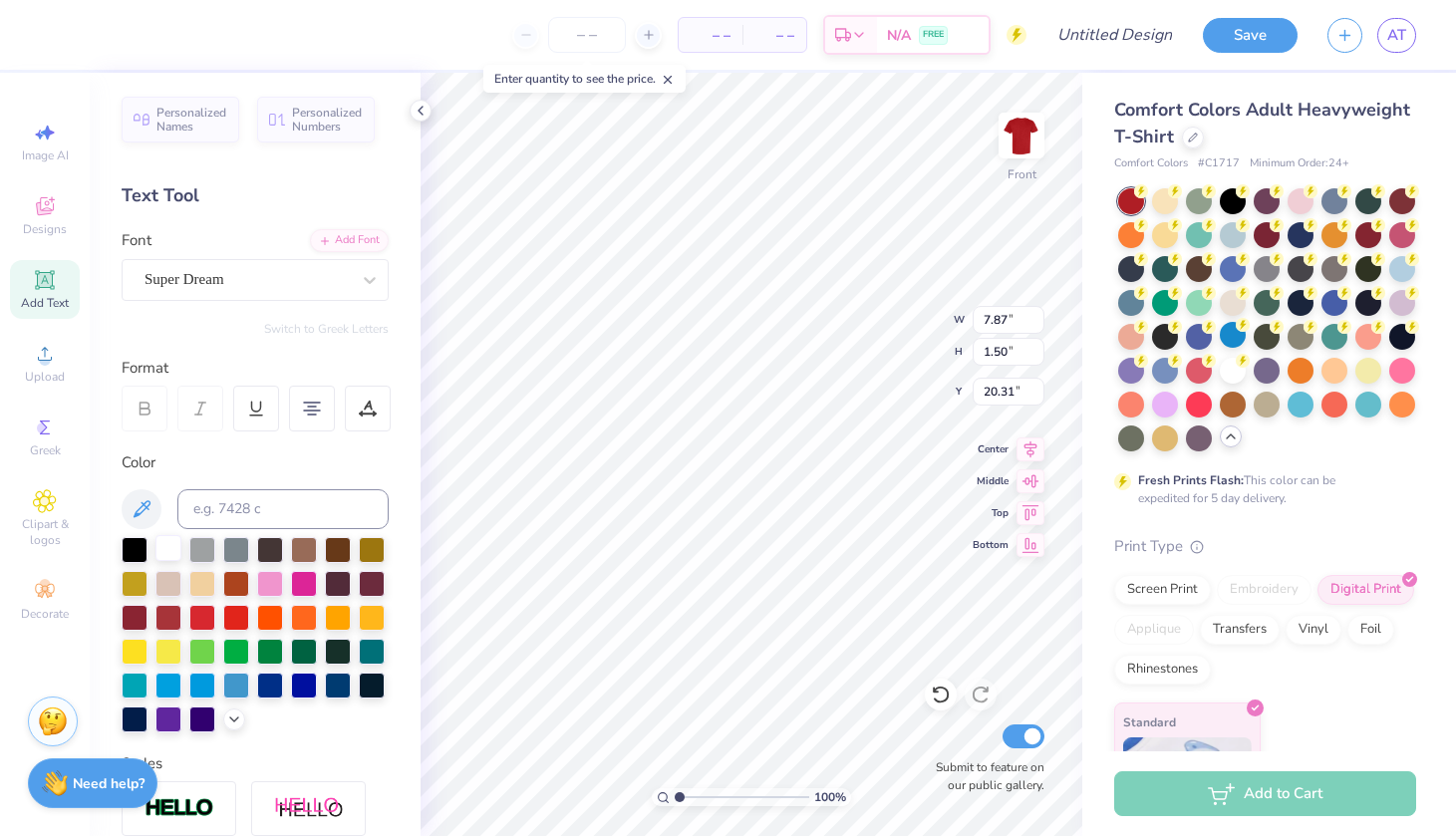 click at bounding box center [168, 548] 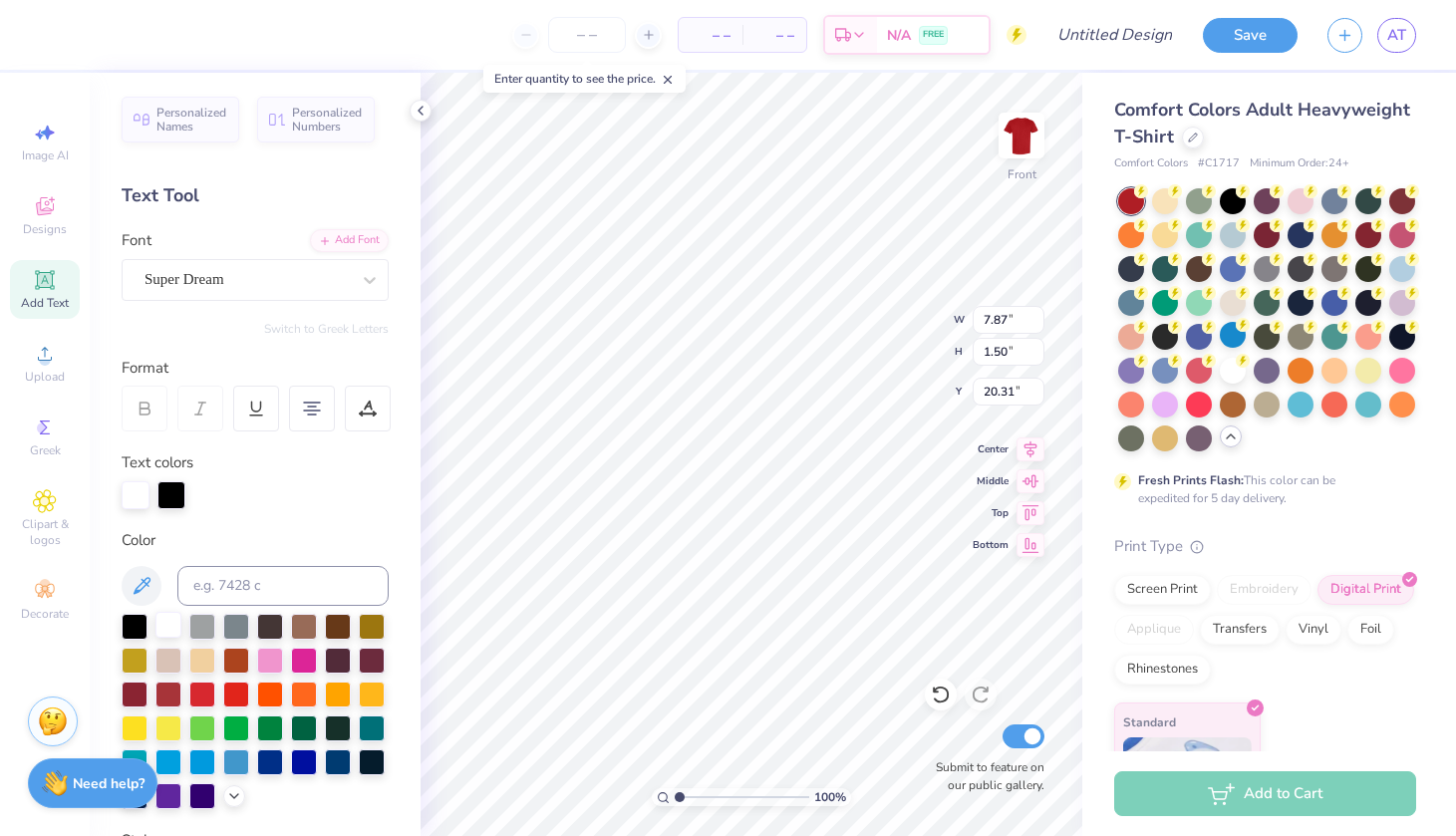 scroll, scrollTop: 1, scrollLeft: 7, axis: both 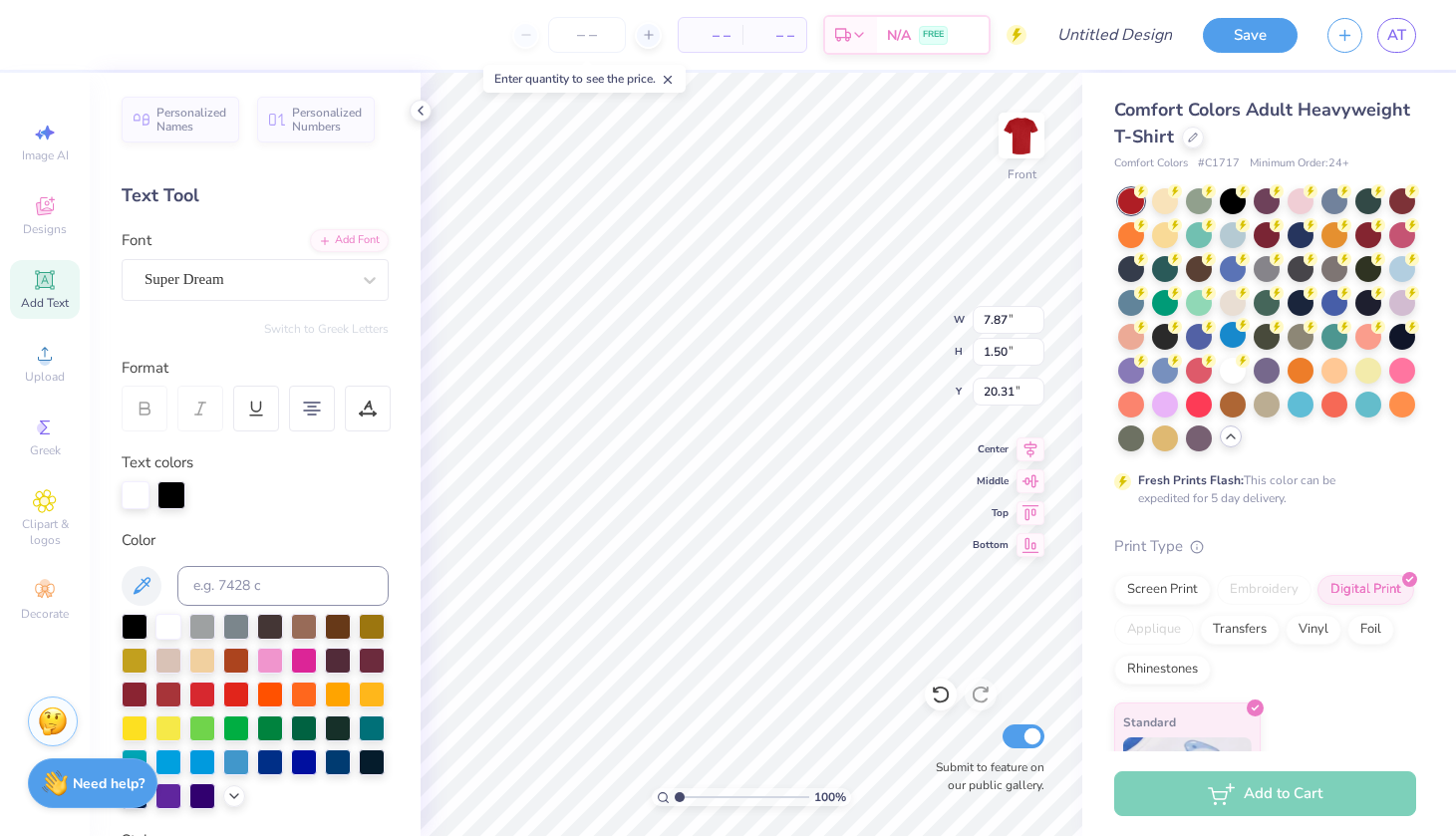 click on "Personalized Names Personalized Numbers Text Tool  Add Font Font Super Dream Switch to Greek Letters Format Text colors Color Styles Text Shape" at bounding box center [255, 454] 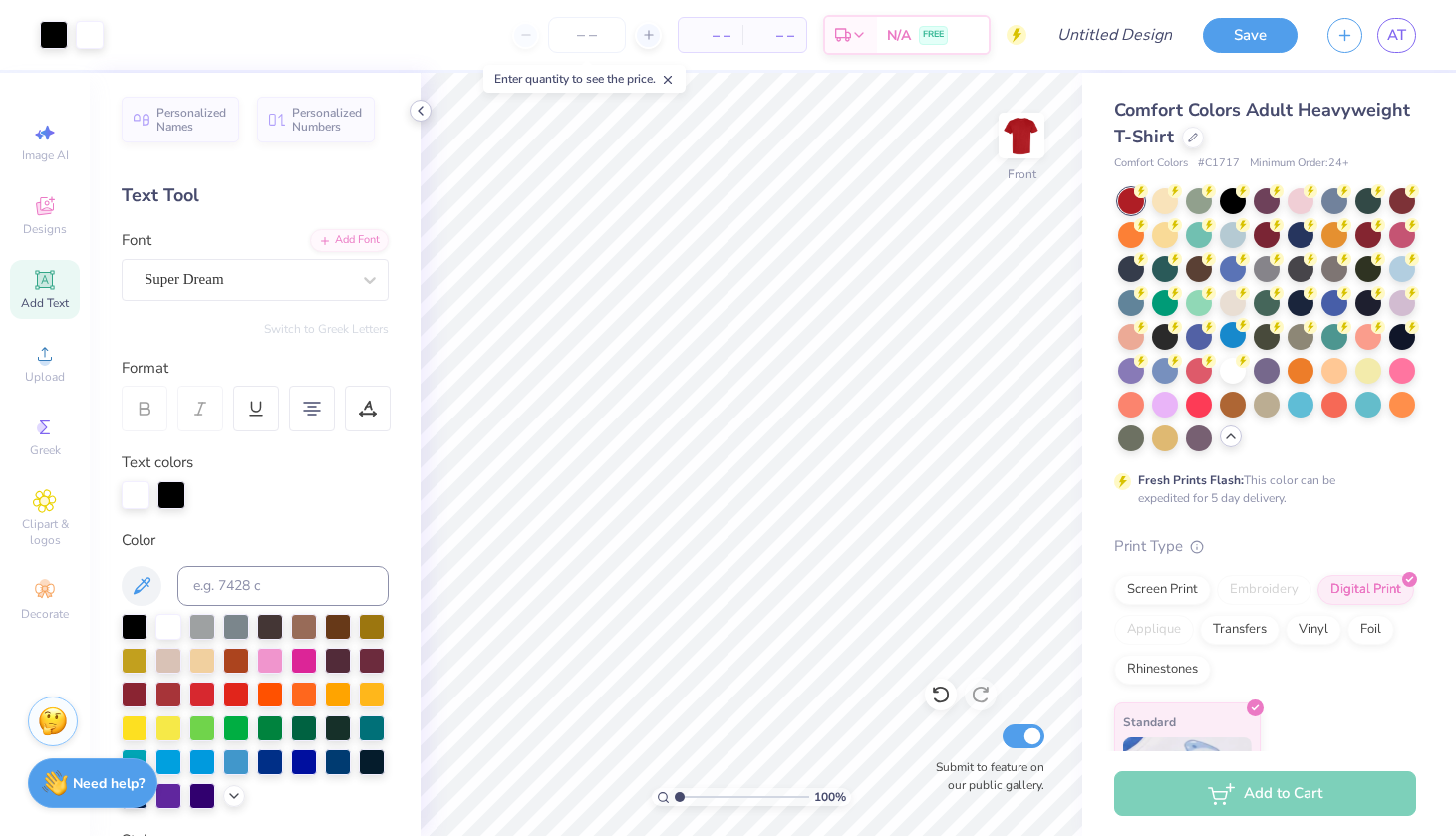 click 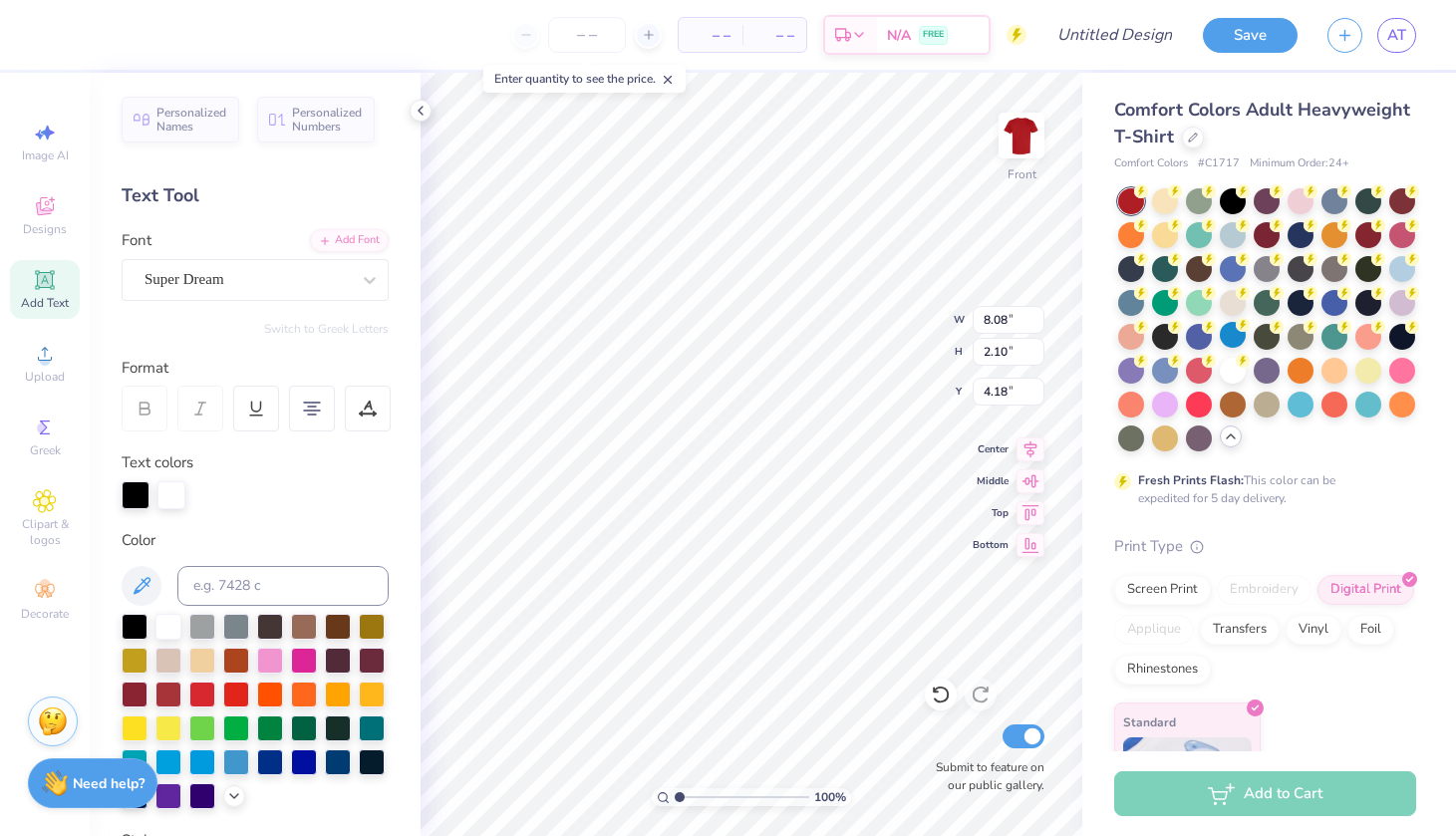 scroll, scrollTop: 0, scrollLeft: 1, axis: horizontal 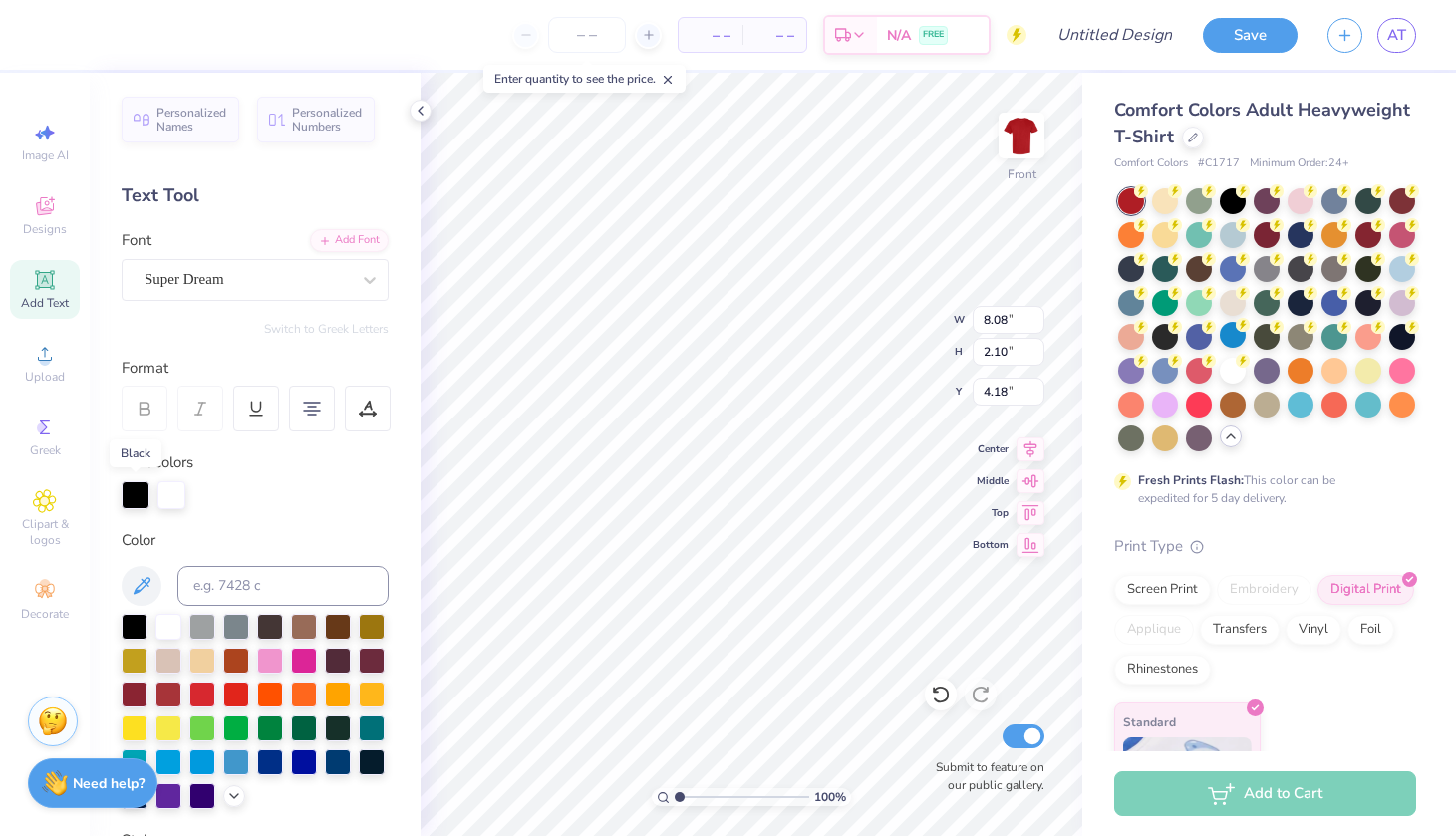 click at bounding box center (136, 495) 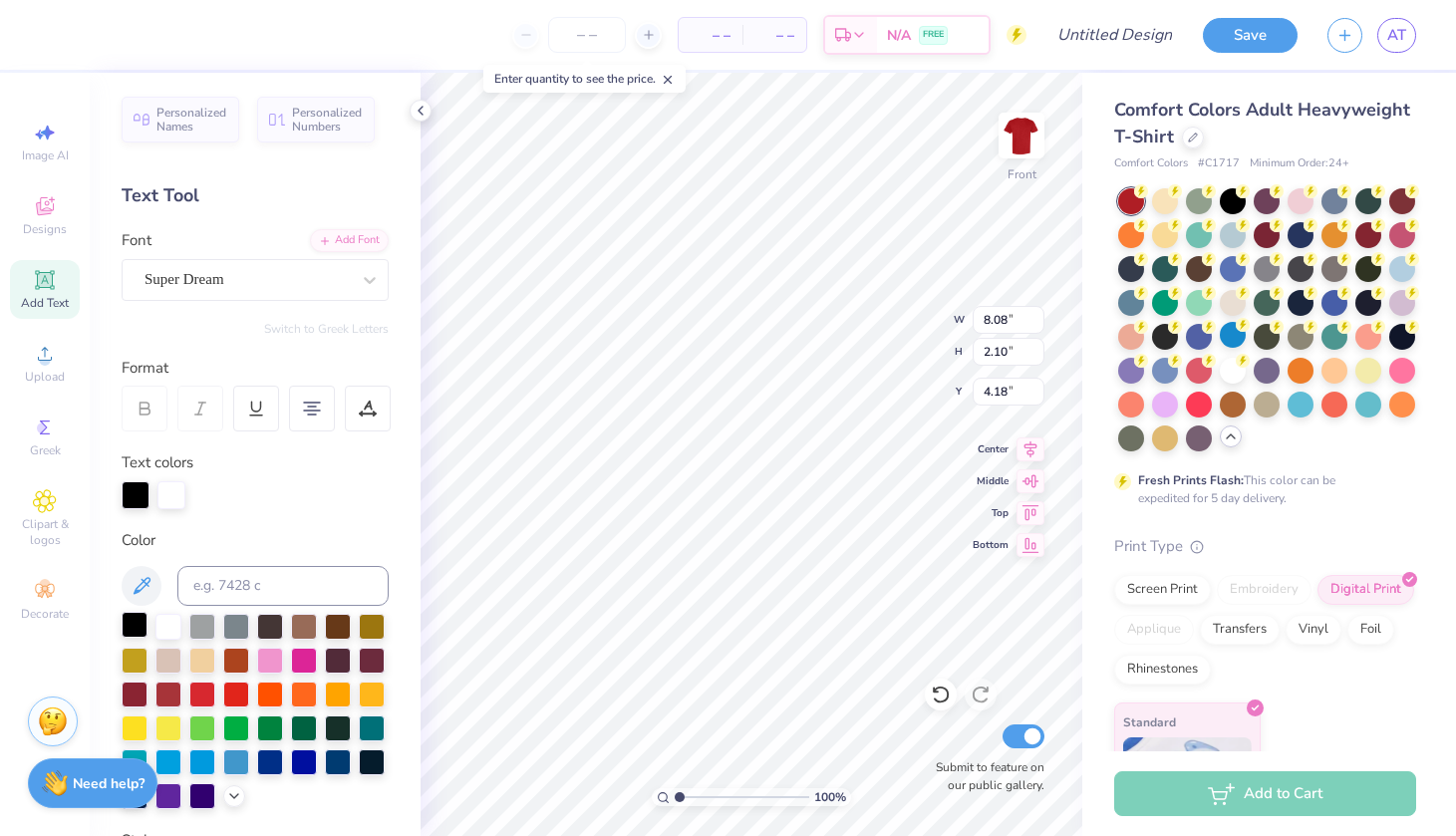 click at bounding box center [135, 625] 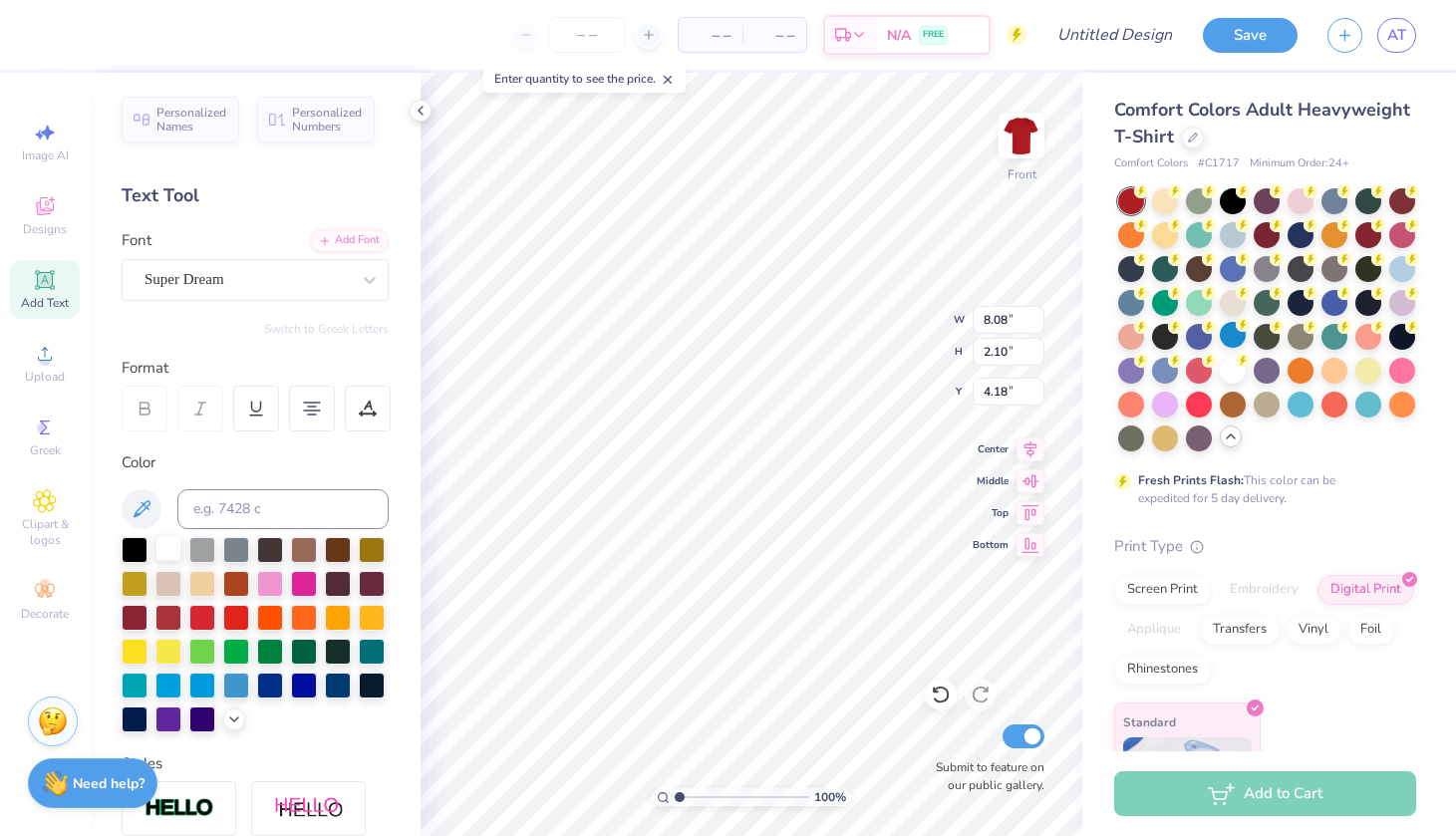 click at bounding box center [168, 548] 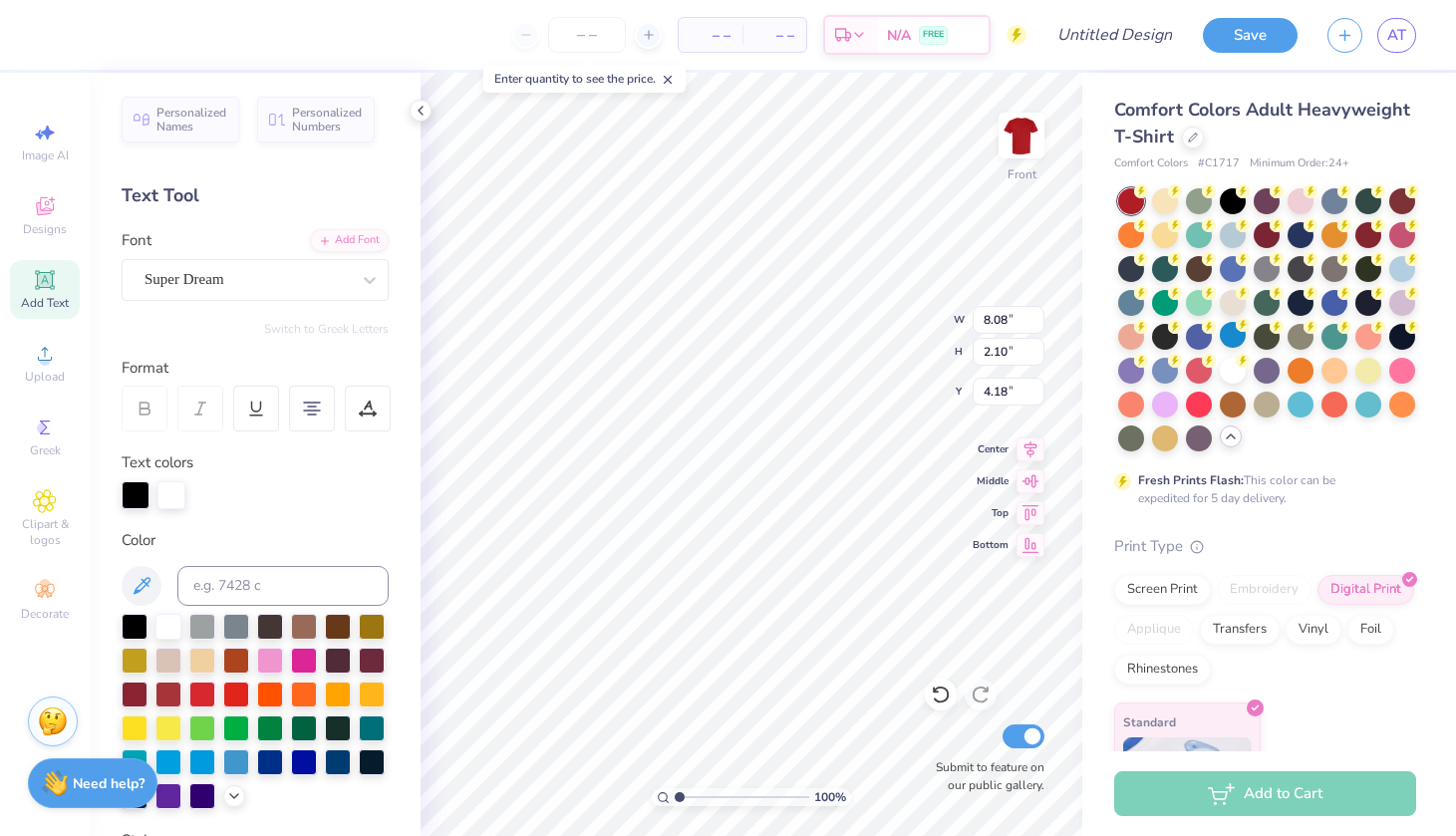 scroll, scrollTop: 1, scrollLeft: 3, axis: both 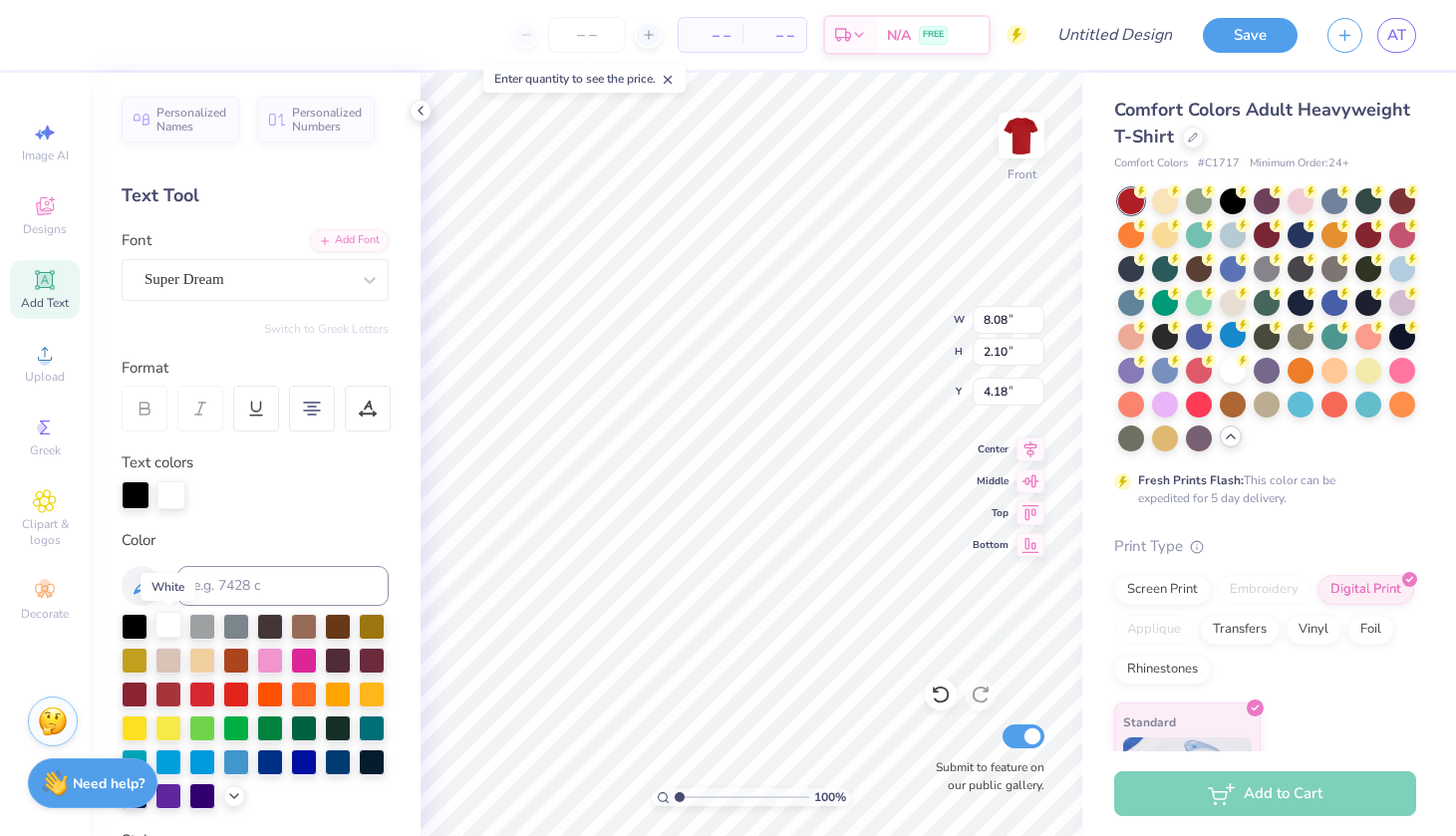 click at bounding box center [168, 625] 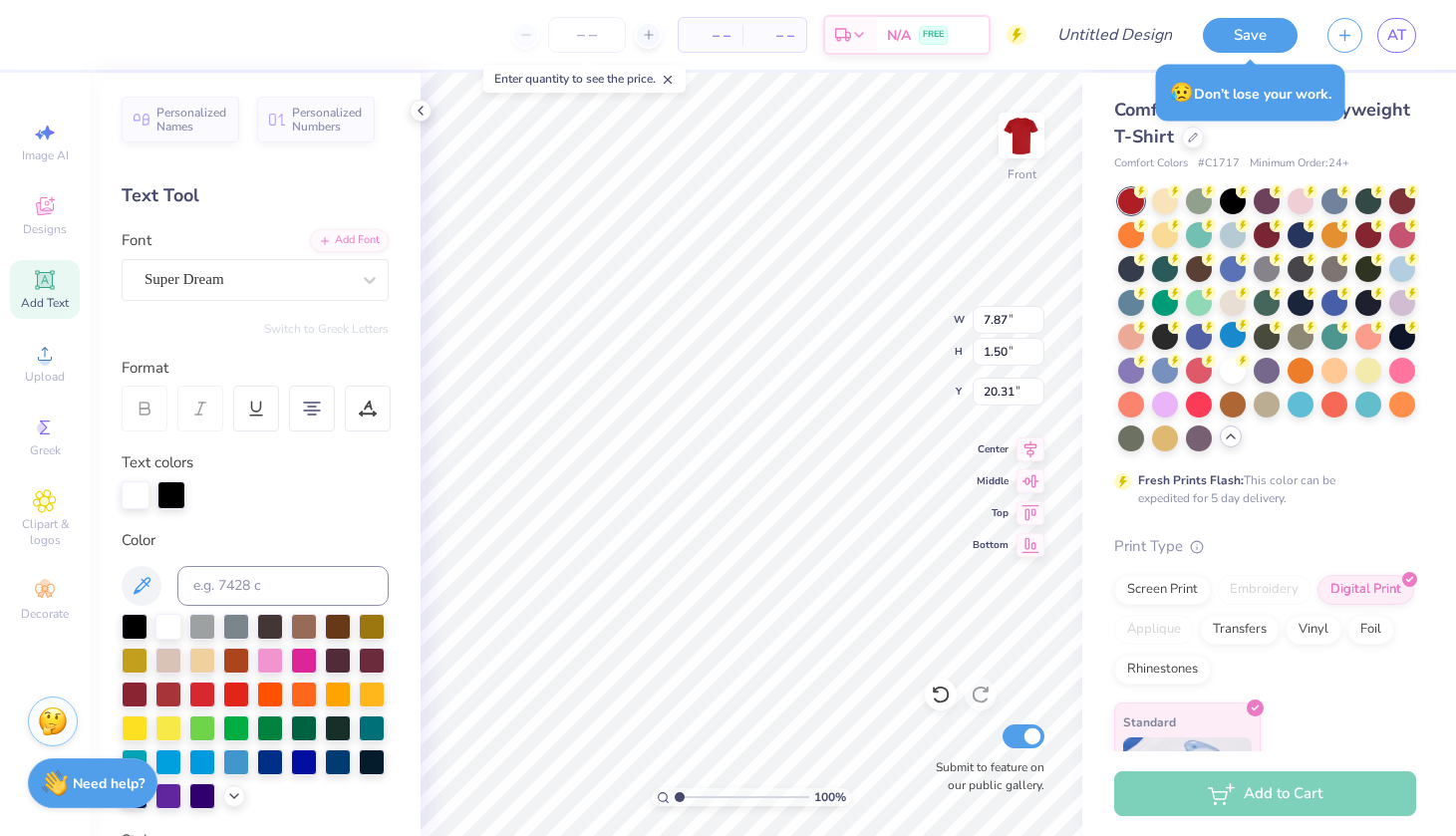 scroll, scrollTop: 0, scrollLeft: 10, axis: horizontal 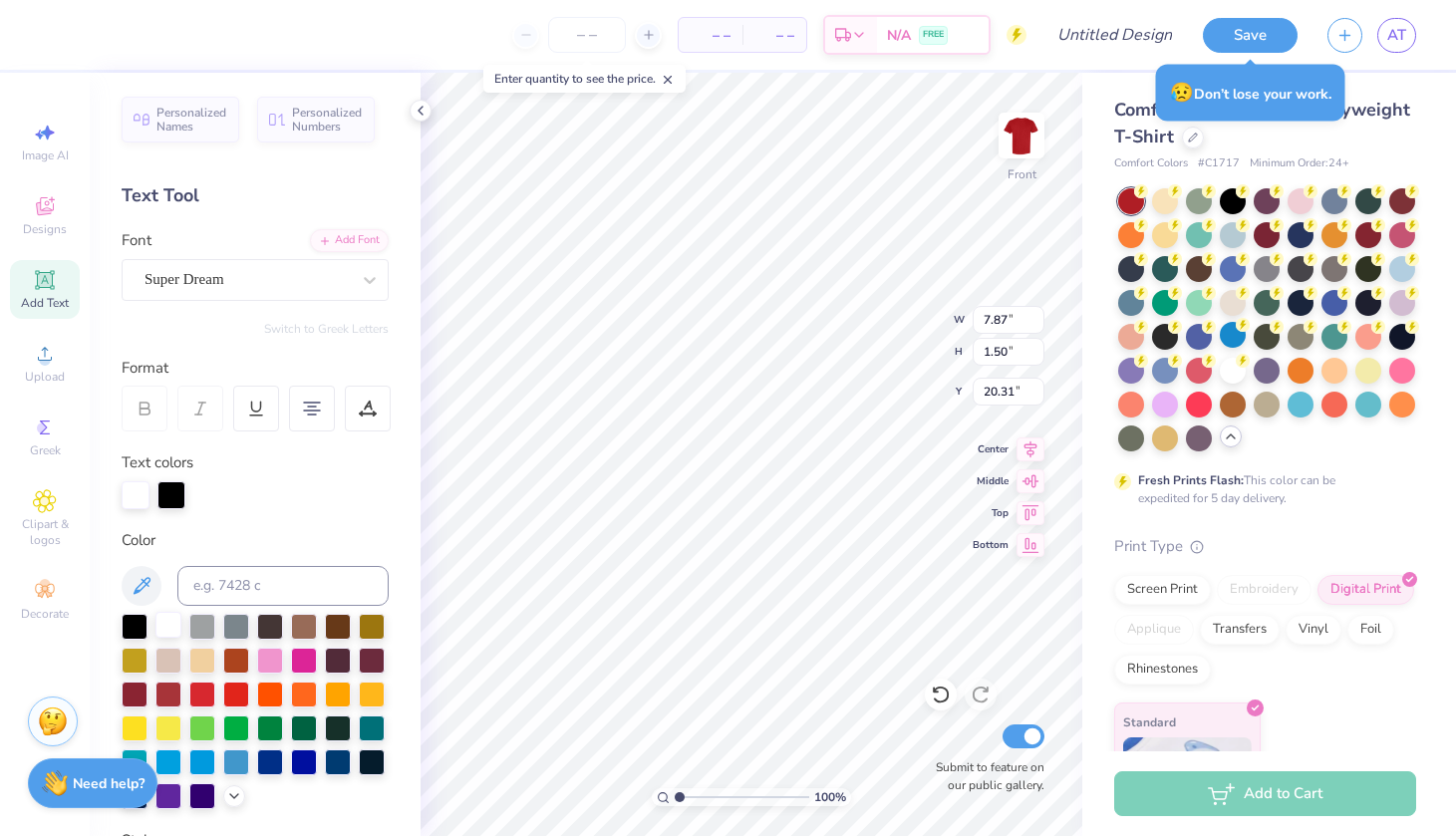 click at bounding box center (168, 625) 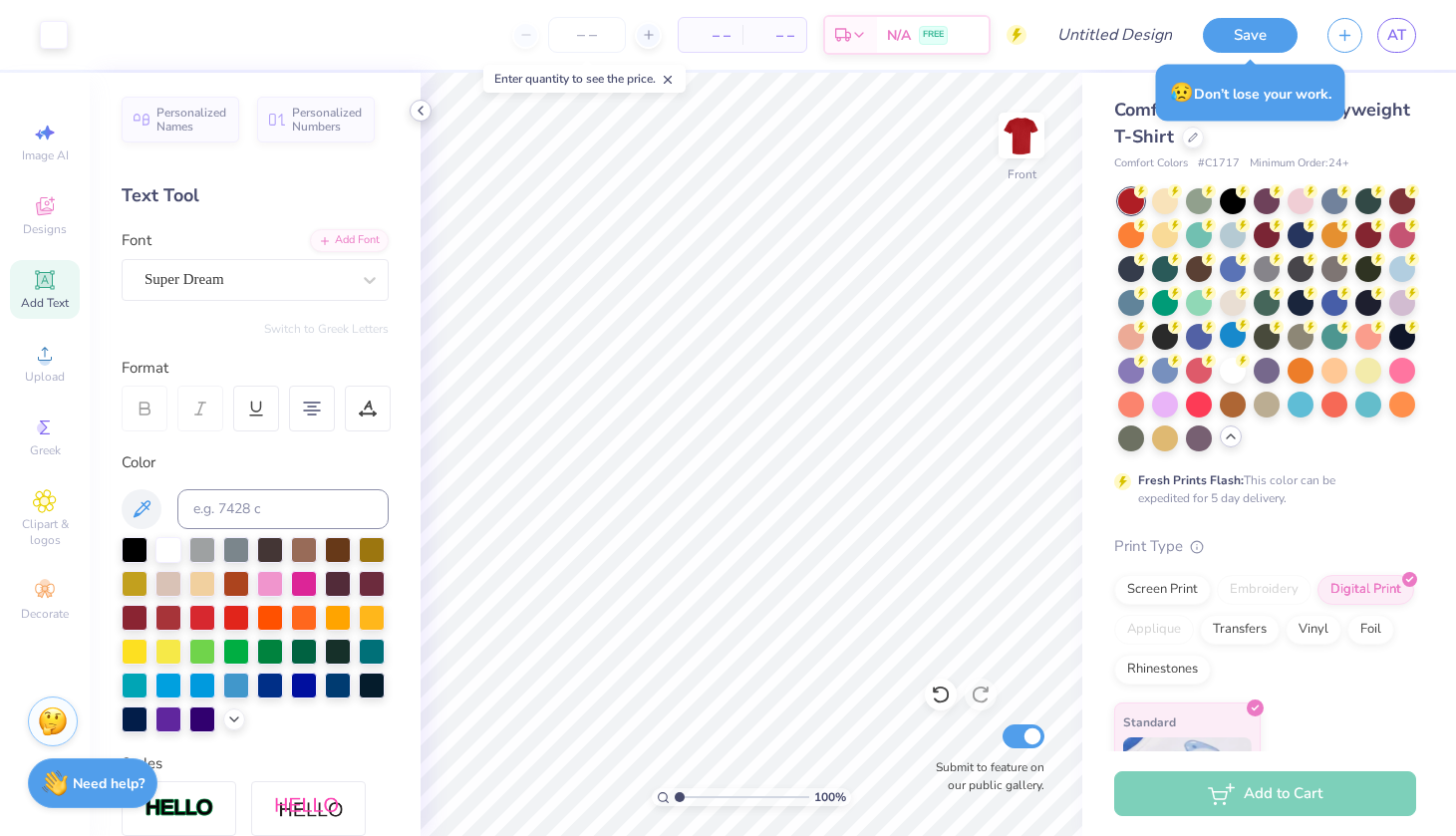 click at bounding box center [421, 111] 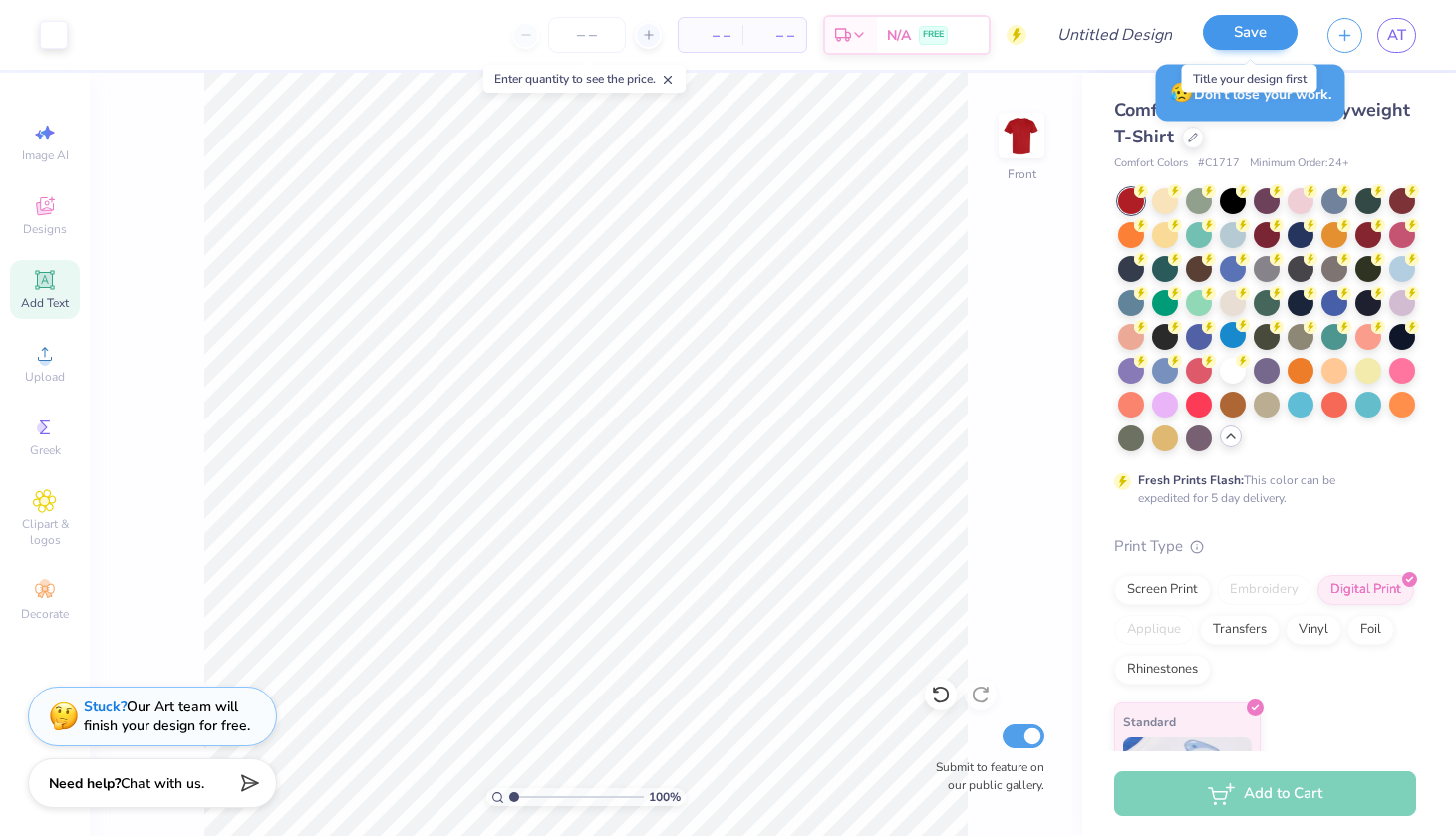 click on "Save" at bounding box center [1250, 32] 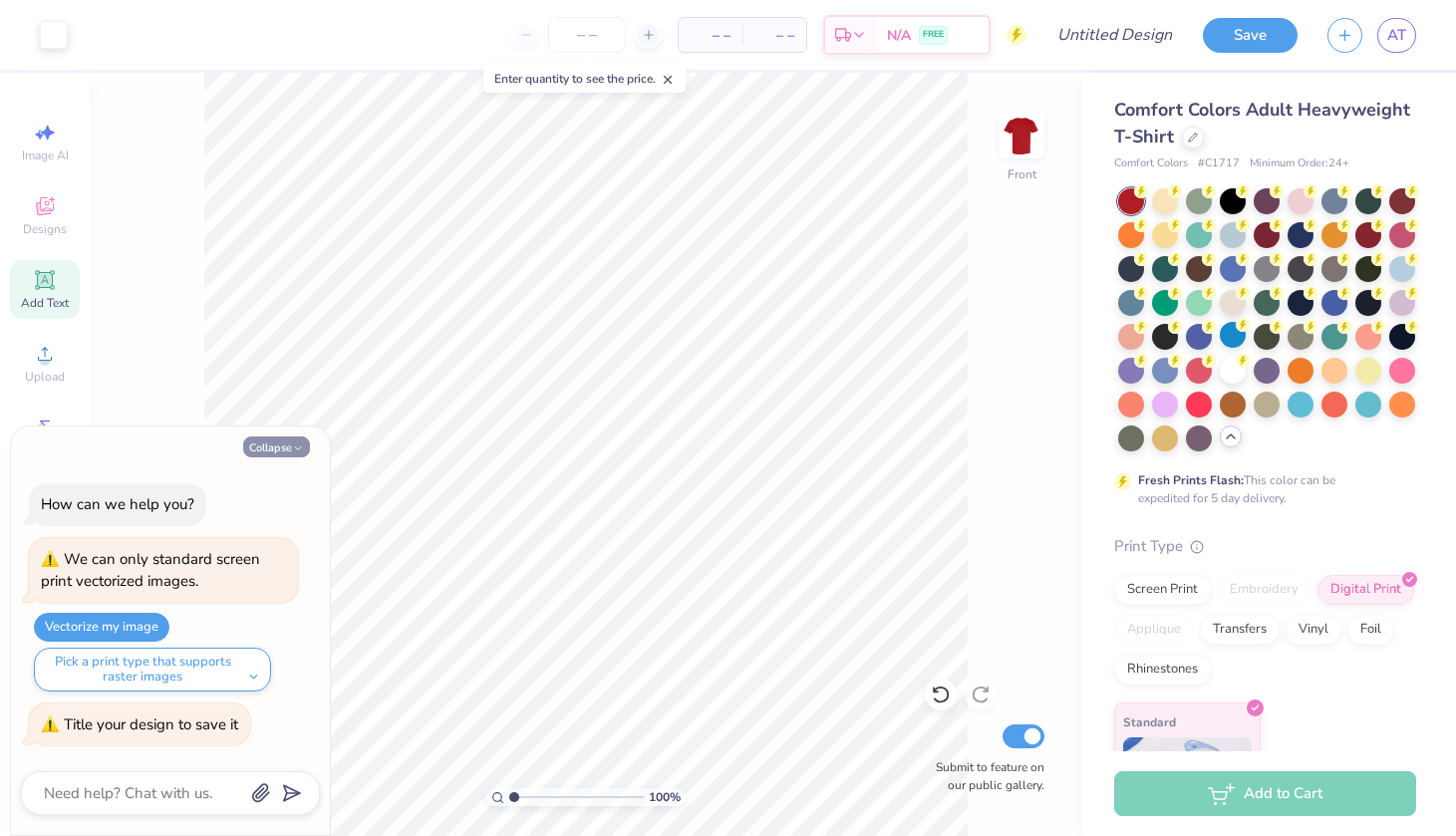 click on "Collapse" at bounding box center (276, 446) 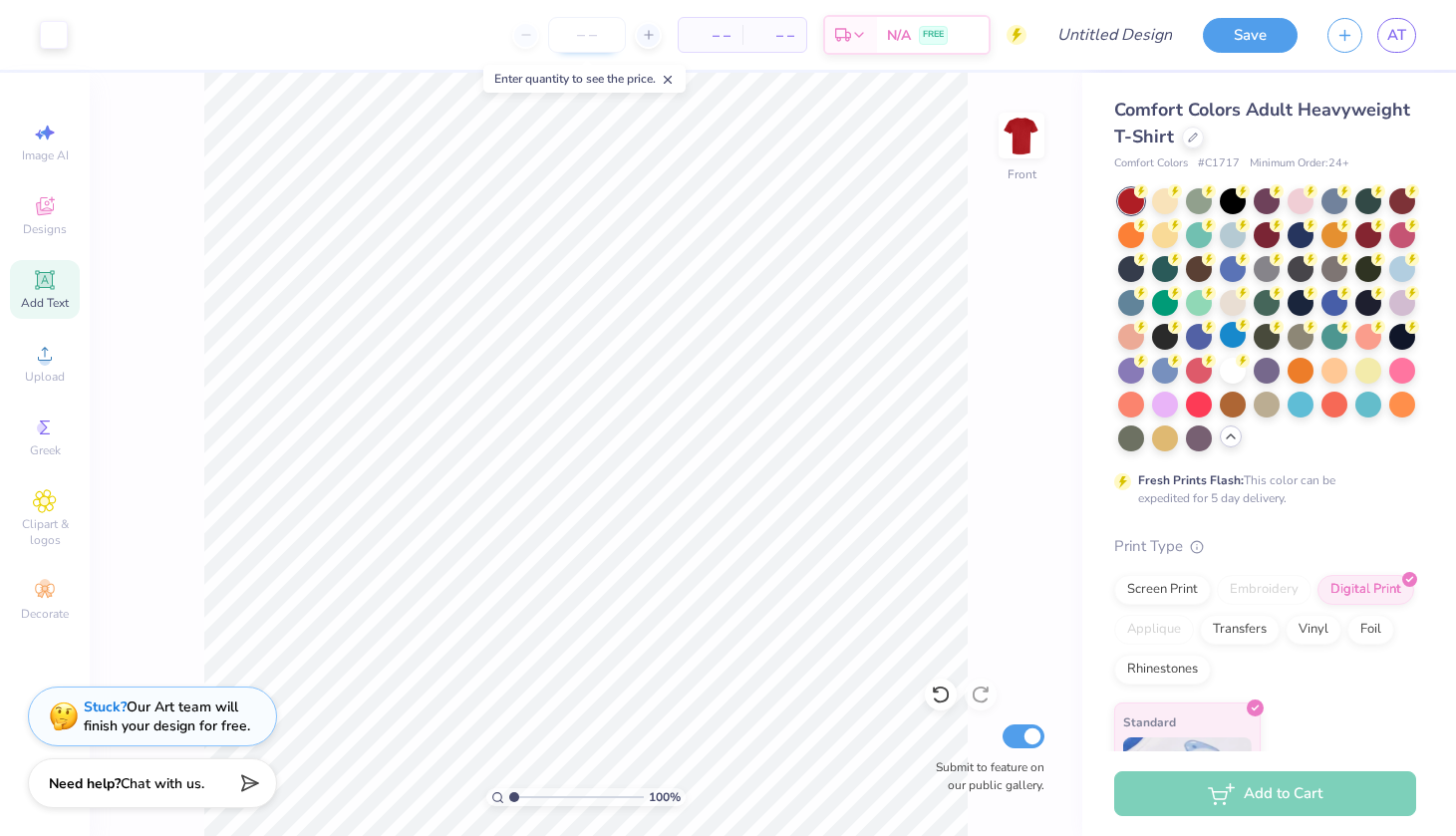 click at bounding box center [587, 35] 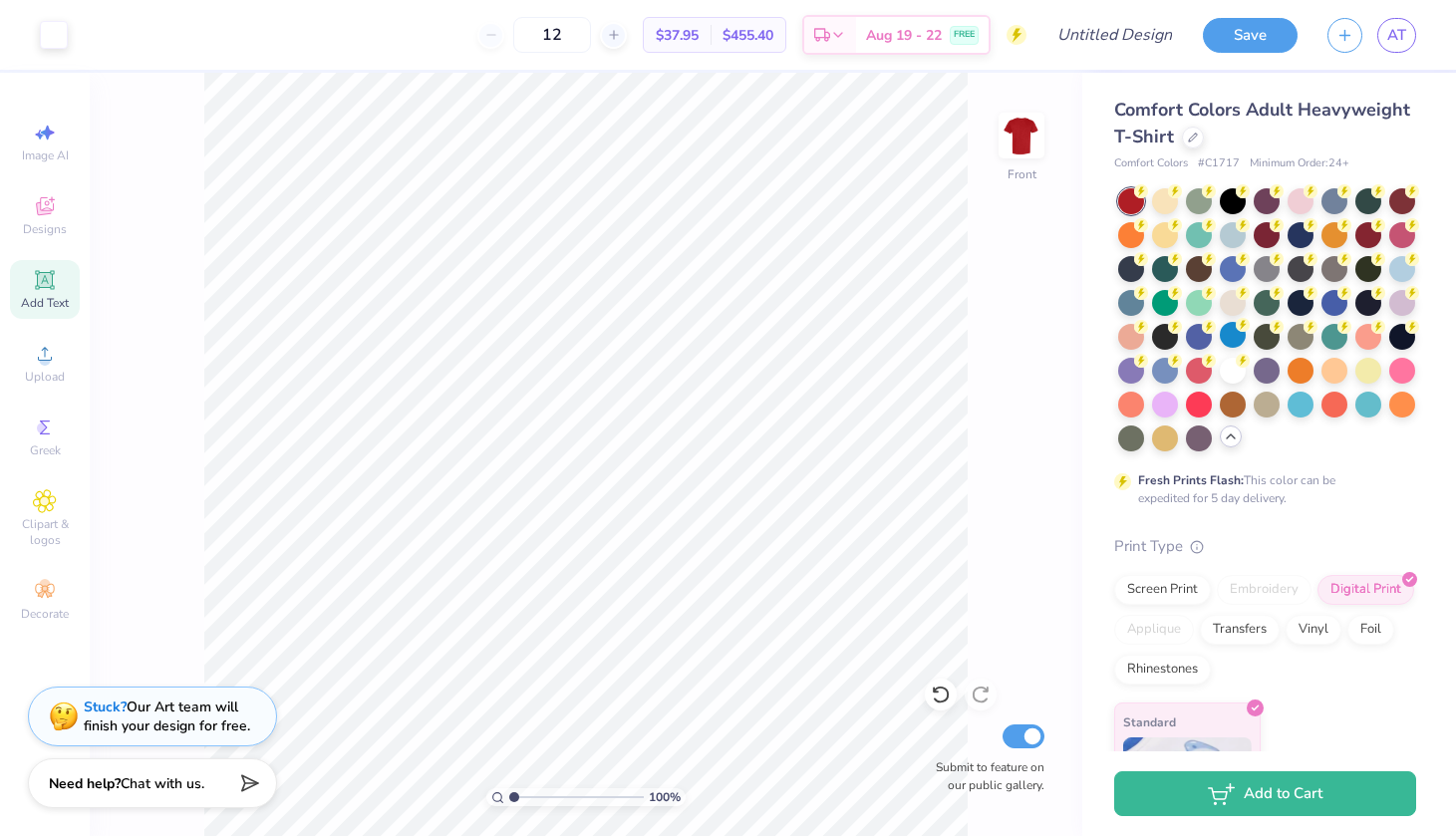 type on "12" 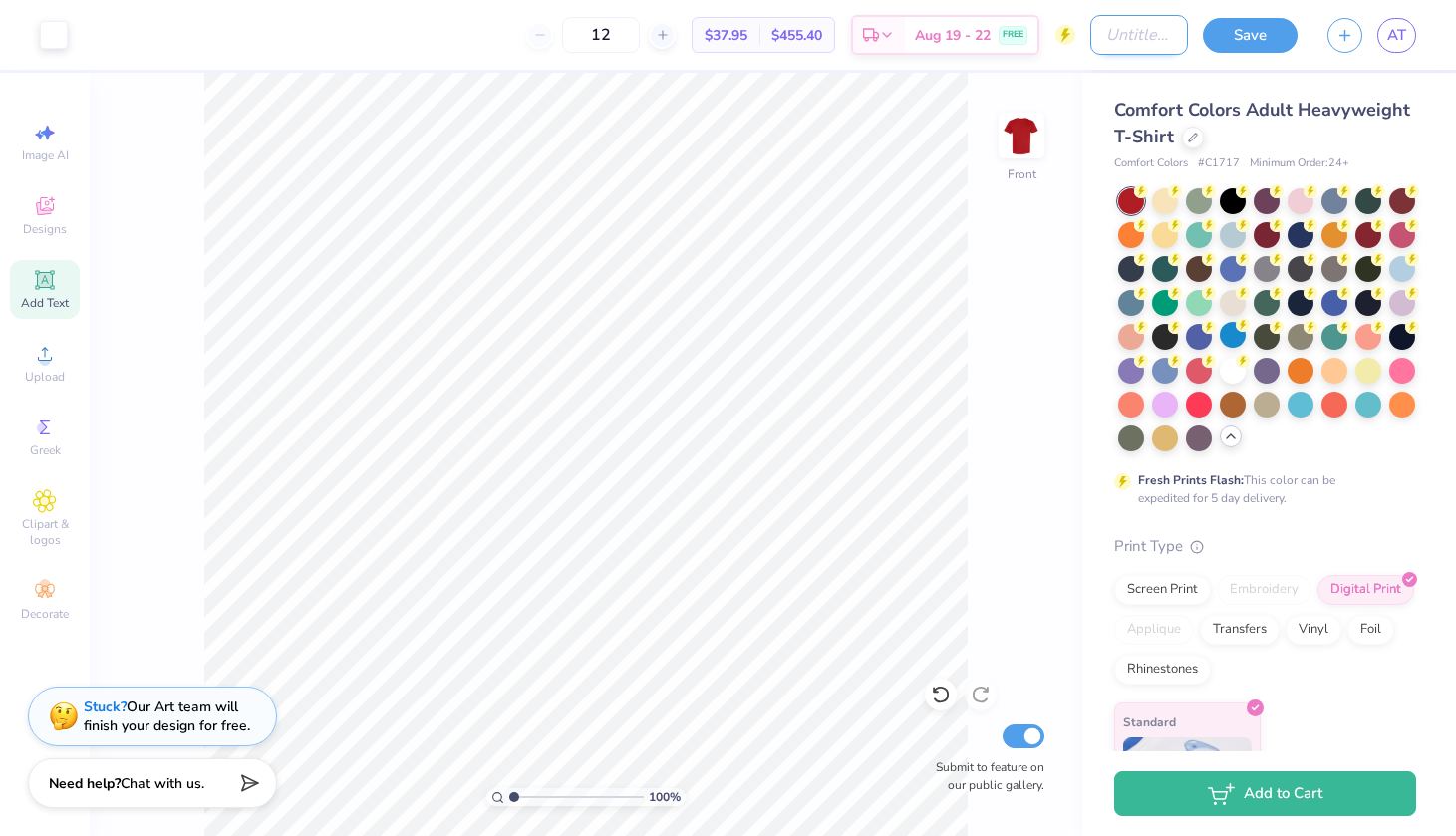 click on "Design Title" at bounding box center [1139, 35] 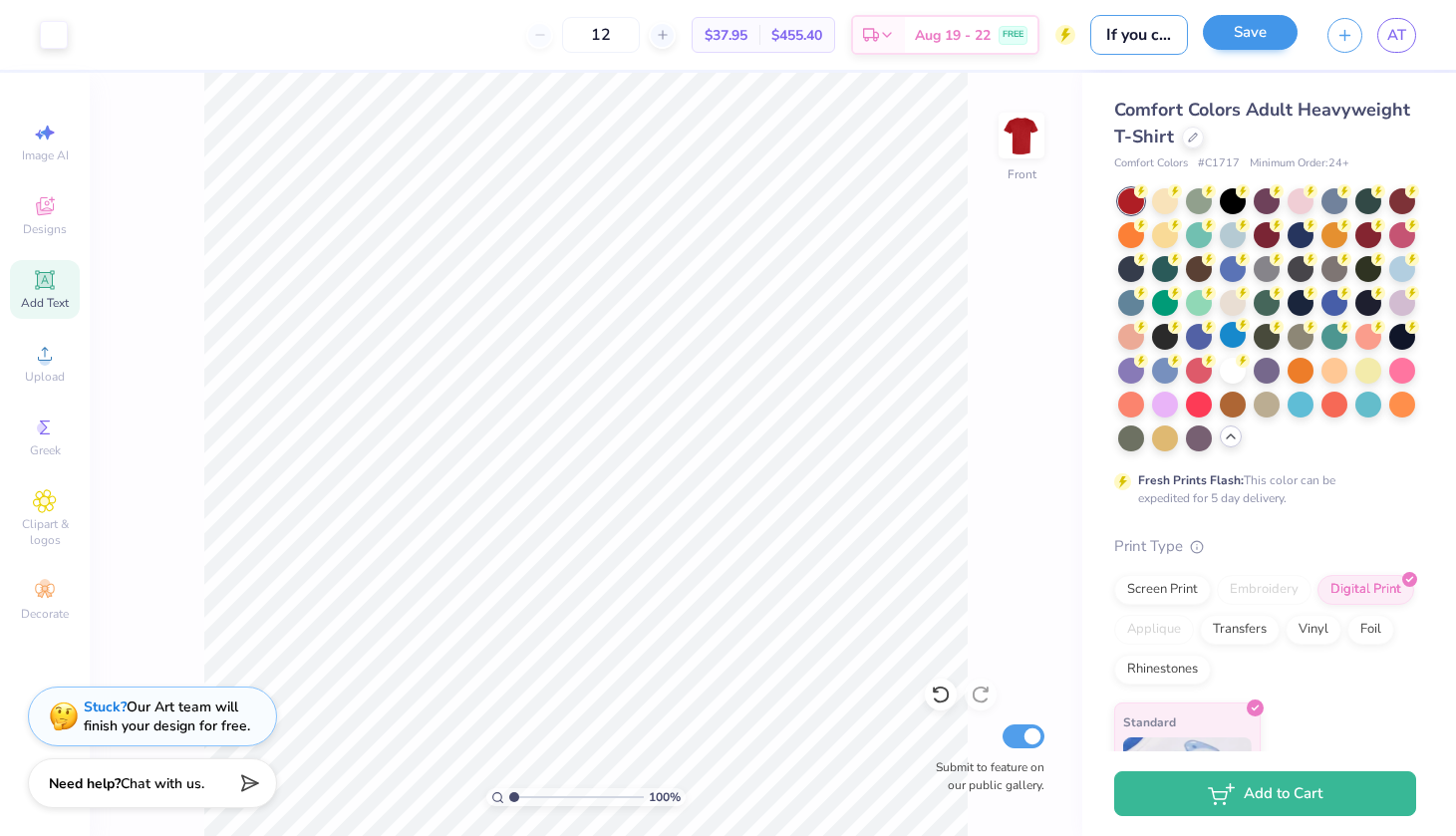 type on "If you can't woo with the pig" 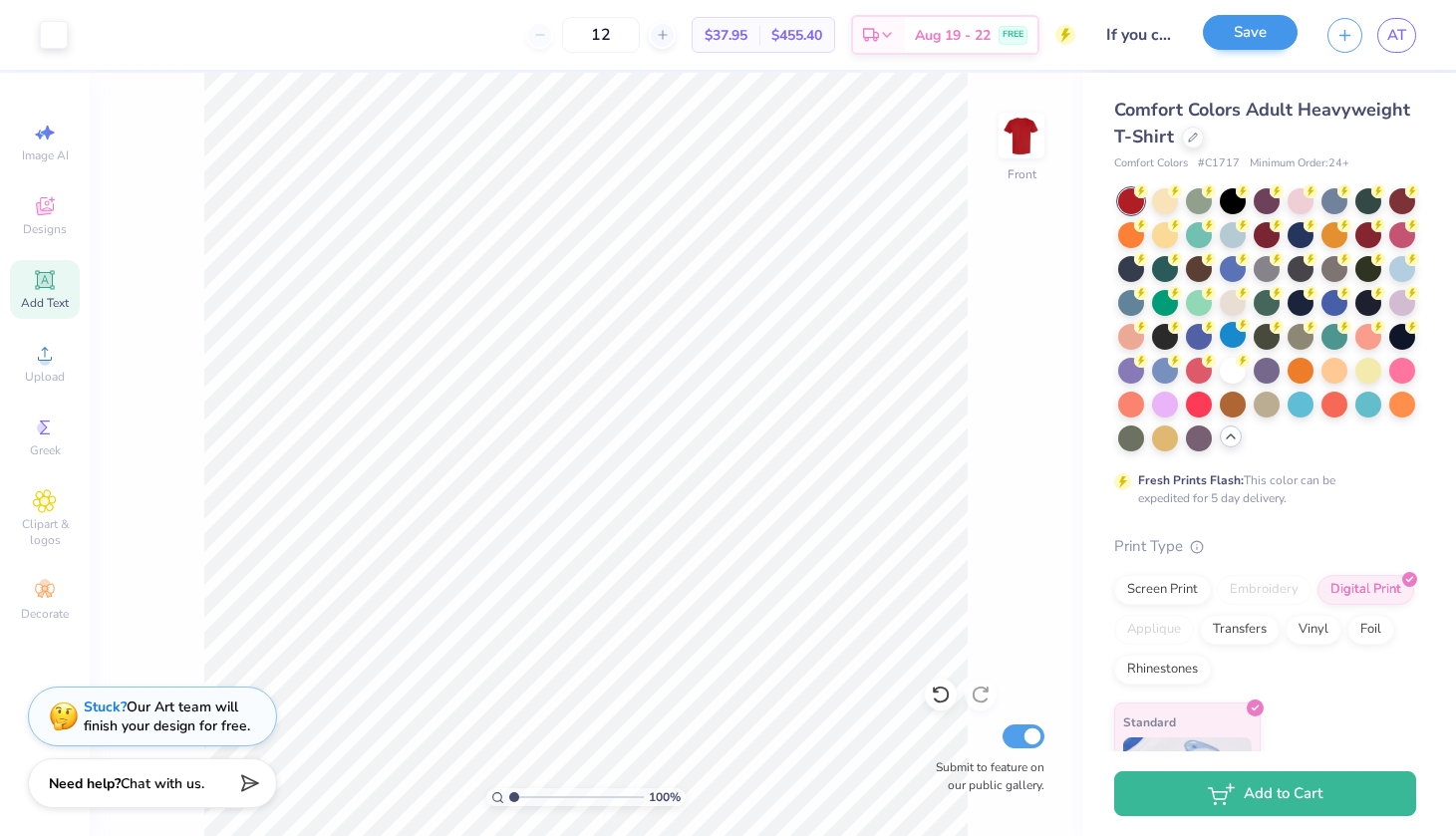 click on "Save" at bounding box center [1250, 32] 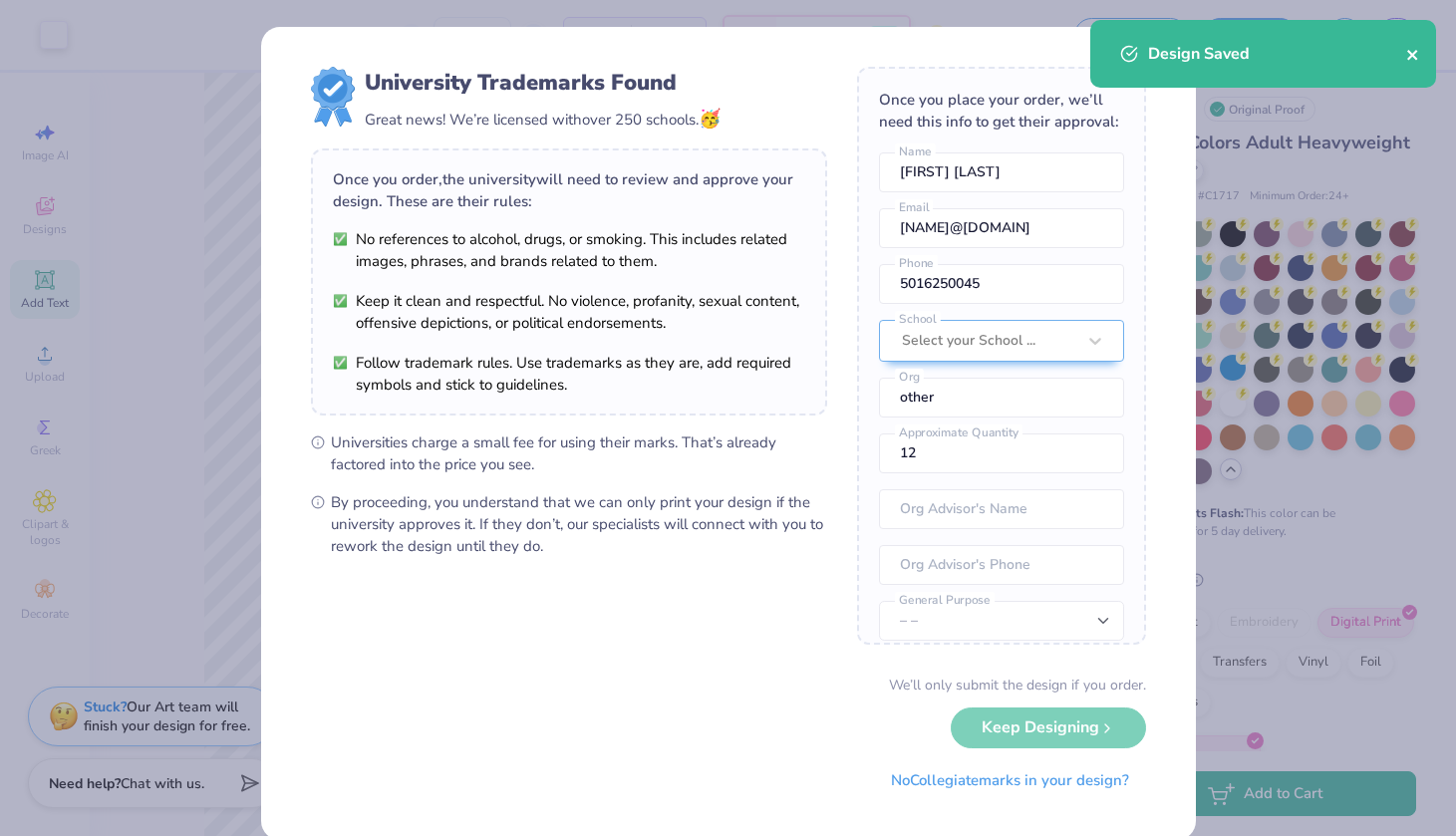 click 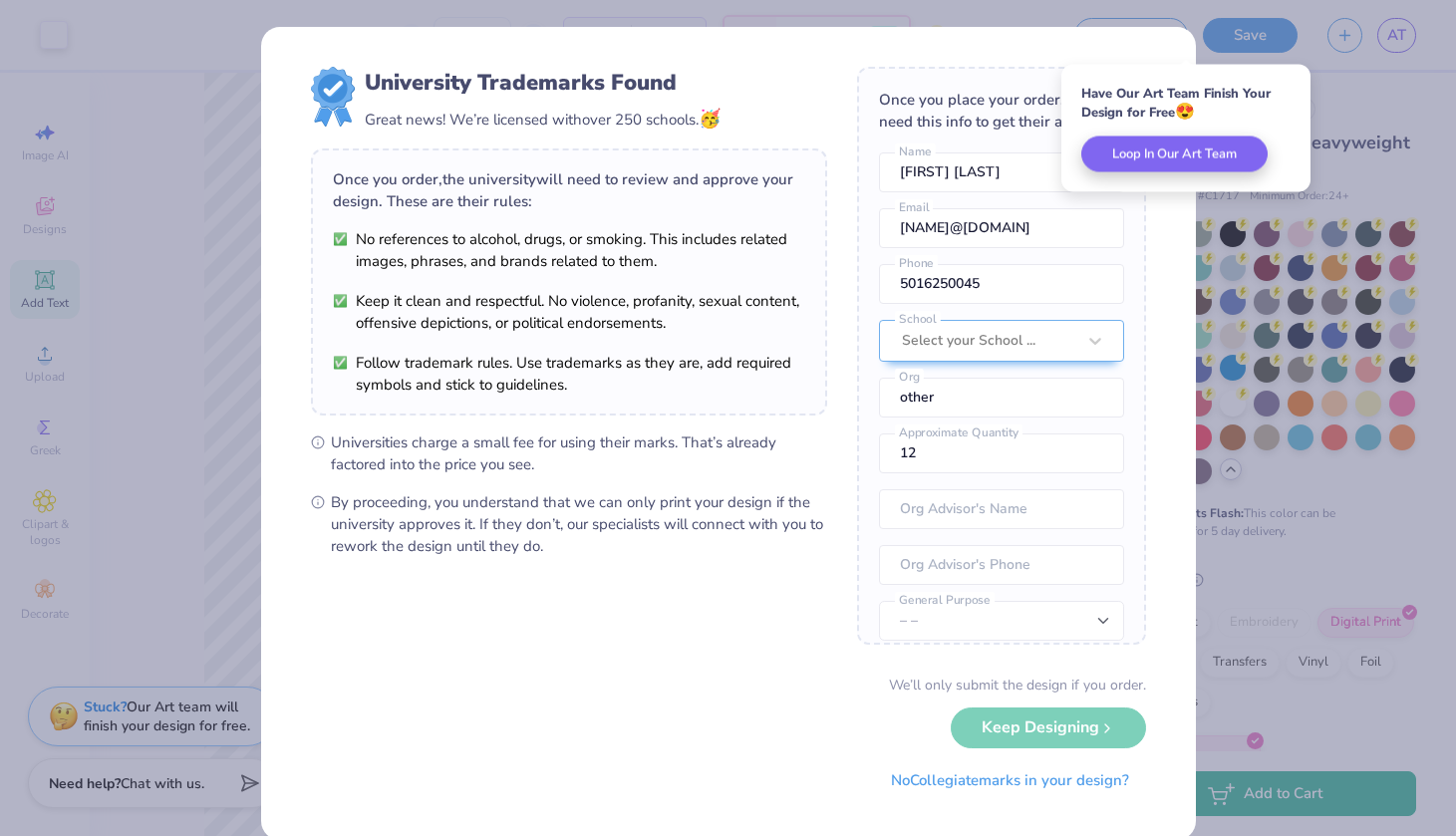 click on "University Trademarks Found Great news! We’re licensed with  over 250 schools. 🥳 Once you order,  the university  will need to review and approve your design. These are their rules: No references to alcohol, drugs, or smoking. This includes related images, phrases, and brands related to them. Keep it clean and respectful. No violence, profanity, sexual content, offensive depictions, or political endorsements. Follow trademark rules. Use trademarks as they are, add required symbols and stick to guidelines. Universities charge a small fee for using their marks. That’s already factored into the price you see. By proceeding, you understand that we can only print your design if the university approves it. If they don’t, our specialists will connect with you to rework the design until they do. Once you place your order, we’ll need this info to get their approval: [FIRST] [LAST] Name [NAME]@[DOMAIN] Email [PHONE] Phone Select your School ... School other Org 12 Approximate Quantity – – No" at bounding box center [728, 433] 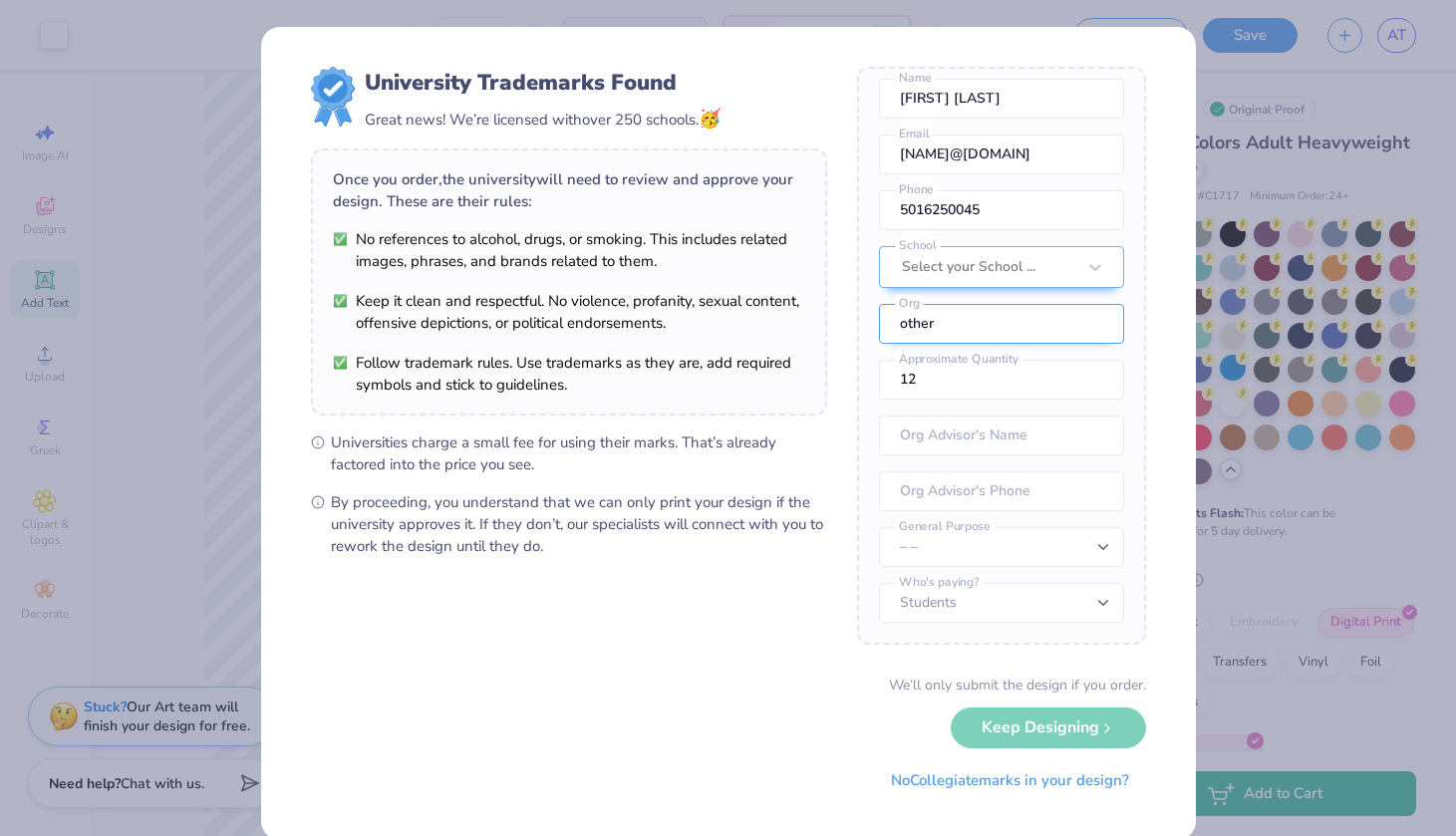 scroll, scrollTop: 74, scrollLeft: 0, axis: vertical 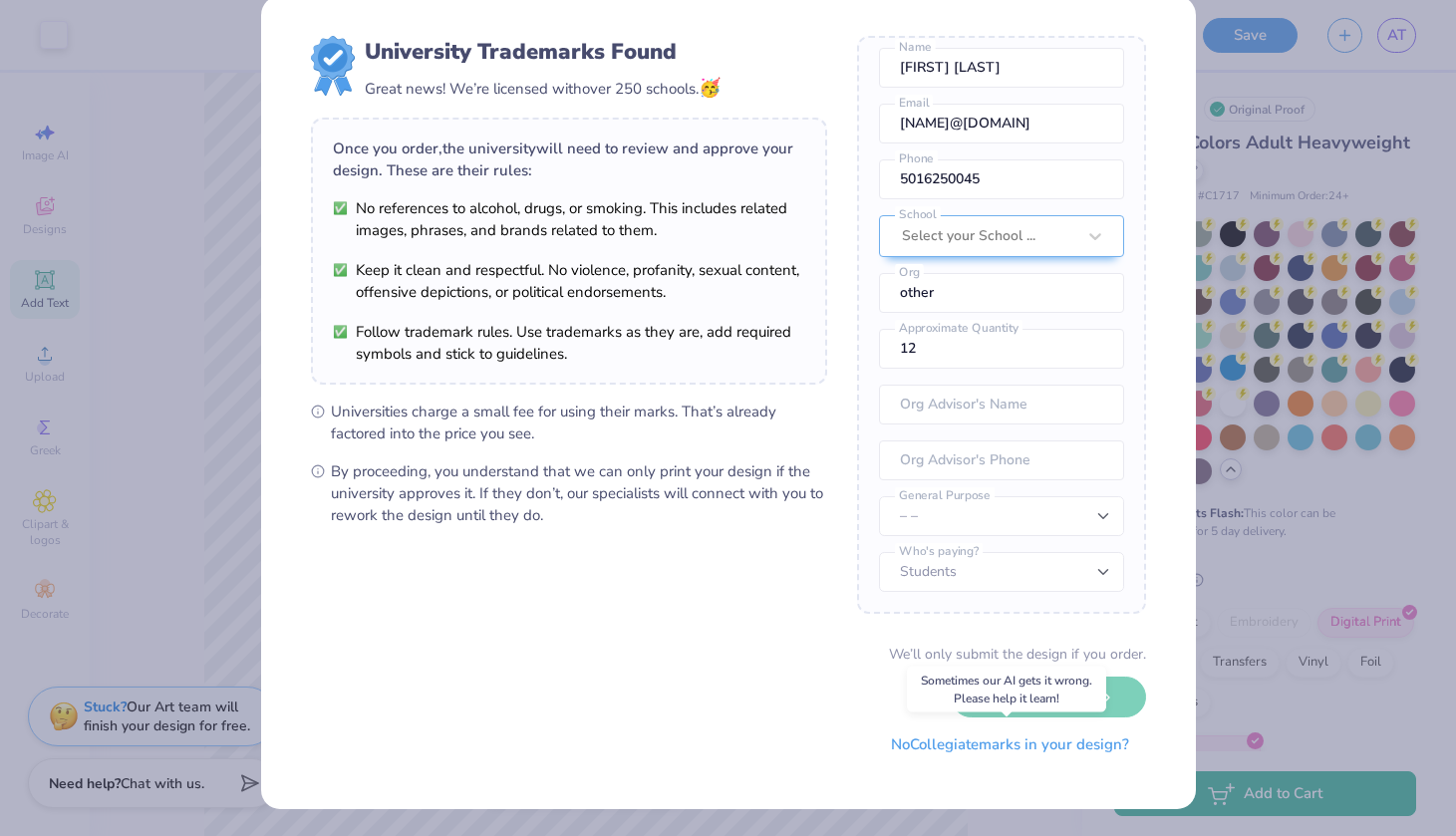 click on "No  Collegiate  marks in your design?" at bounding box center (1010, 744) 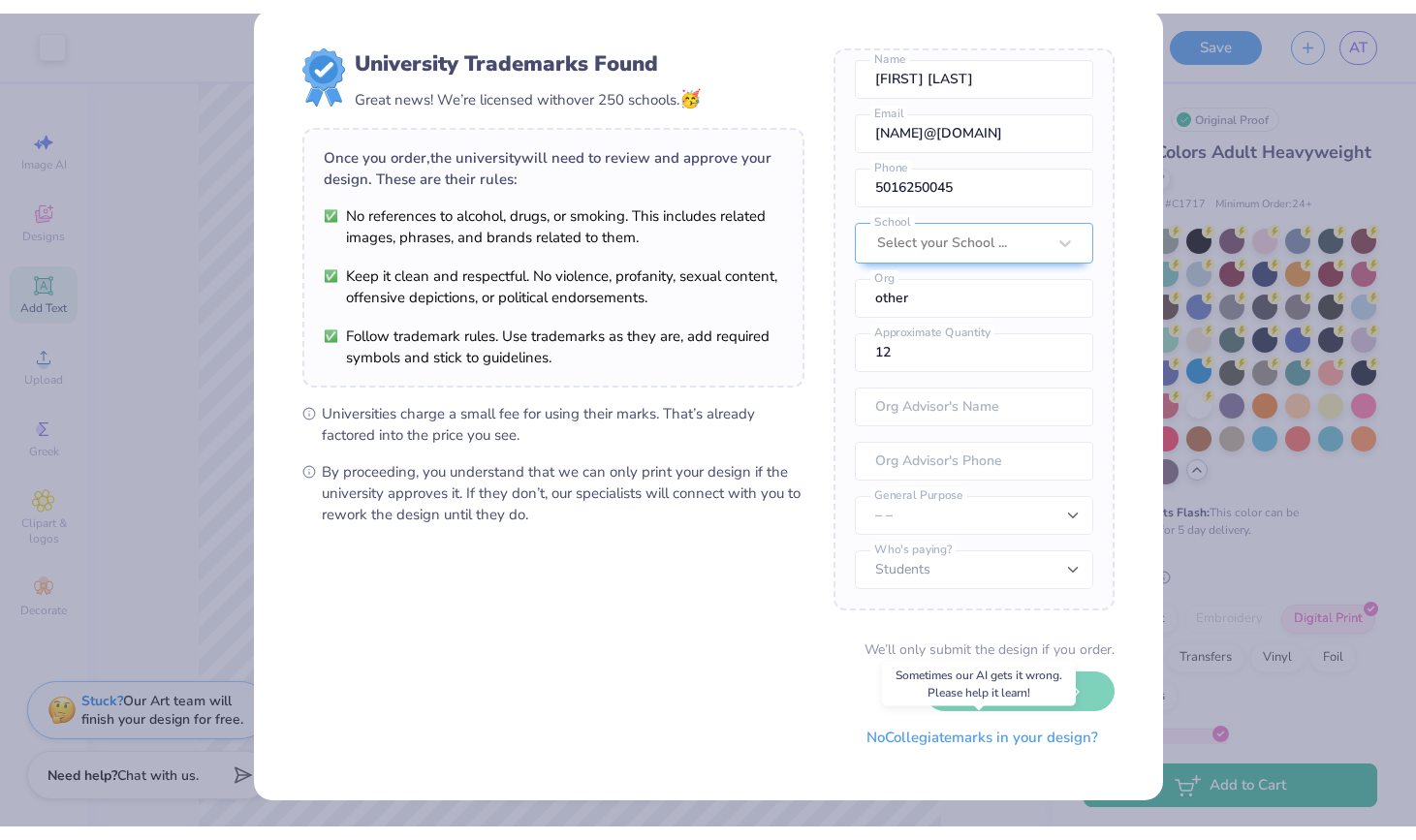 scroll, scrollTop: 0, scrollLeft: 0, axis: both 